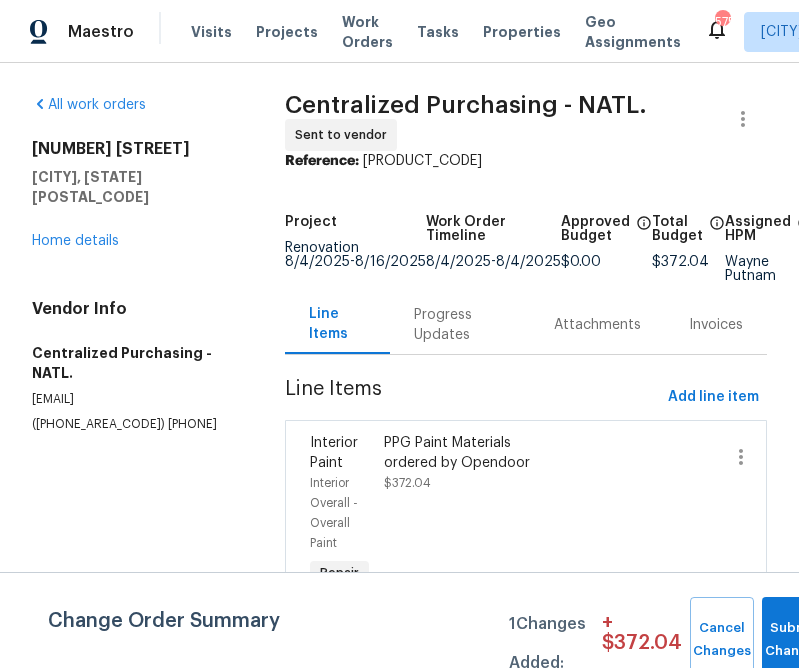 scroll, scrollTop: 0, scrollLeft: 0, axis: both 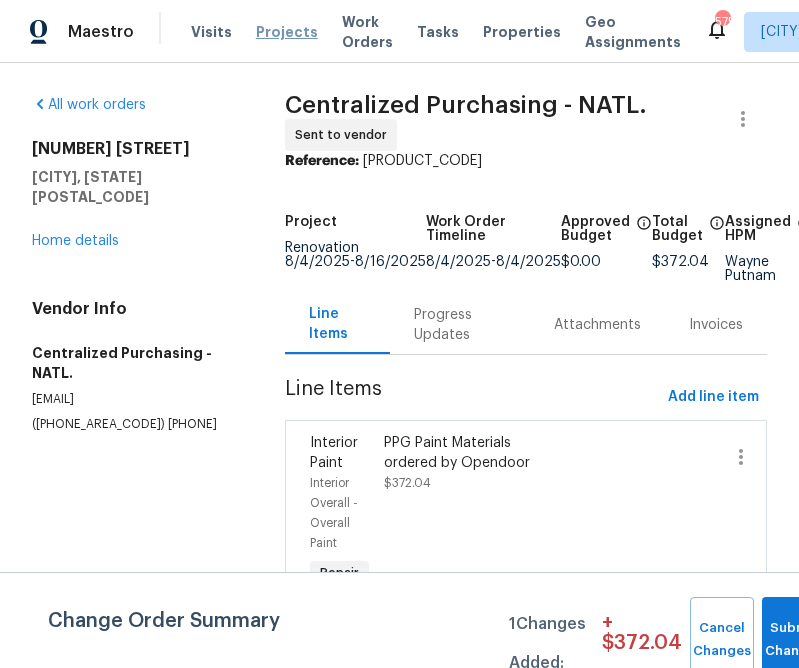 click on "Projects" at bounding box center [287, 32] 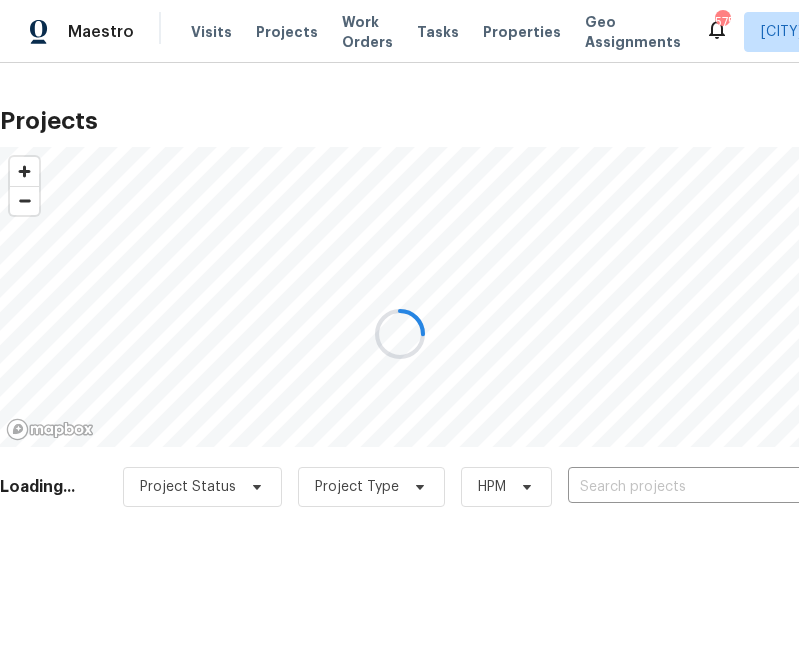 click on "Project Status Project Type HPM ​" at bounding box center [488, 487] 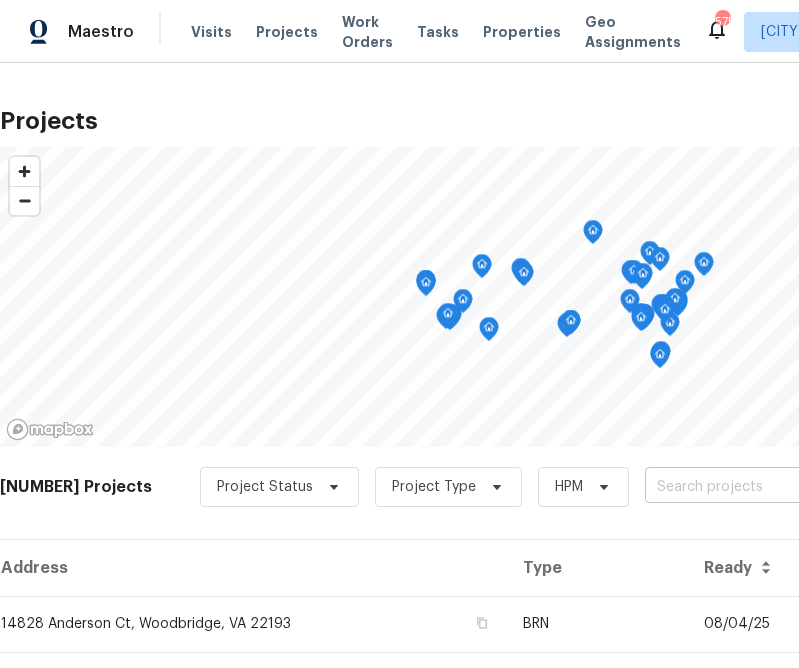 click at bounding box center [759, 487] 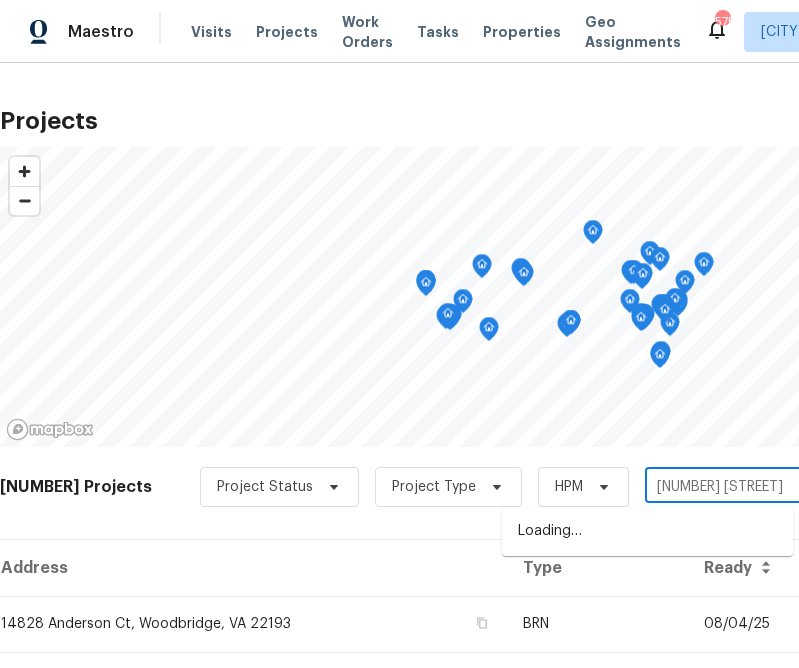 type on "[NUMBER] [STREET]" 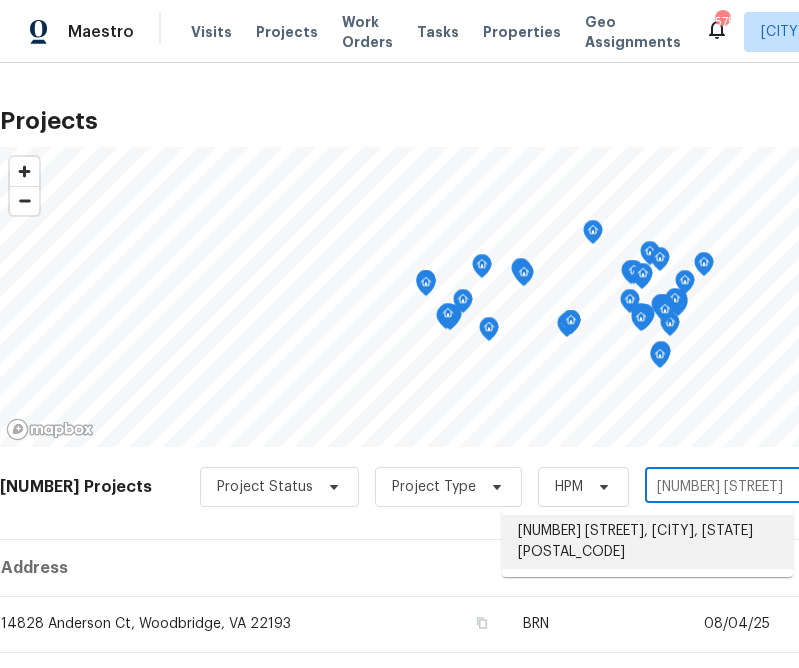 click on "[NUMBER] [STREET], [CITY], [STATE] [POSTAL_CODE]" at bounding box center [647, 542] 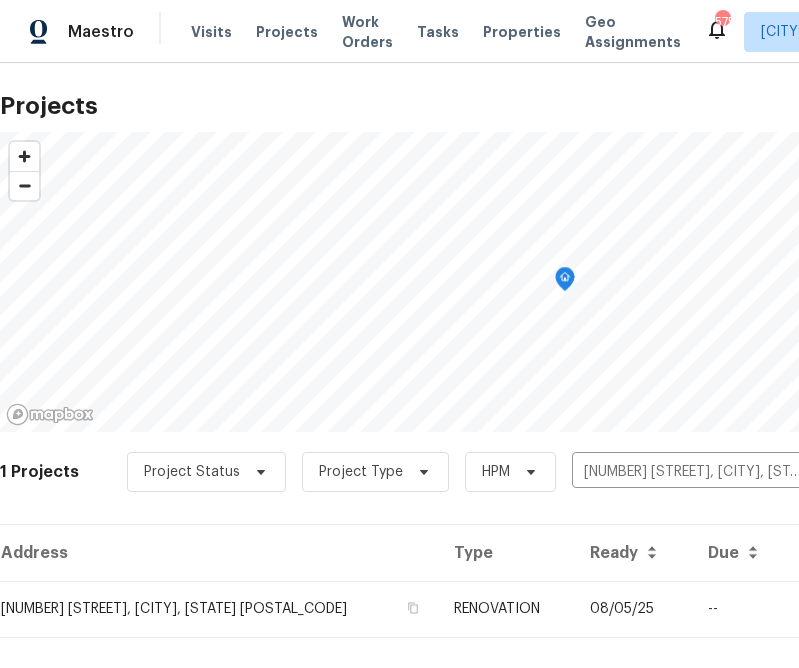 scroll, scrollTop: 17, scrollLeft: 0, axis: vertical 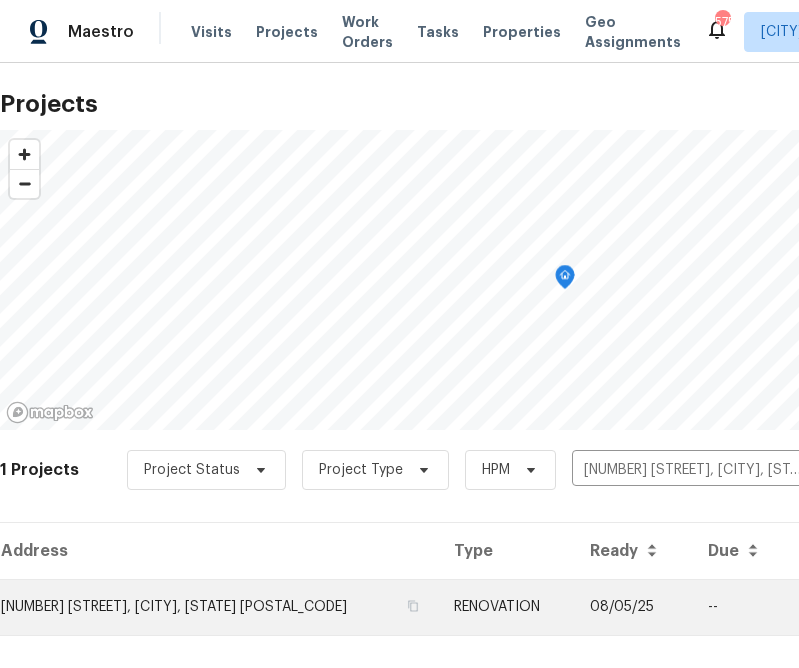 click on "[NUMBER] [STREET], [CITY], [STATE] [POSTAL_CODE]" at bounding box center [219, 607] 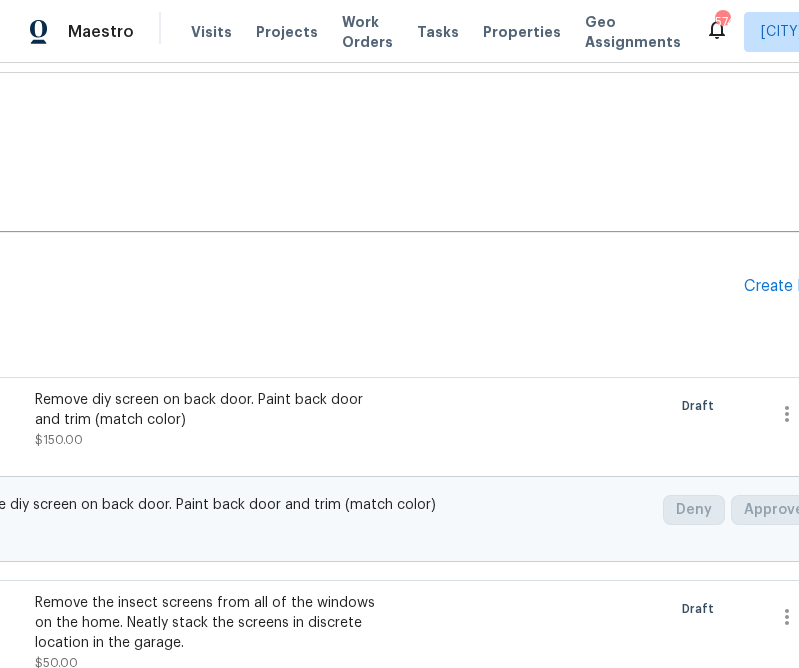 scroll, scrollTop: 330, scrollLeft: 331, axis: both 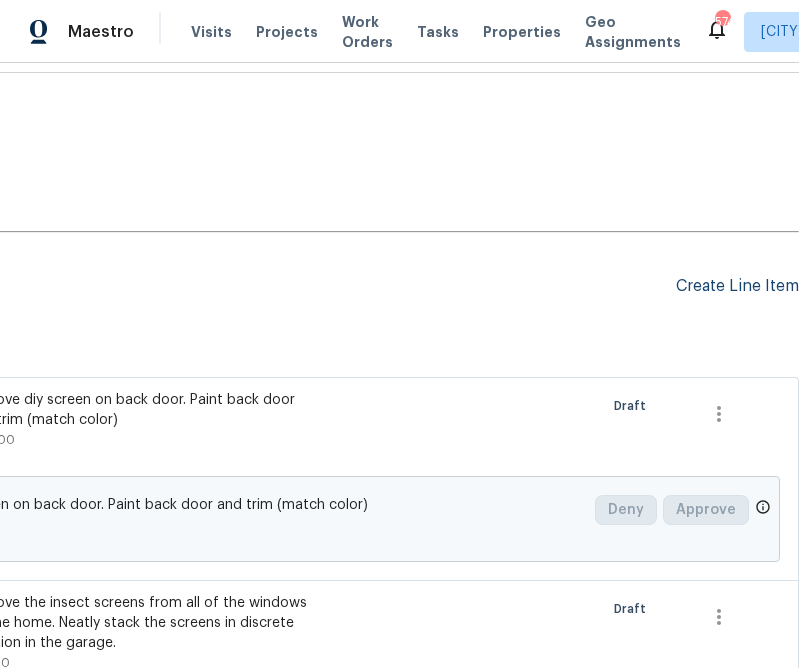 click on "Create Line Item" at bounding box center (737, 286) 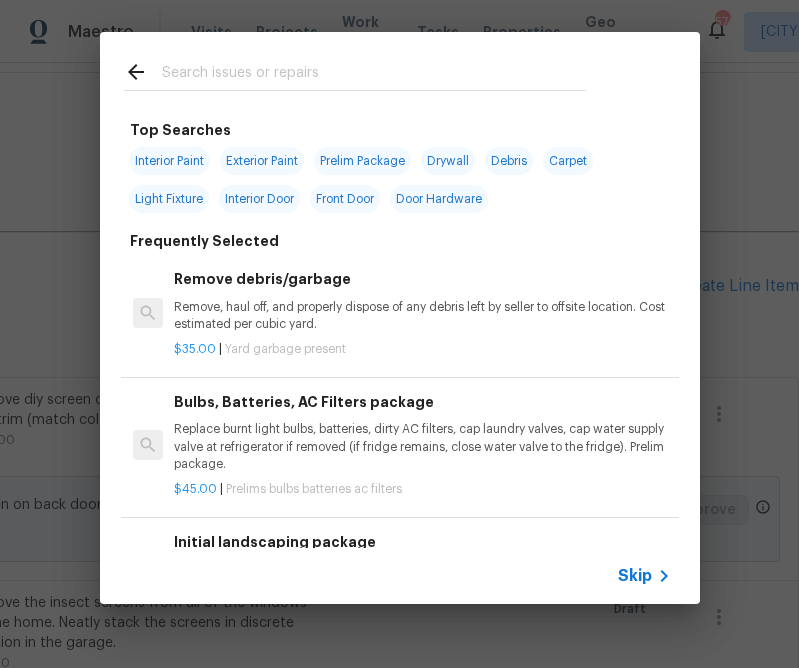 click on "Skip" at bounding box center [635, 576] 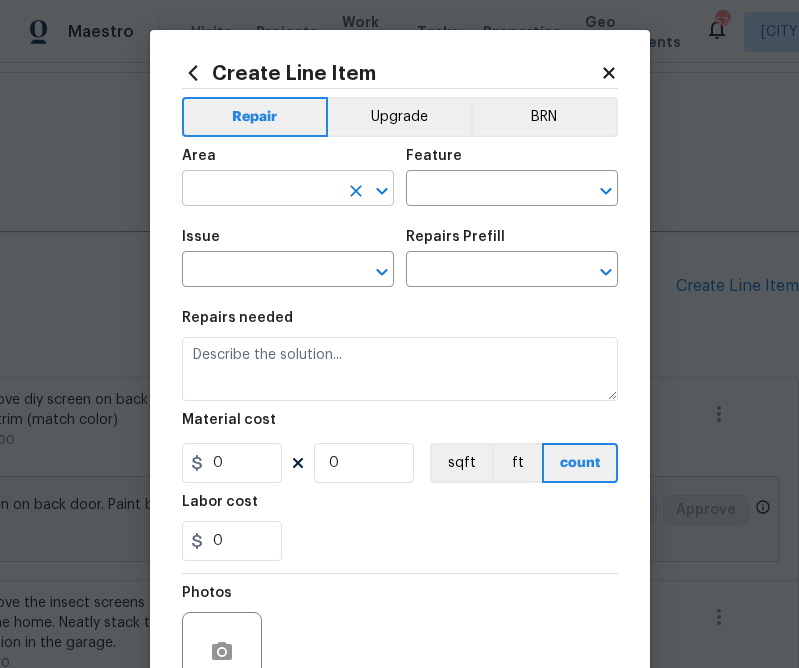 click at bounding box center [260, 190] 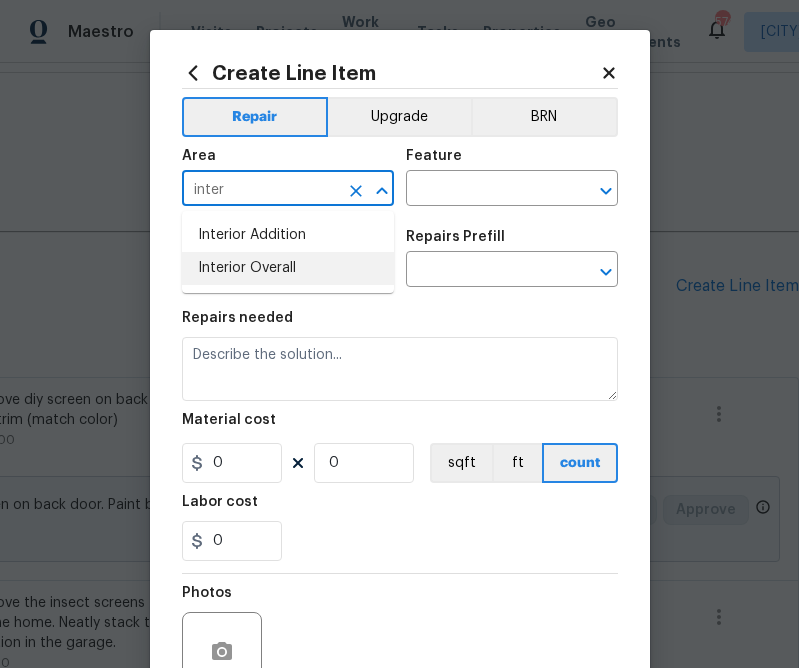 click on "Interior Overall" at bounding box center [288, 268] 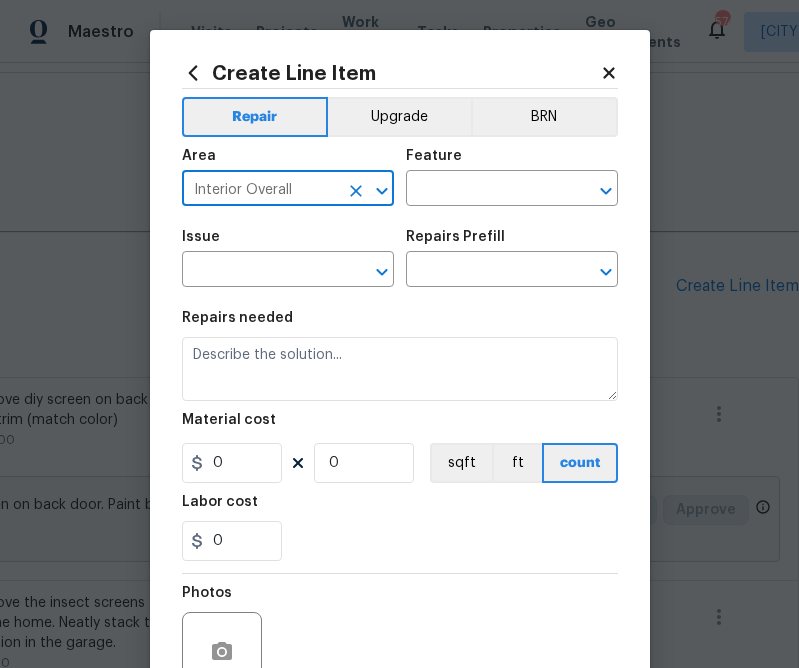 type on "Interior Overall" 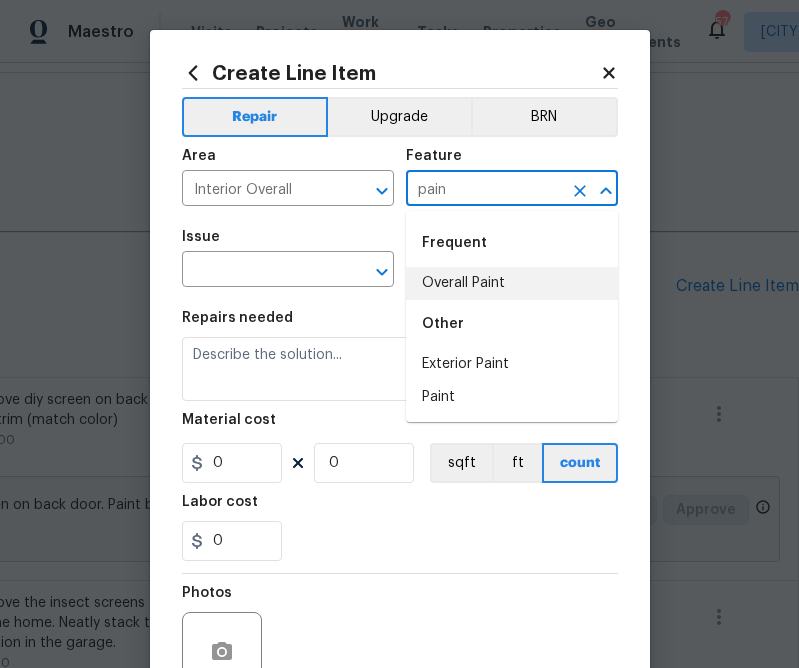 click on "Overall Paint" at bounding box center (512, 283) 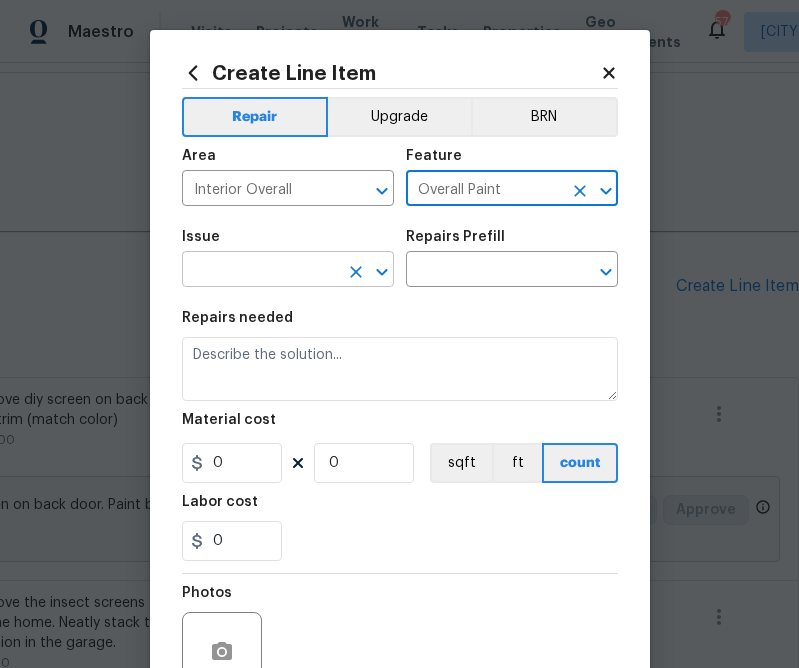 type on "Overall Paint" 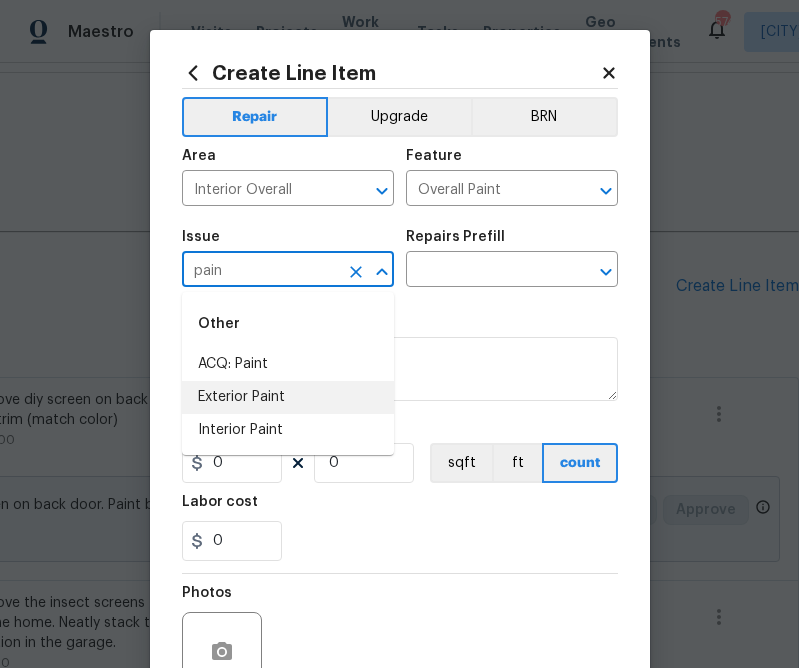 click on "Interior Paint" at bounding box center (288, 430) 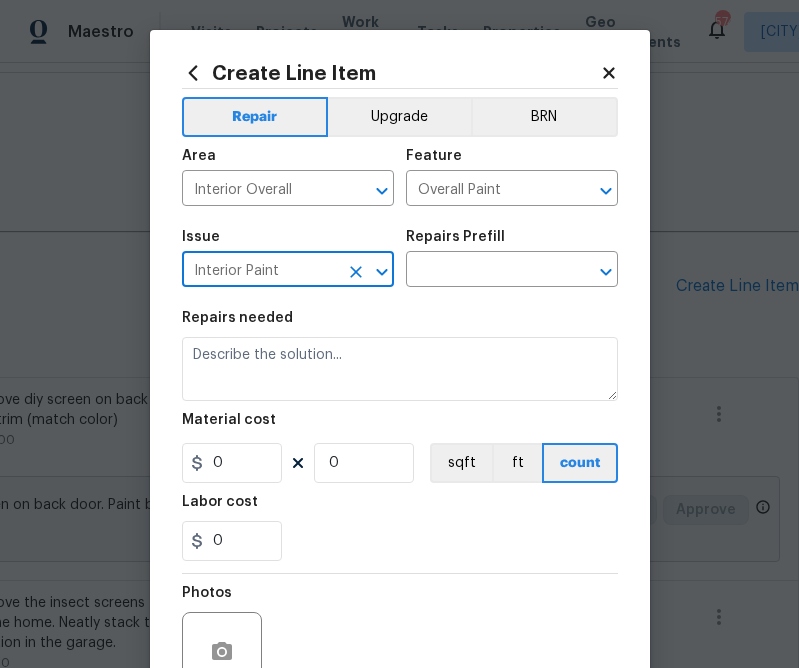 type on "Interior Paint" 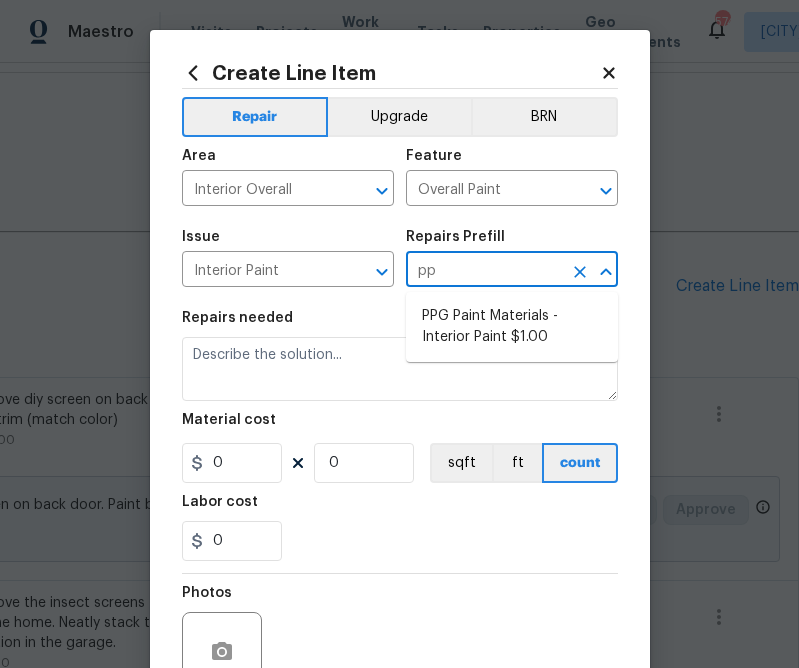 type on "ppg" 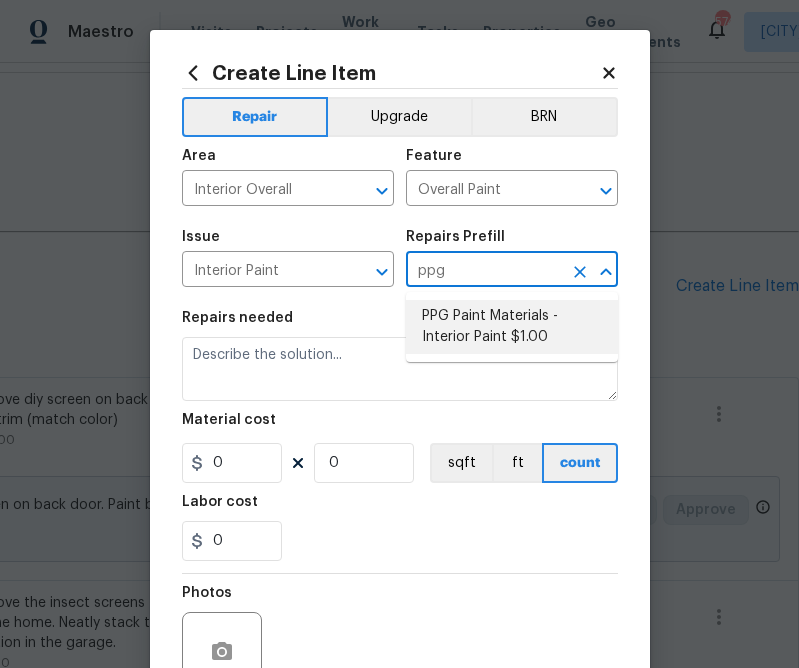 click on "PPG Paint Materials - Interior Paint $1.00" at bounding box center (512, 327) 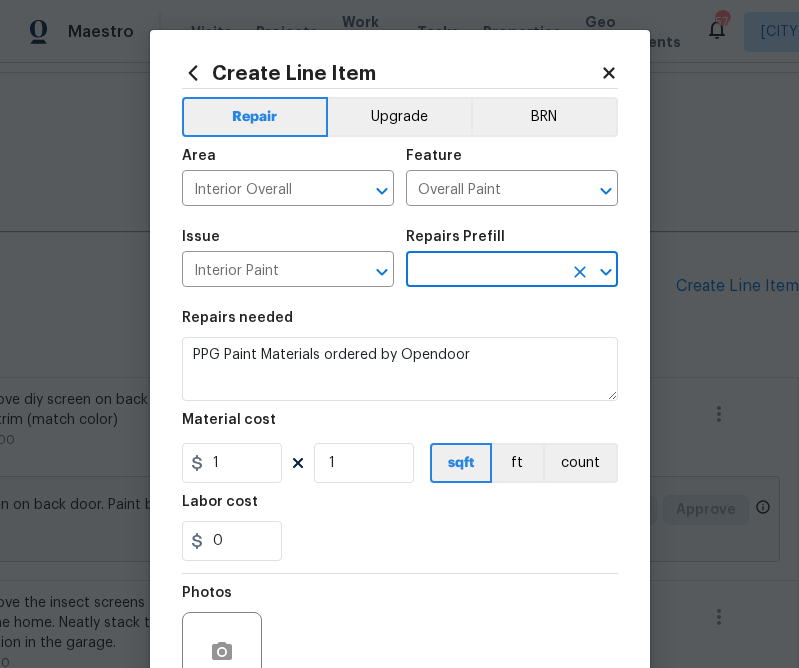 type on "PPG Paint Materials - Interior Paint $1.00" 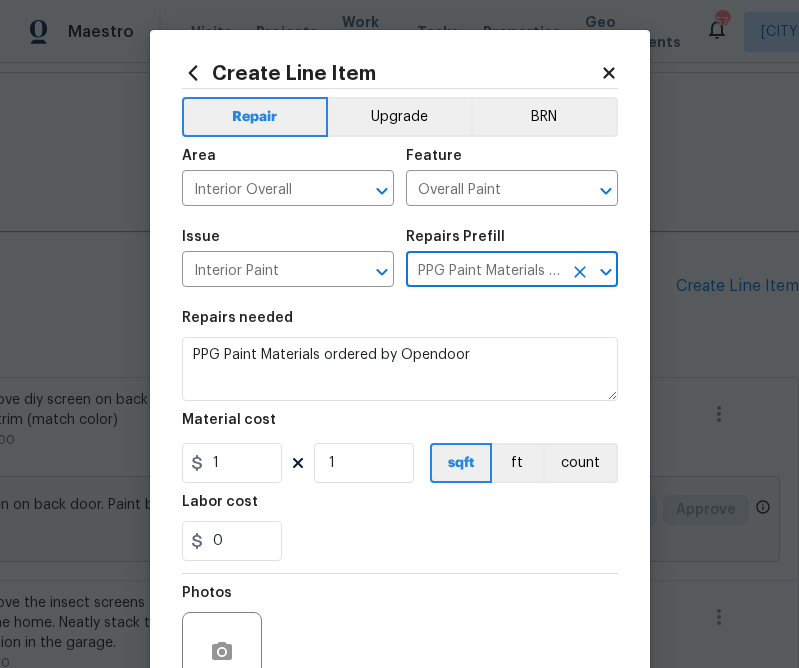 type on "PPG Paint Materials - Interior Paint $1.00" 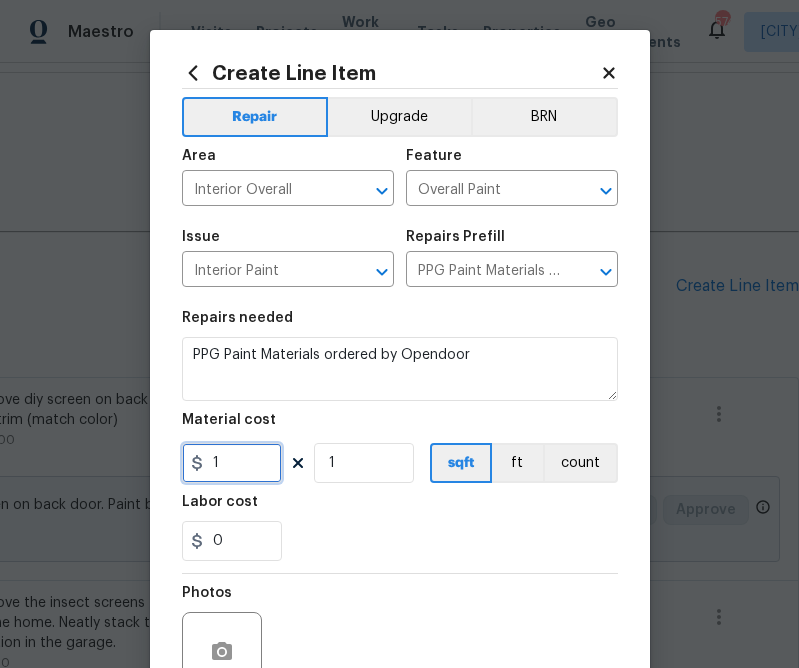 click on "1" at bounding box center (232, 463) 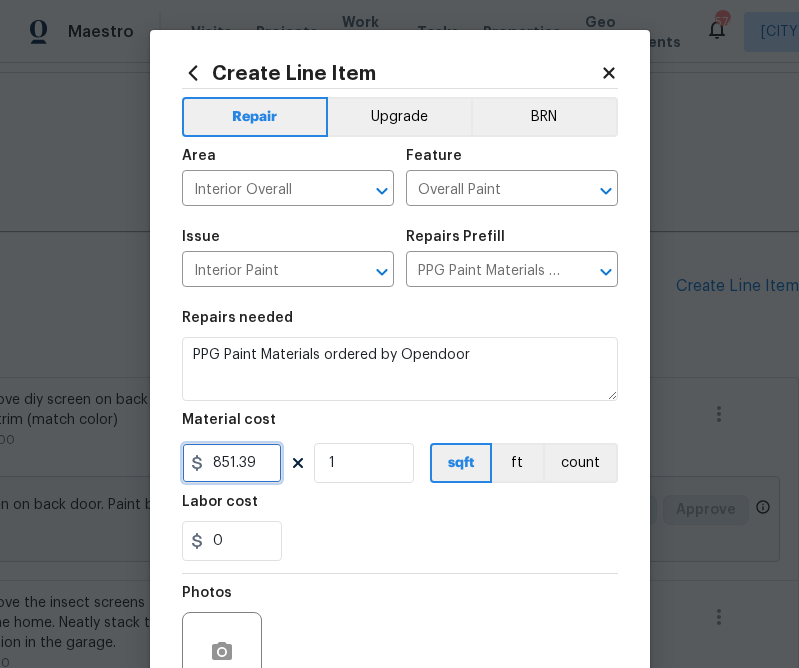 type on "851.39" 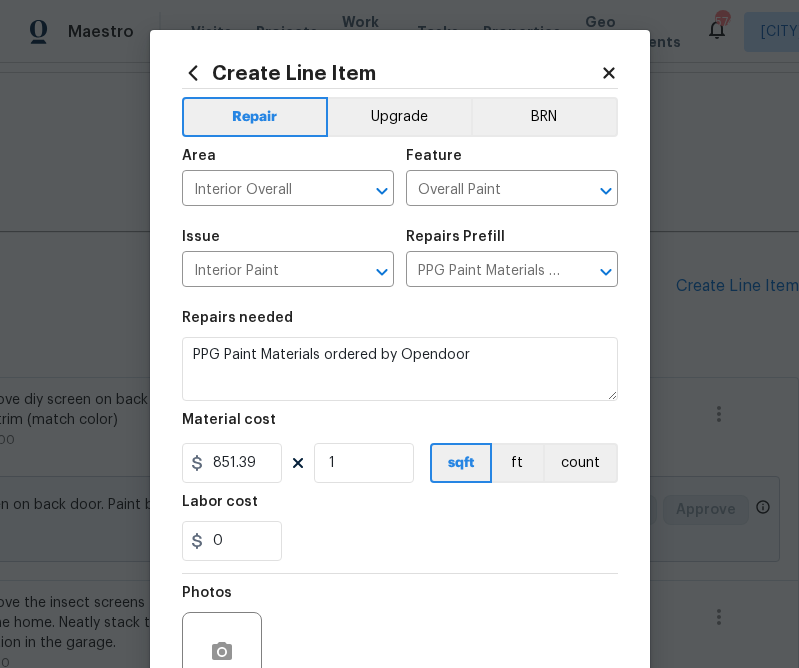 click on "0" at bounding box center [400, 541] 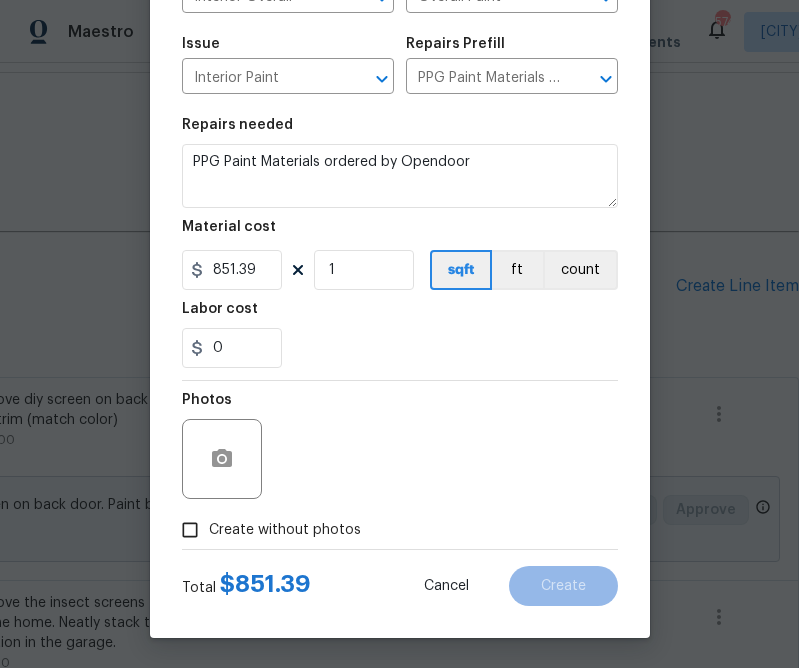 click on "Create without photos" at bounding box center [285, 530] 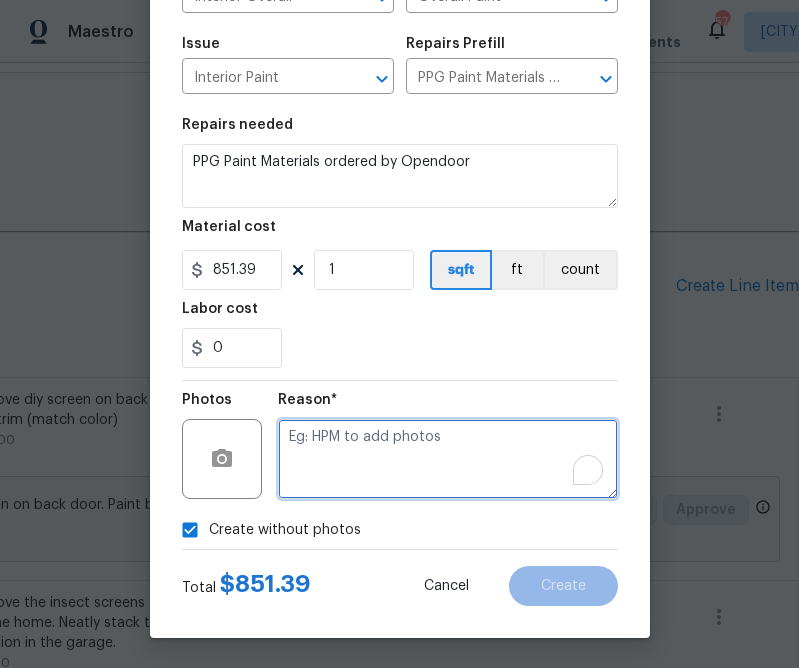 click at bounding box center (448, 459) 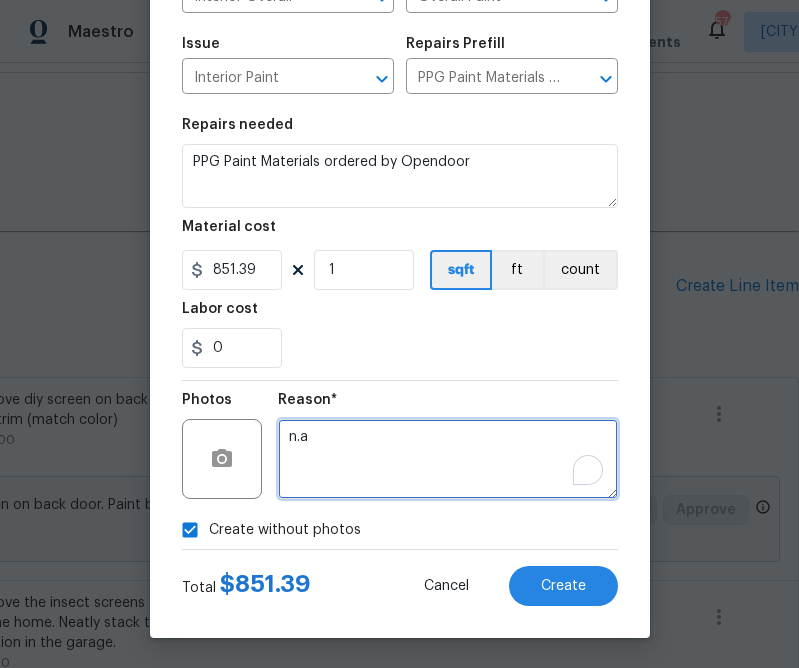 type on "n.a" 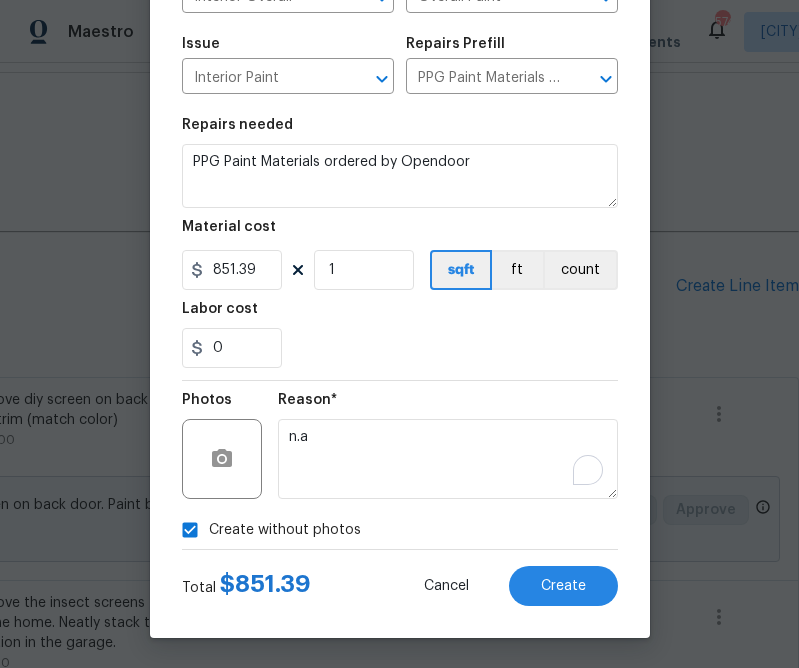click on "0" at bounding box center [400, 348] 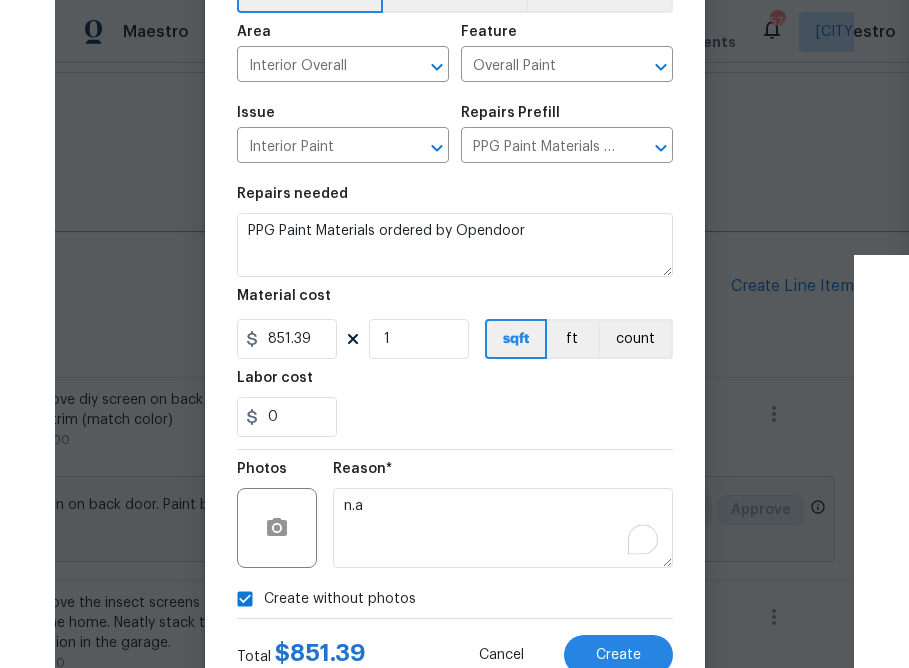 scroll, scrollTop: 194, scrollLeft: 0, axis: vertical 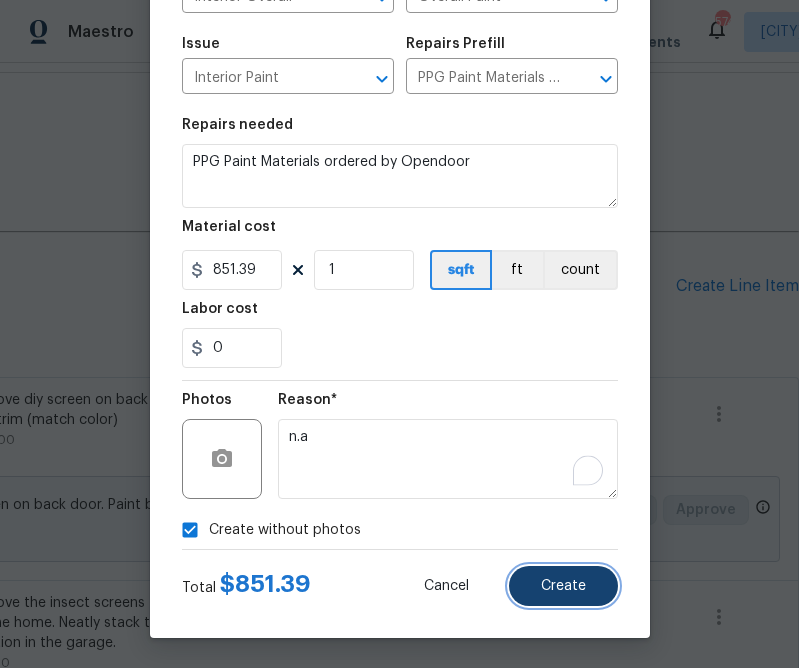 click on "Create" at bounding box center [563, 586] 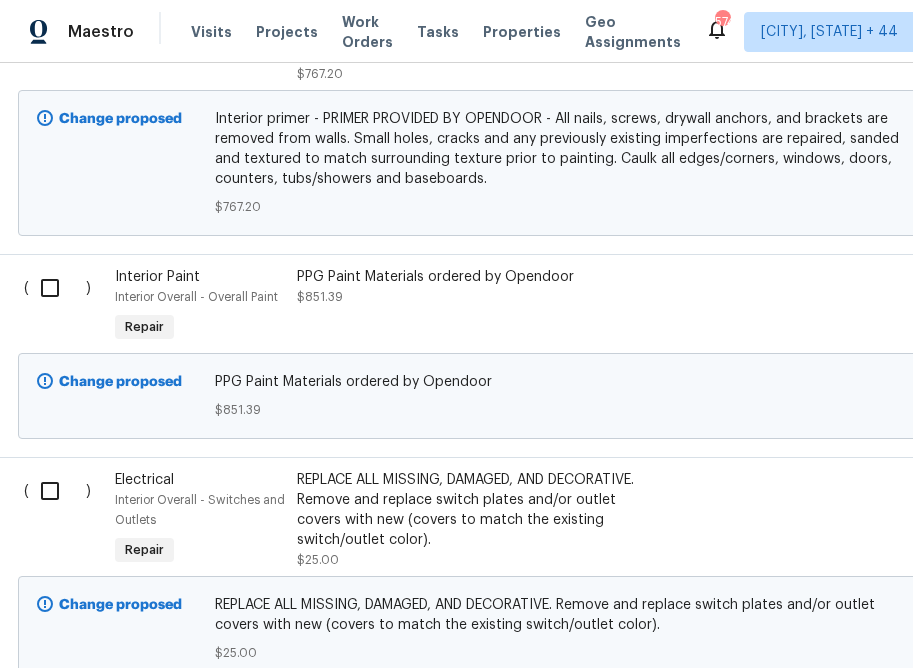 scroll, scrollTop: 6205, scrollLeft: 1, axis: both 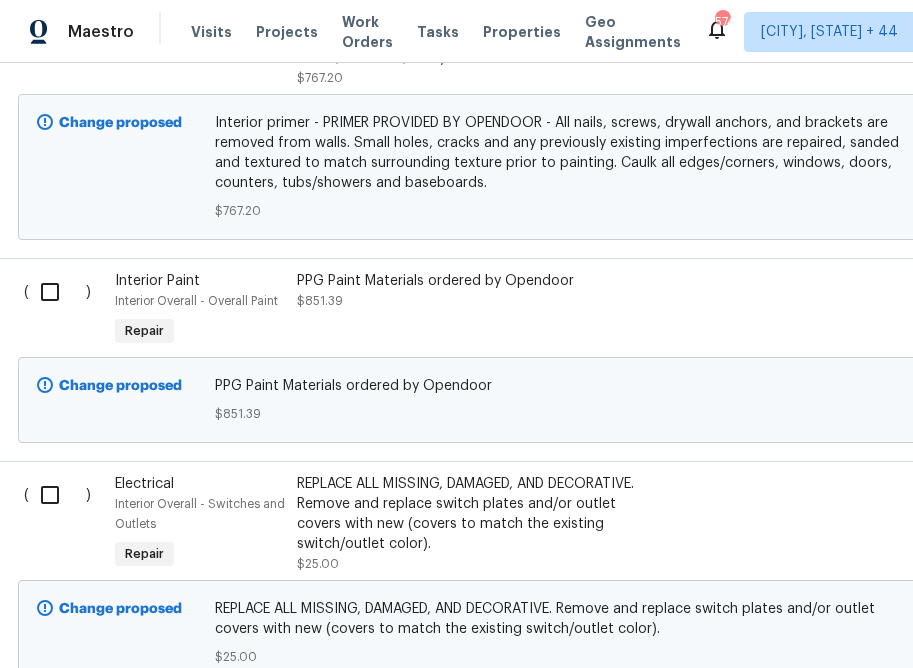 click at bounding box center [57, 292] 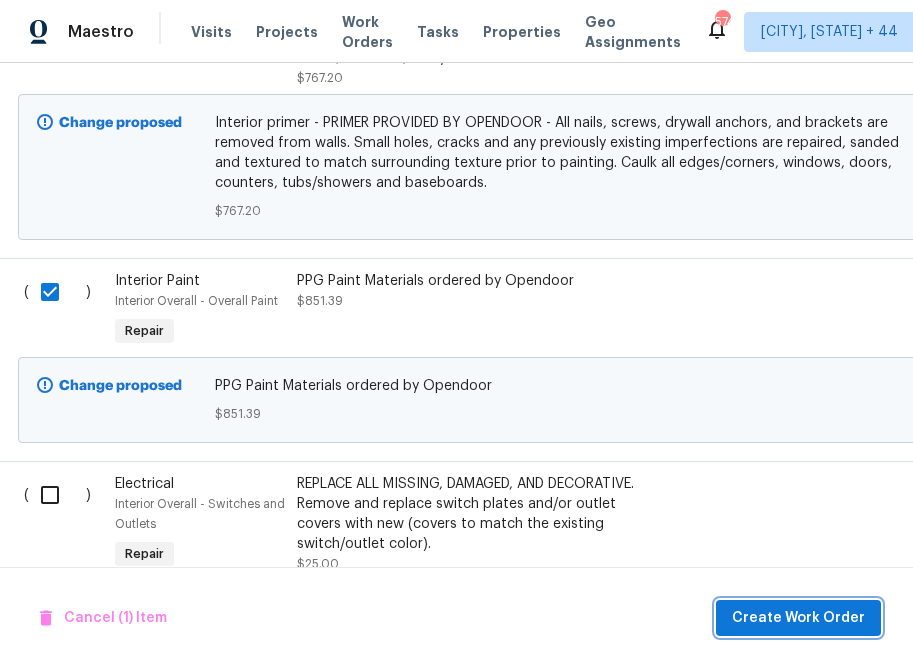 click on "Create Work Order" at bounding box center (798, 618) 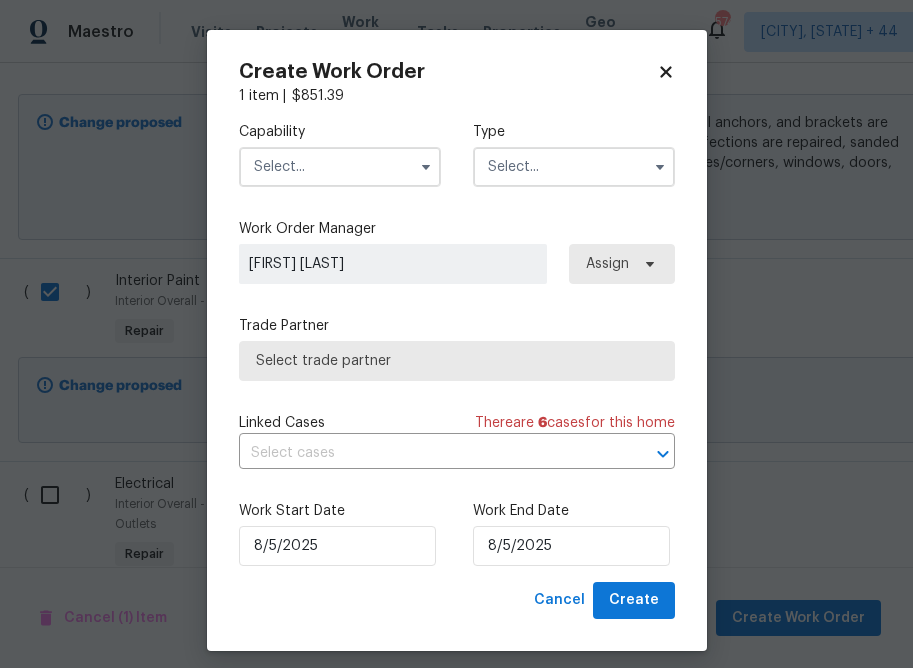 click at bounding box center [340, 167] 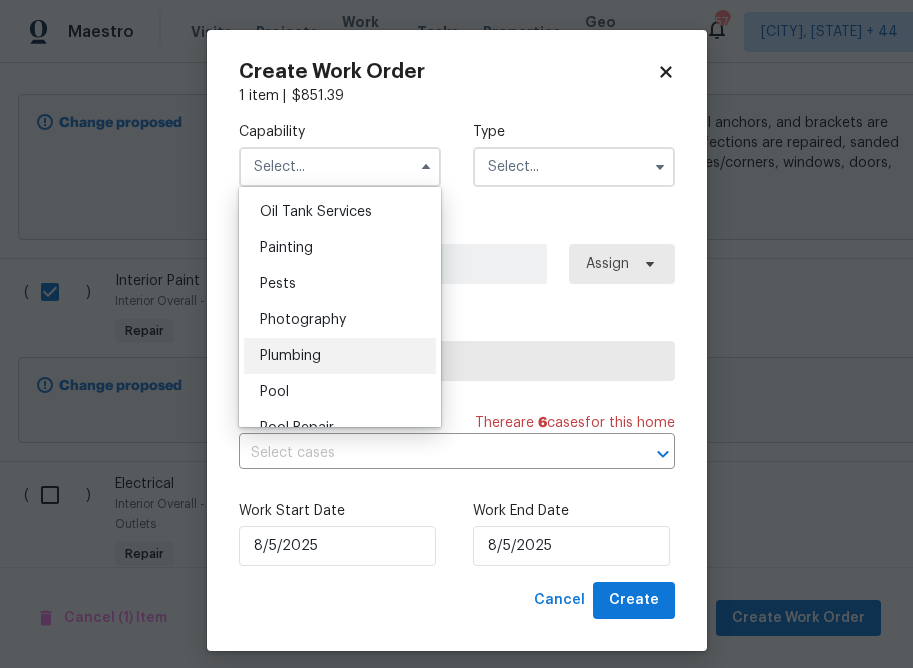 scroll, scrollTop: 1634, scrollLeft: 0, axis: vertical 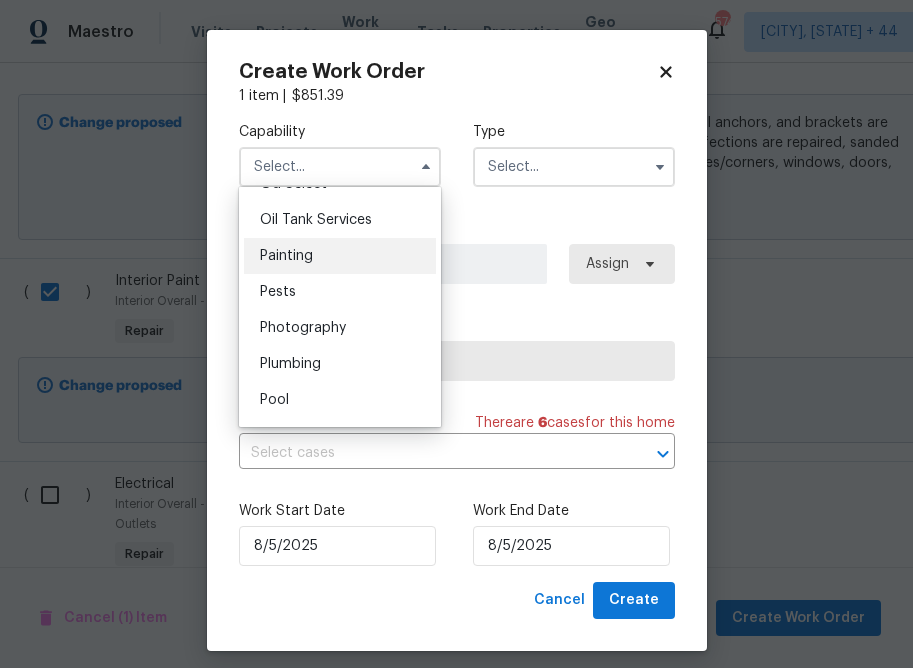click on "Painting" at bounding box center [340, 256] 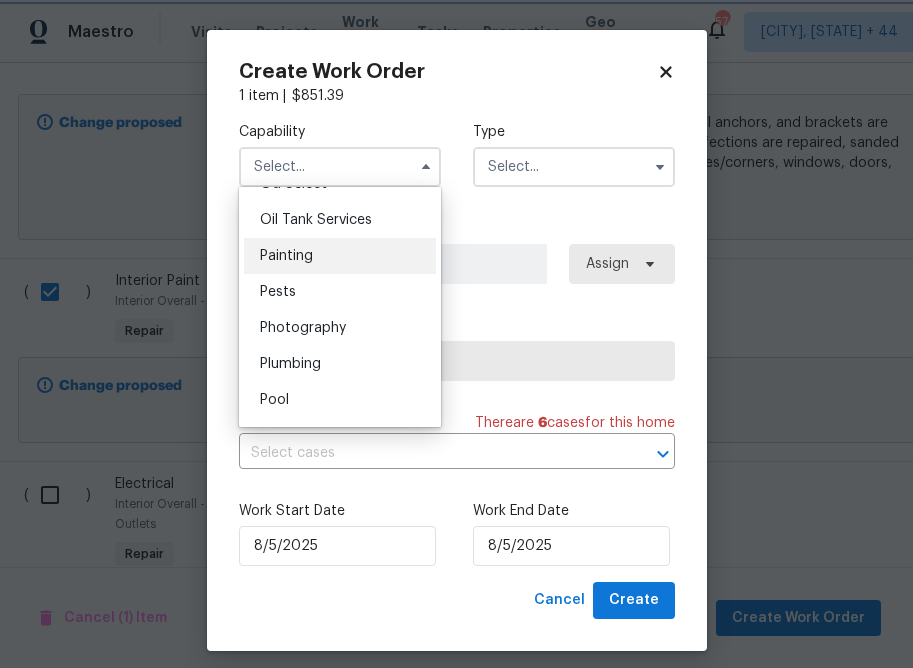 type on "Painting" 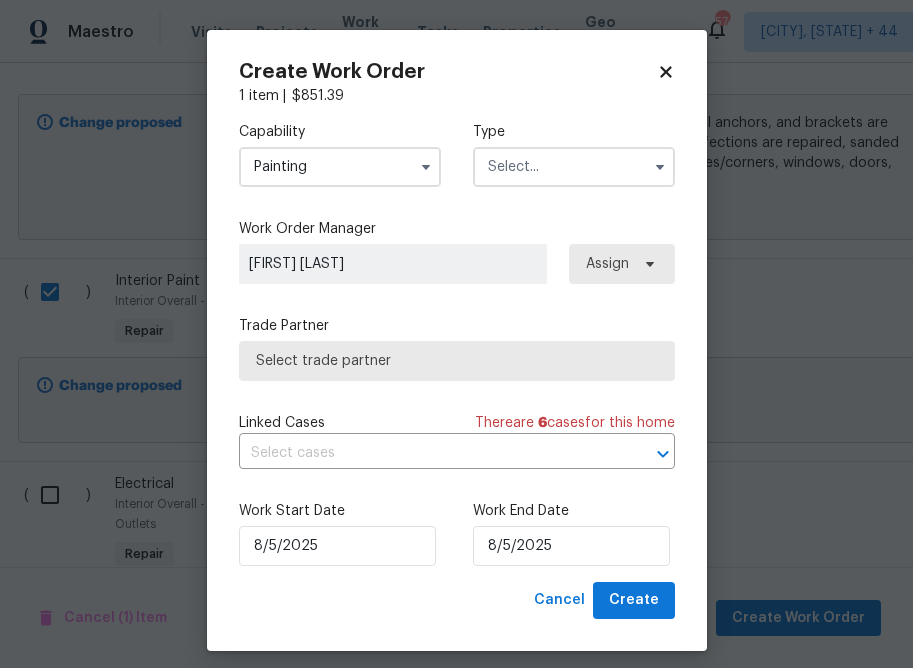 click at bounding box center (574, 167) 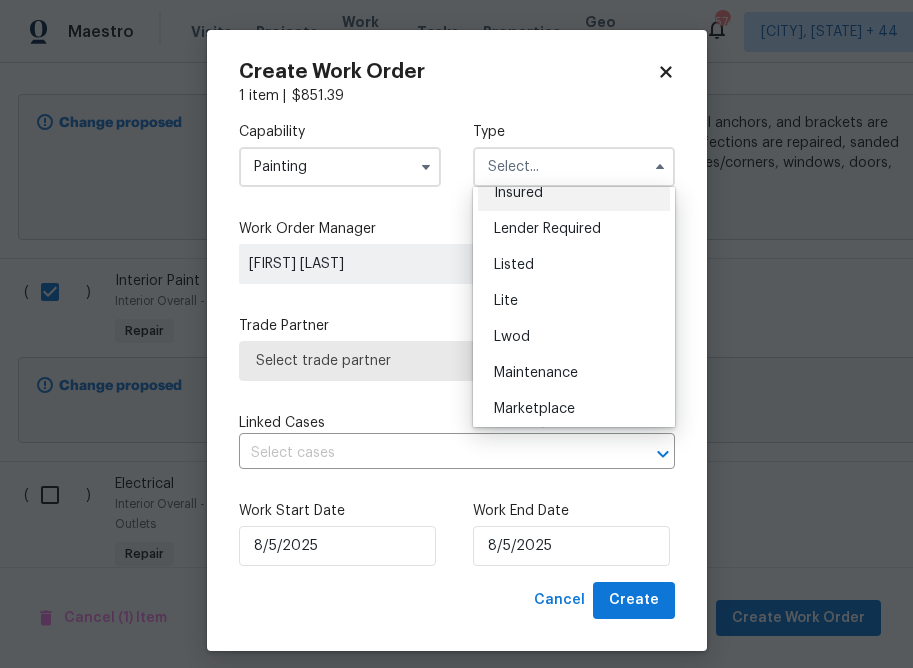 scroll, scrollTop: 454, scrollLeft: 0, axis: vertical 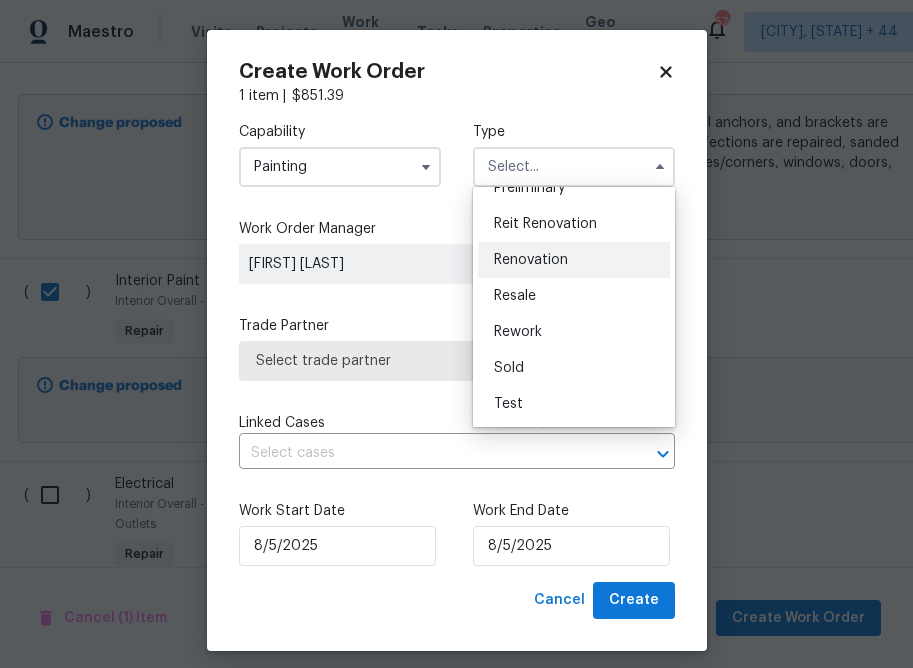 click on "Renovation" at bounding box center (574, 260) 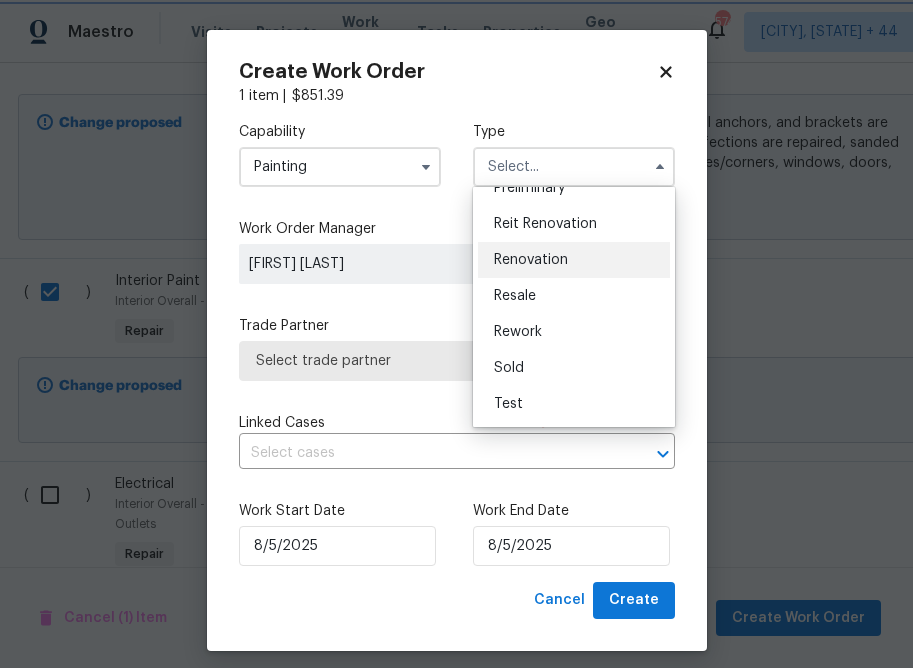 type on "Renovation" 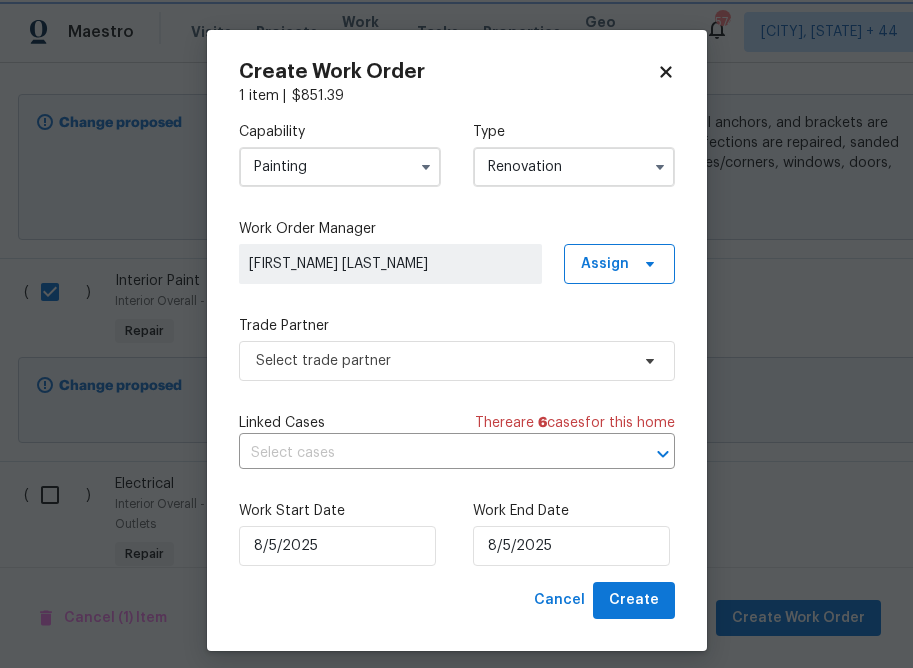 scroll, scrollTop: 0, scrollLeft: 0, axis: both 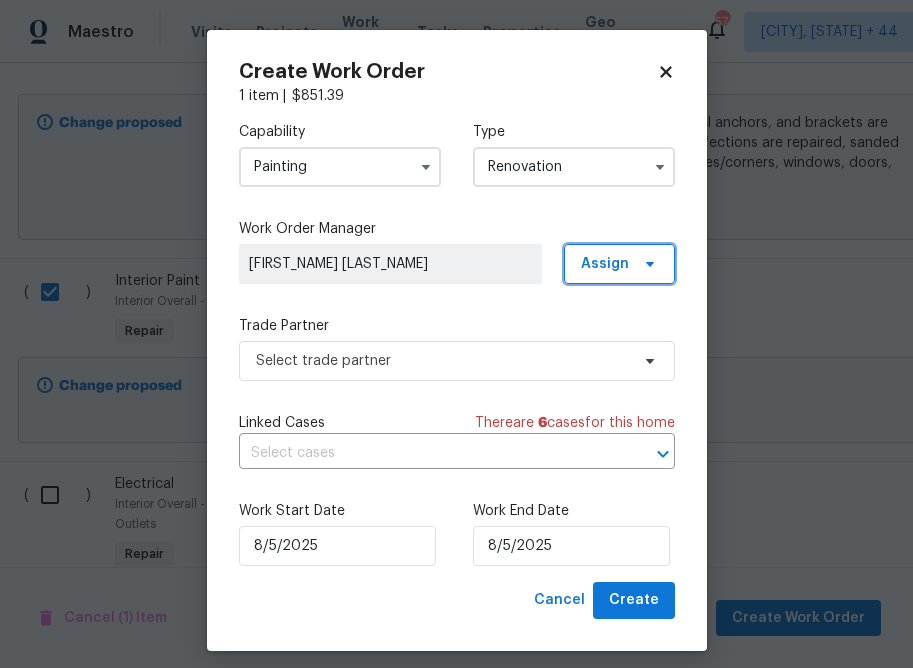 click 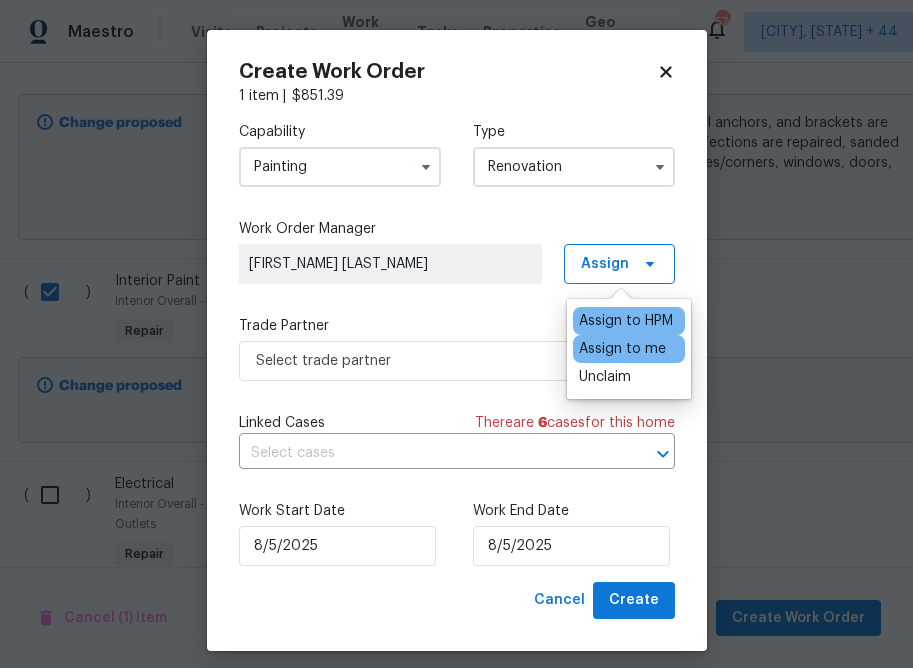click on "Assign to me" at bounding box center [622, 349] 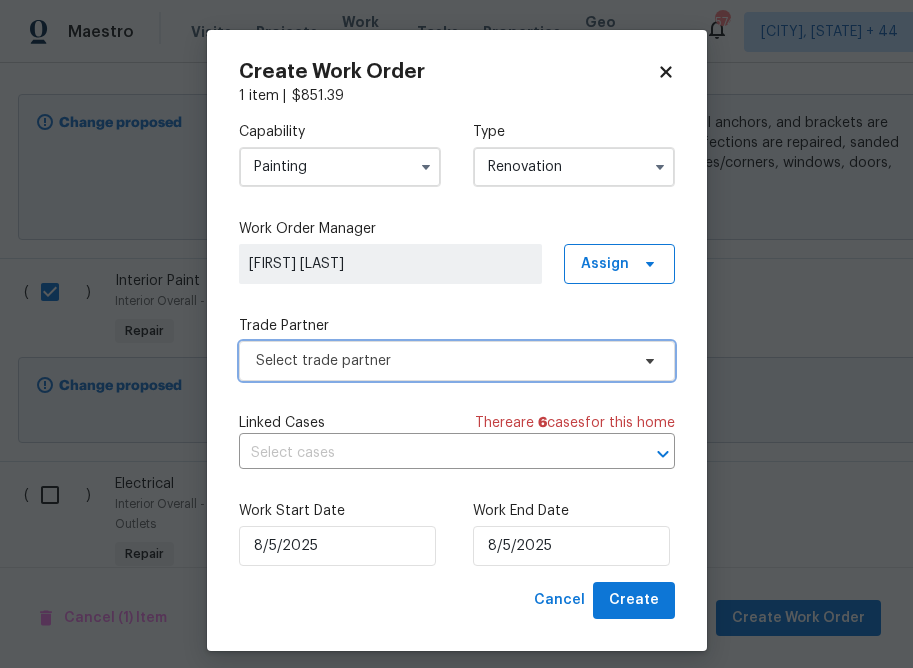 click on "Select trade partner" at bounding box center (457, 361) 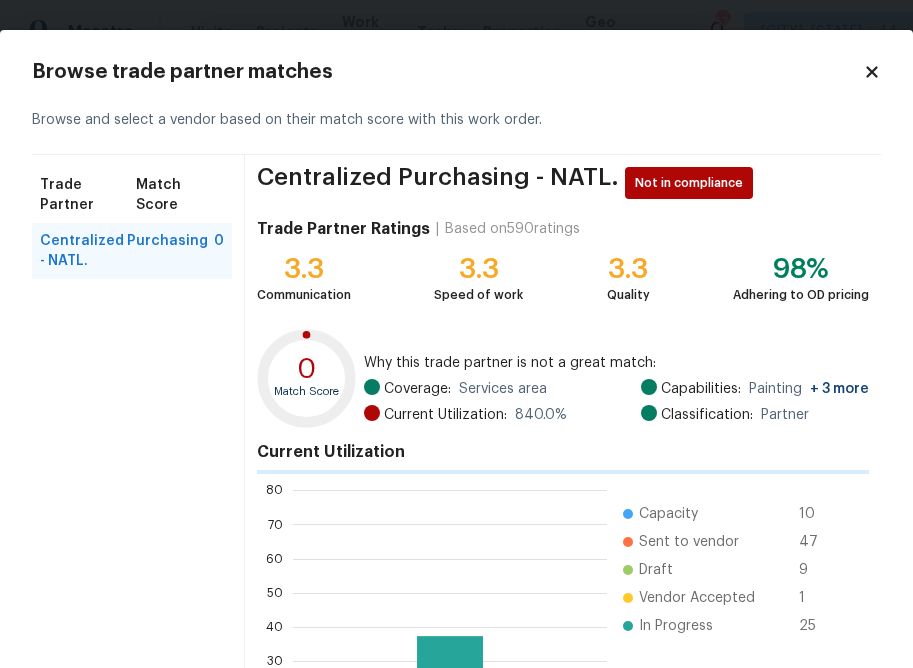 scroll, scrollTop: 2, scrollLeft: 1, axis: both 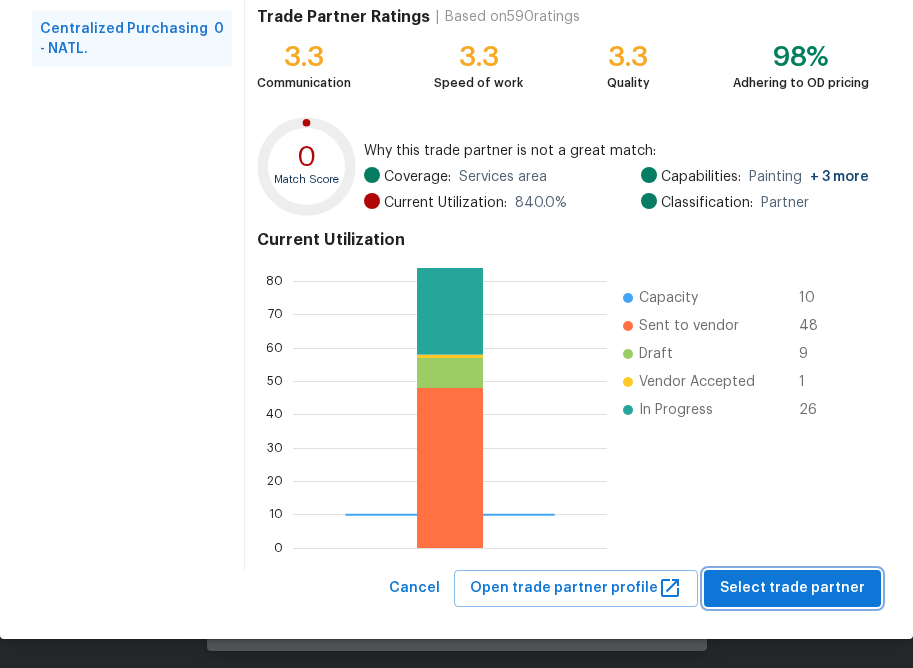 click on "Select trade partner" at bounding box center [792, 588] 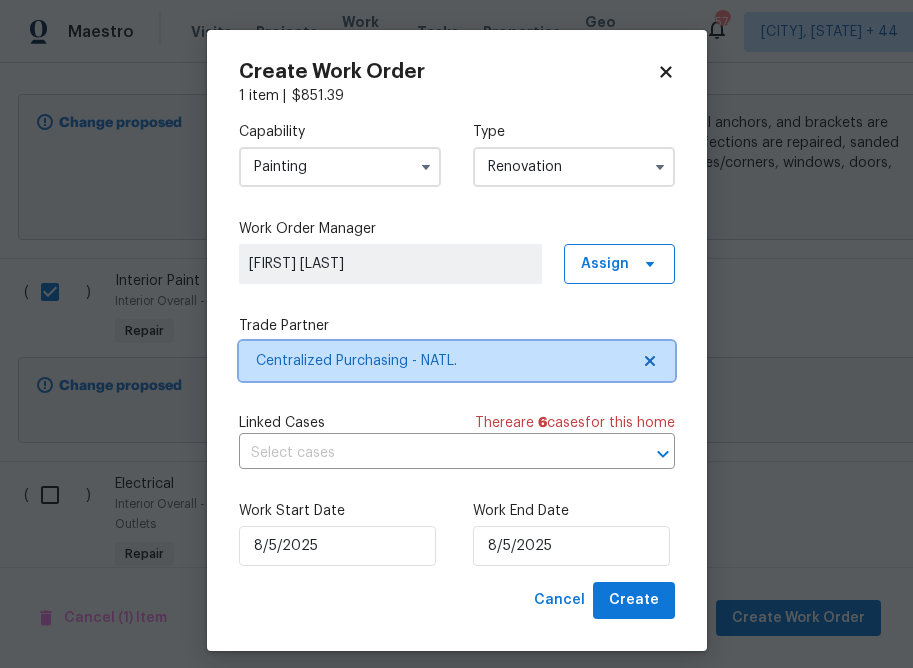scroll, scrollTop: 0, scrollLeft: 0, axis: both 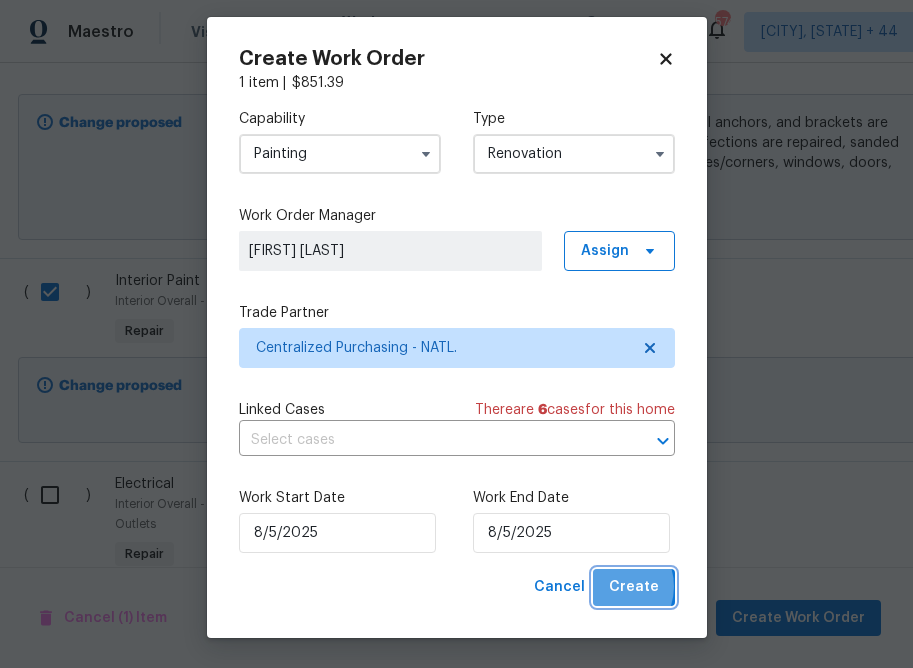 click on "Create" at bounding box center [634, 587] 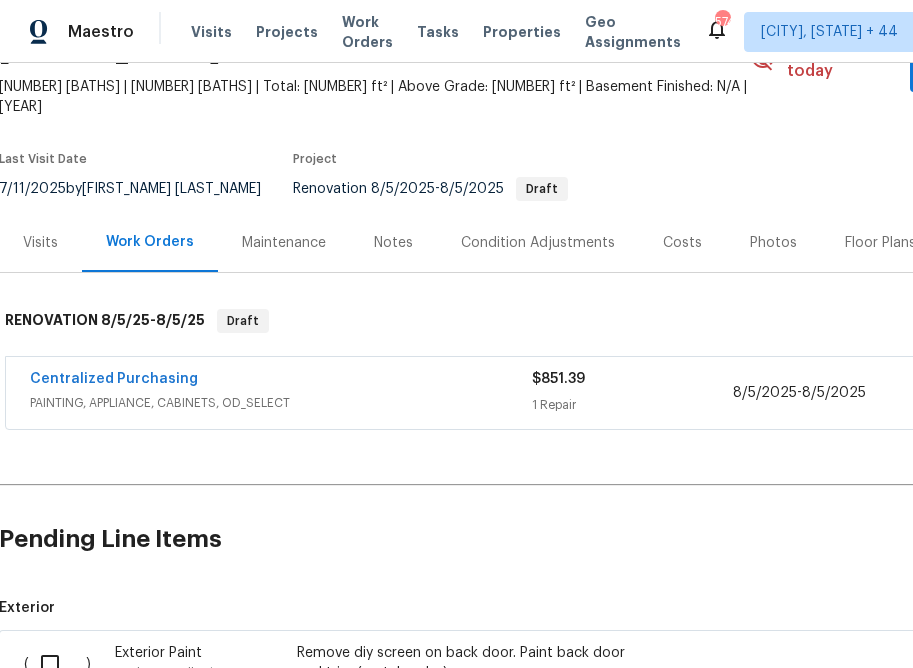 scroll, scrollTop: 131, scrollLeft: 2, axis: both 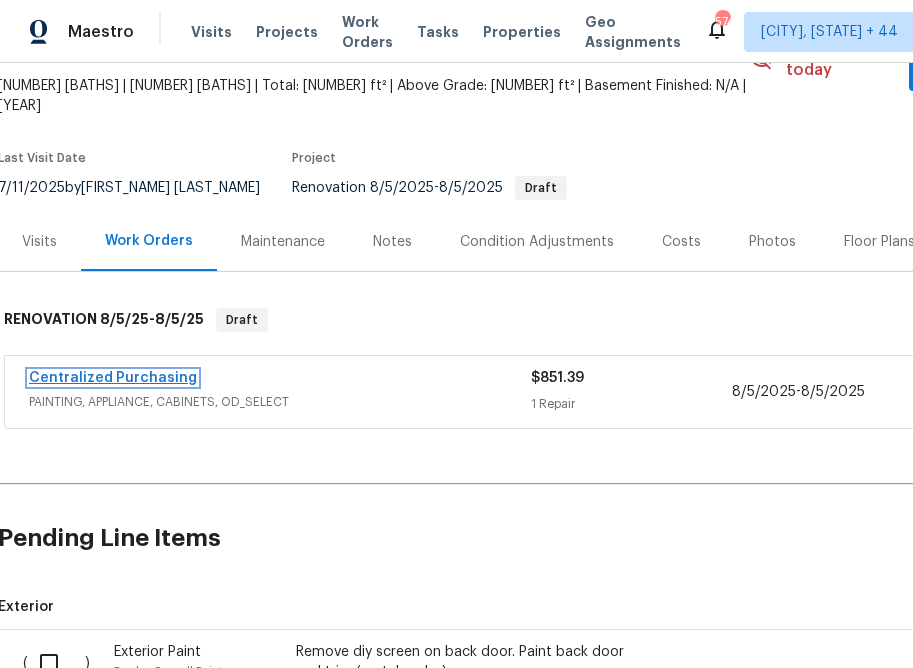 click on "Centralized Purchasing" at bounding box center [113, 378] 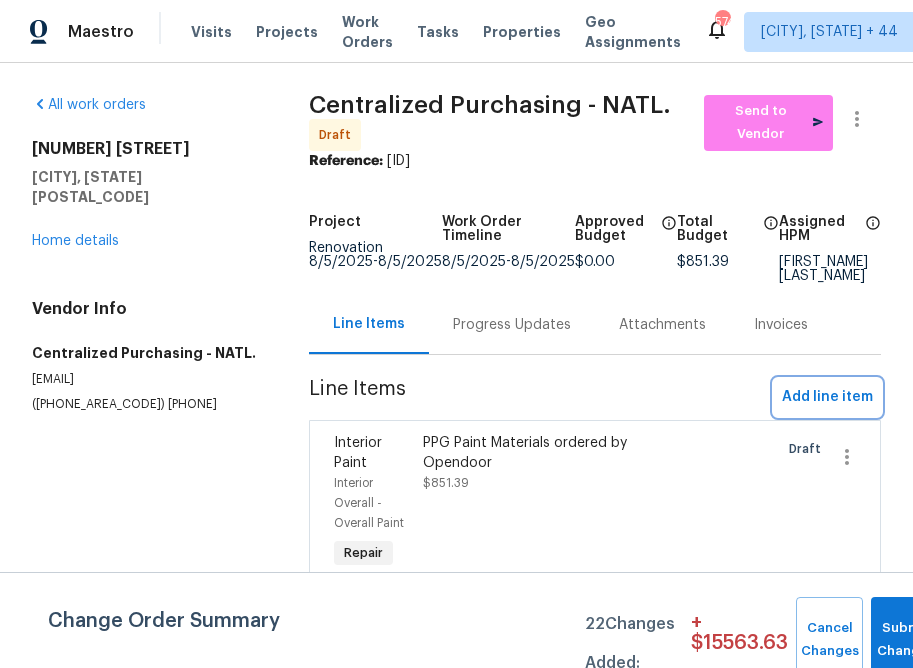 click on "Add line item" at bounding box center (827, 397) 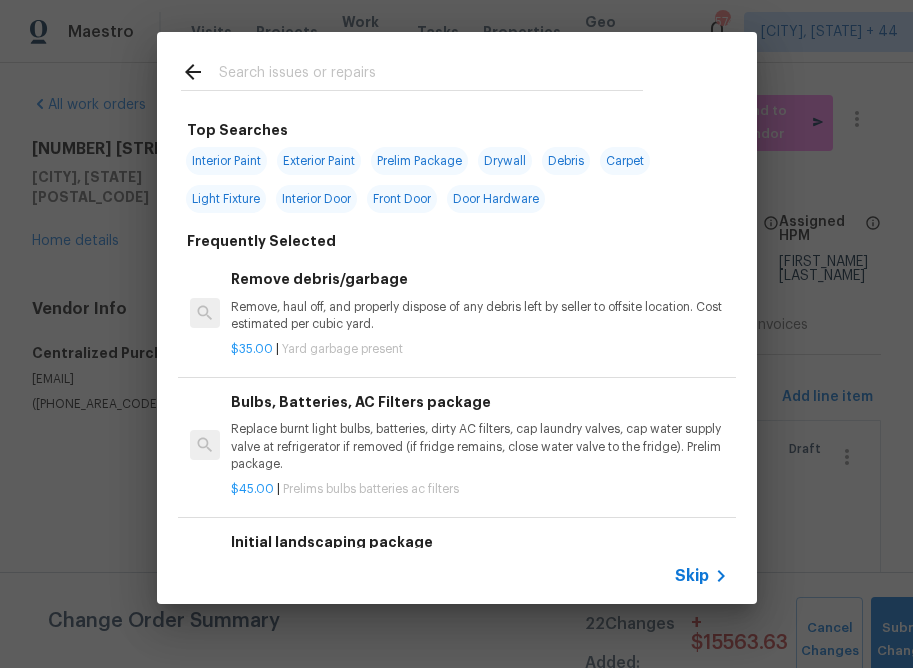 click on "Skip" at bounding box center (704, 576) 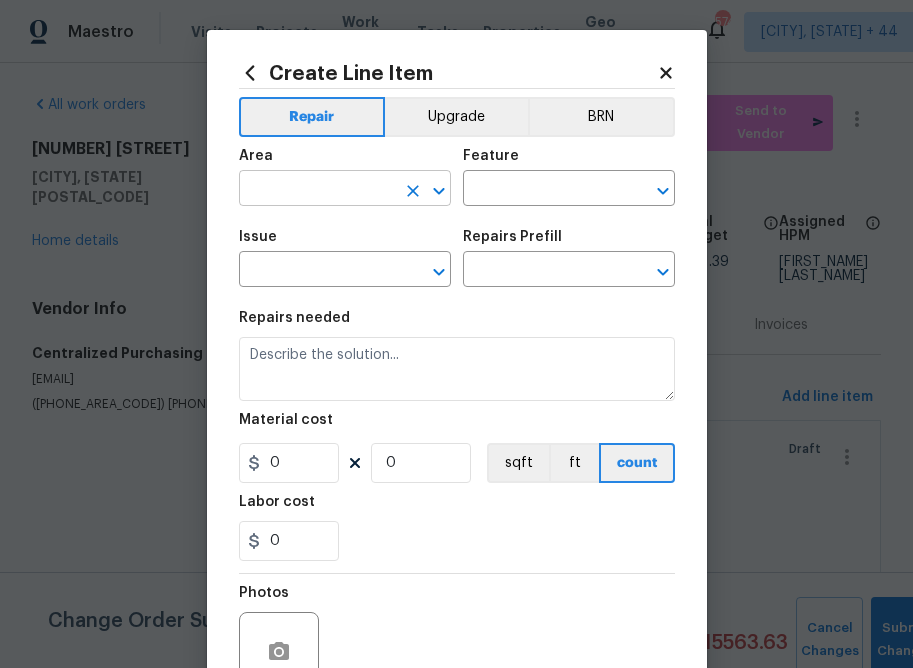 click at bounding box center [317, 190] 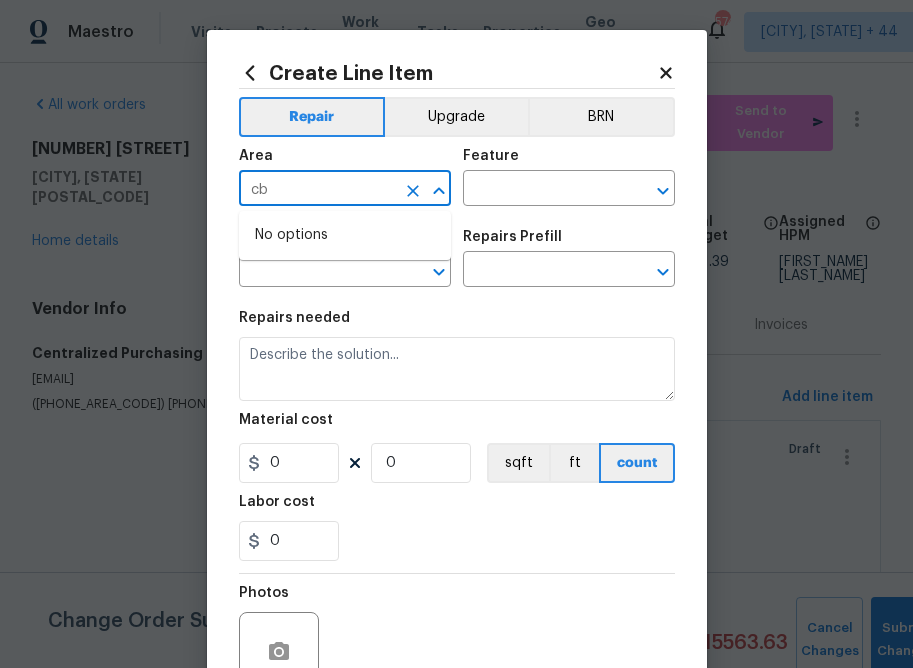 type on "c" 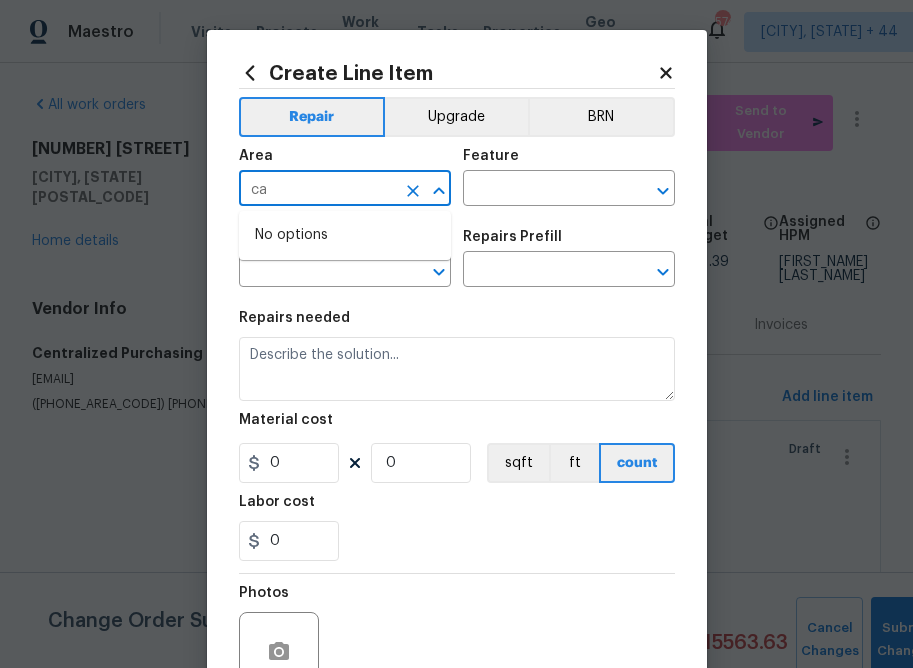 type on "c" 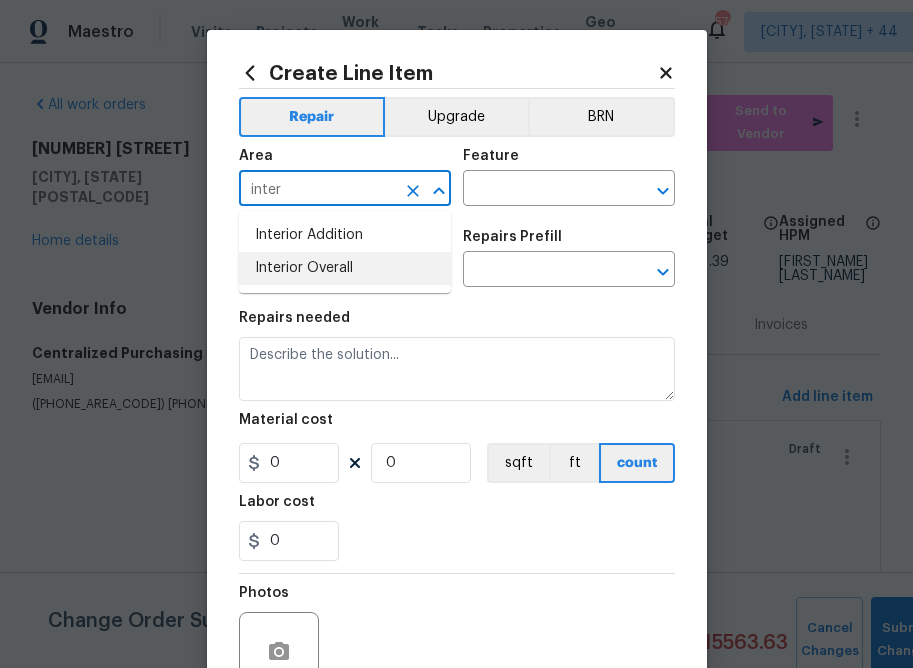 click on "Interior Overall" at bounding box center [345, 268] 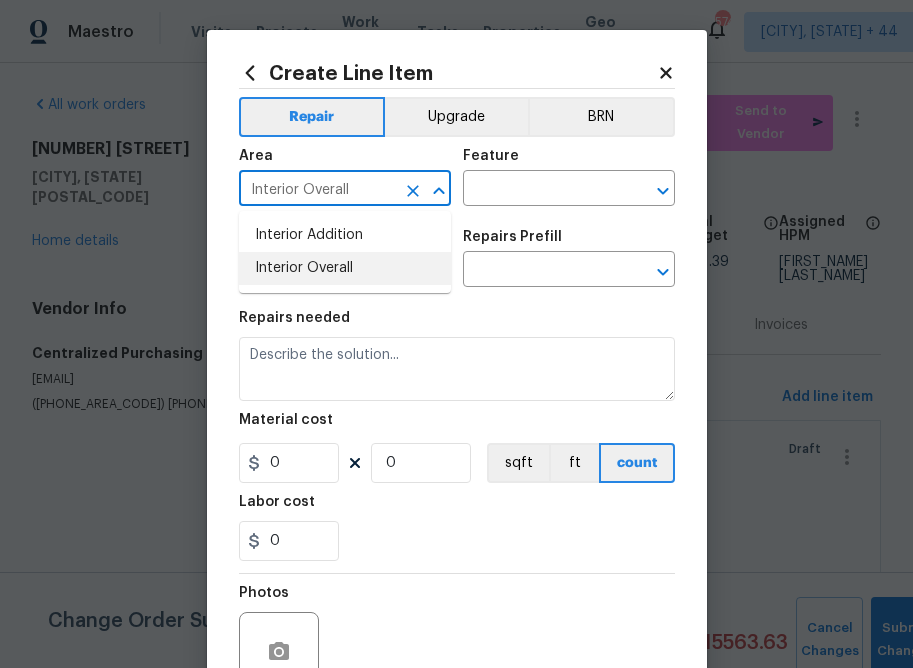 type on "Interior Overall" 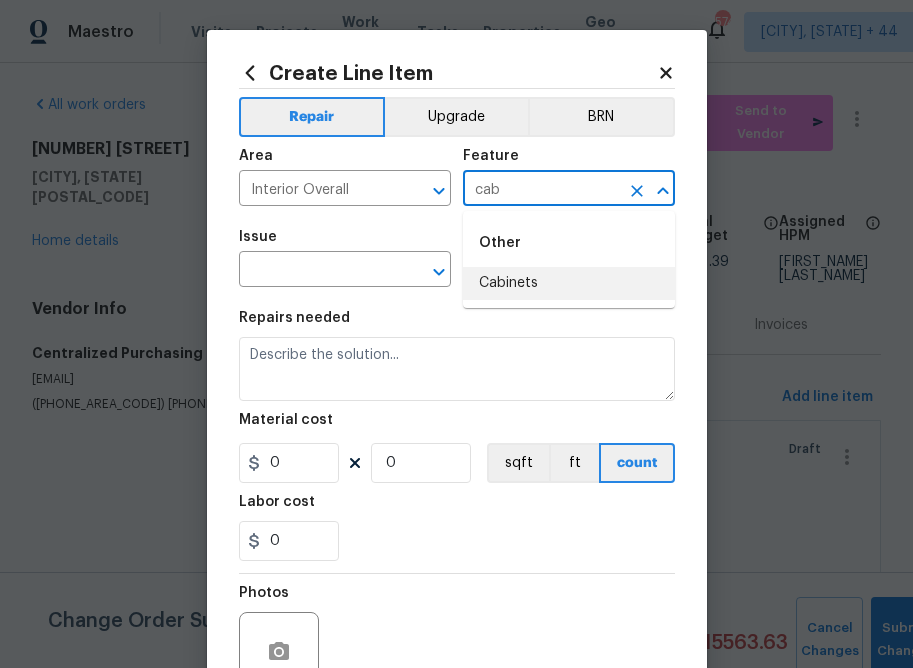 click on "Cabinets" at bounding box center [569, 283] 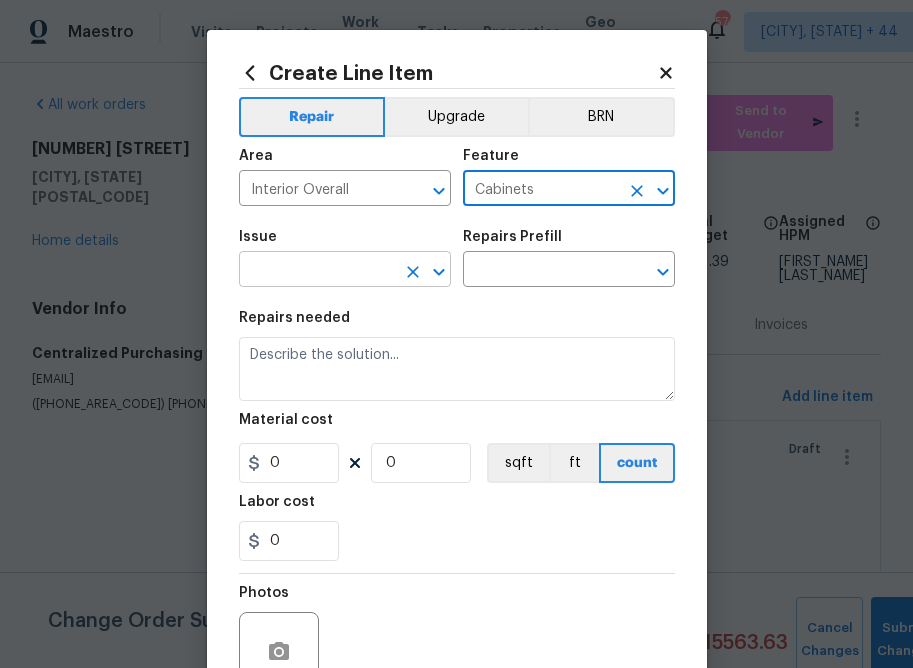 type on "Cabinets" 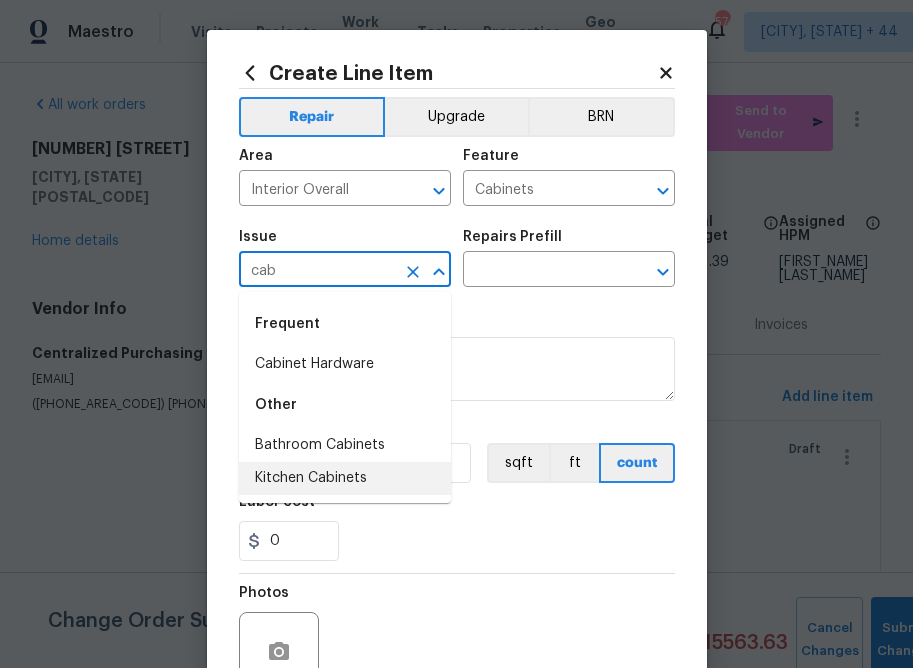 click on "Kitchen Cabinets" at bounding box center (345, 478) 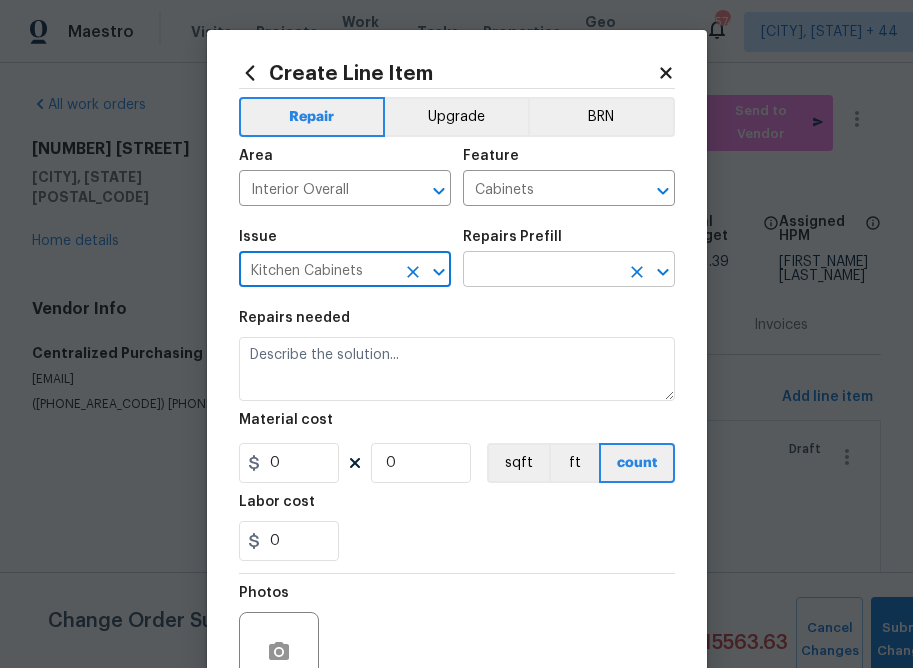 type on "Kitchen Cabinets" 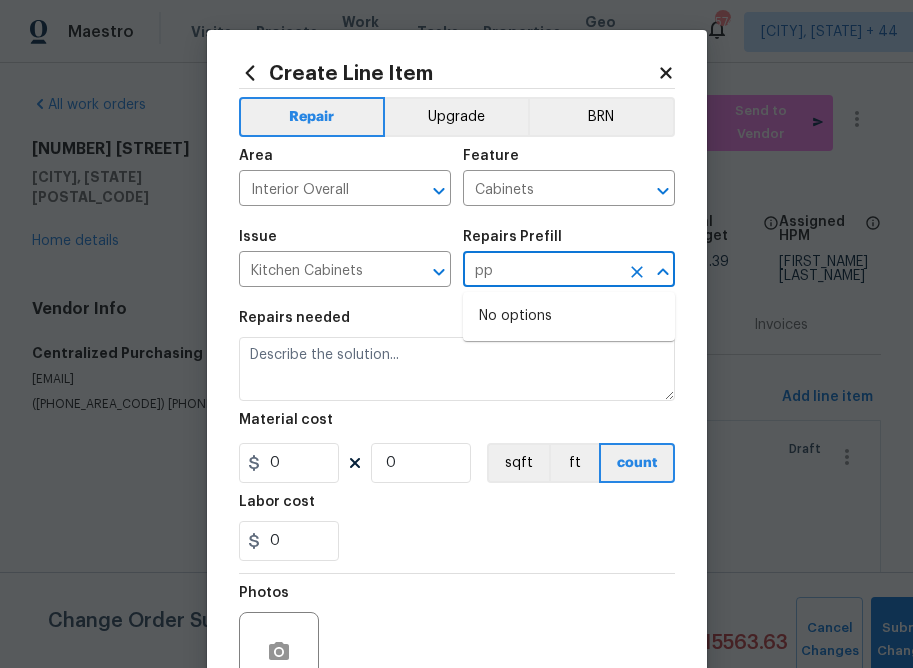 type on "p" 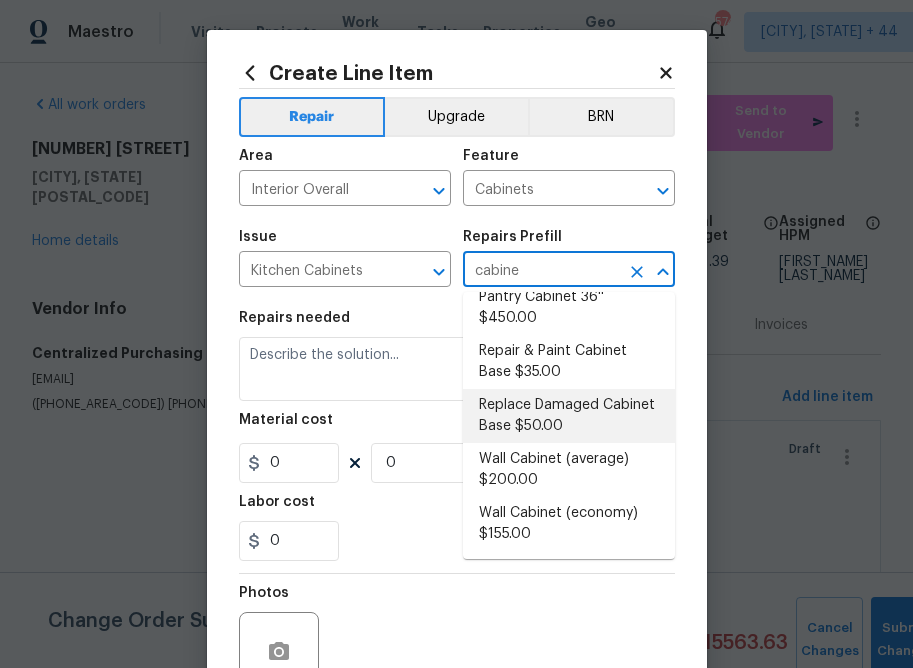 scroll, scrollTop: 0, scrollLeft: 0, axis: both 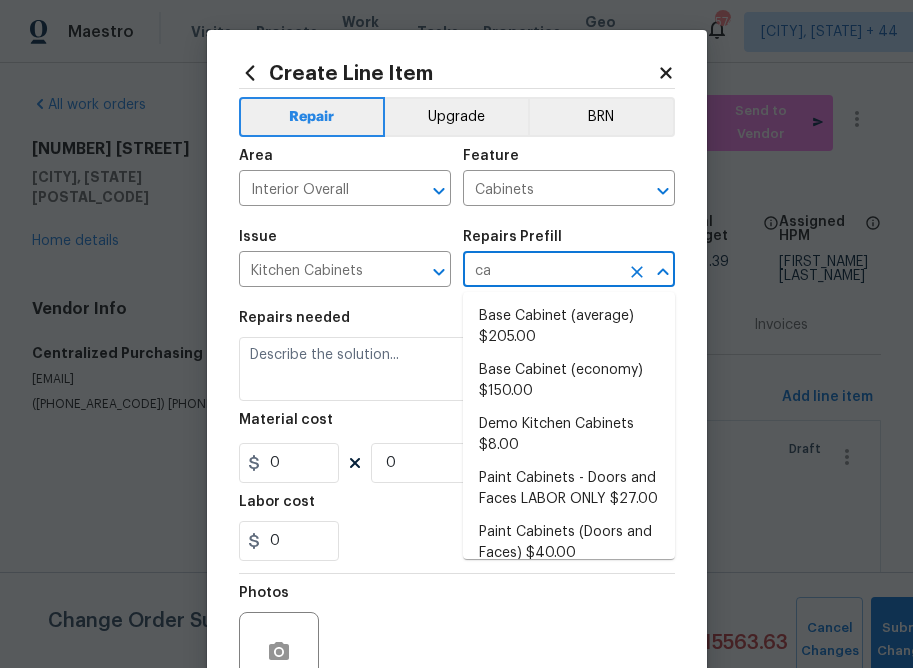 type on "c" 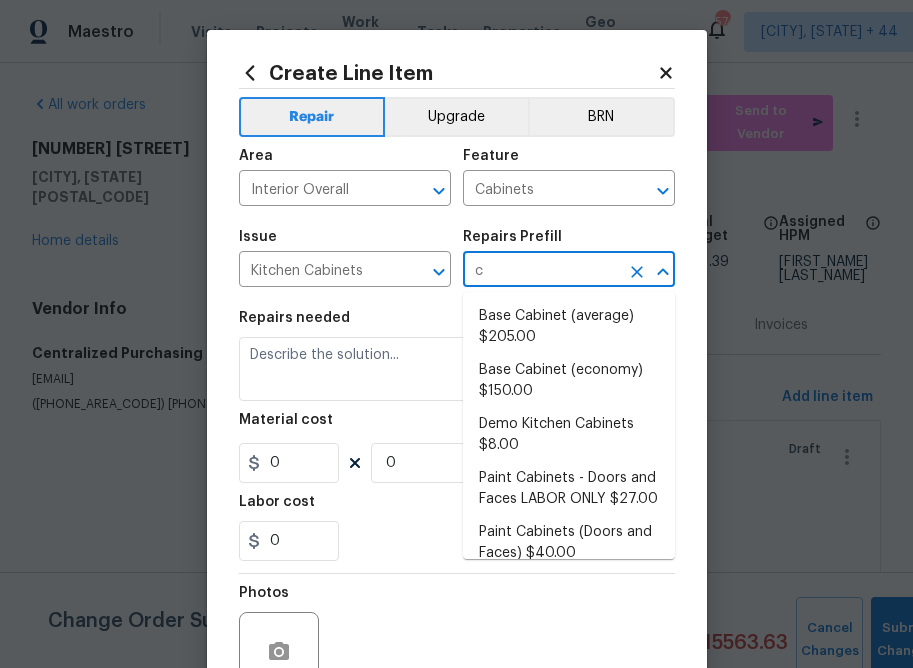 type 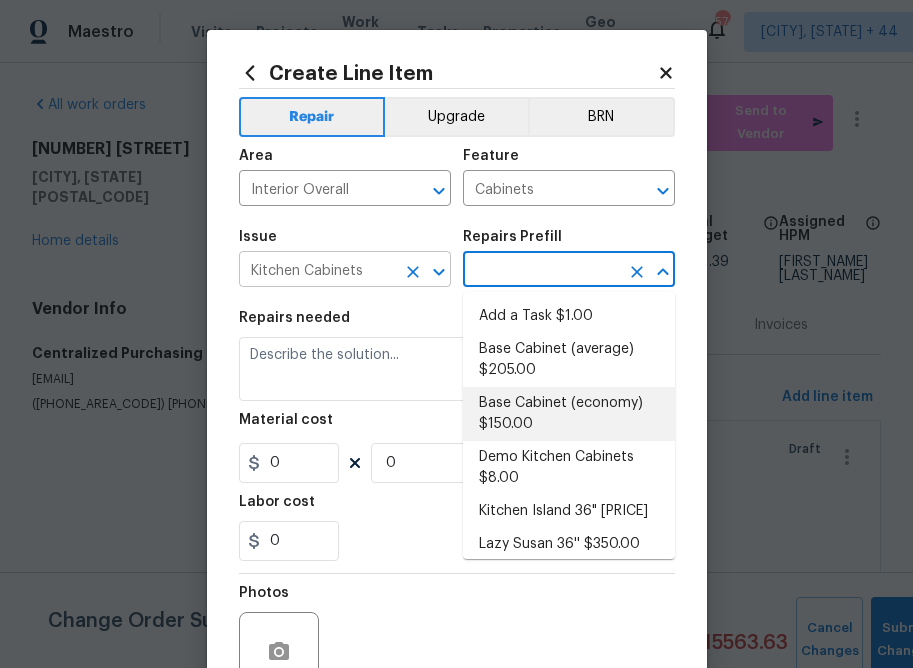click on "Kitchen Cabinets" at bounding box center [317, 271] 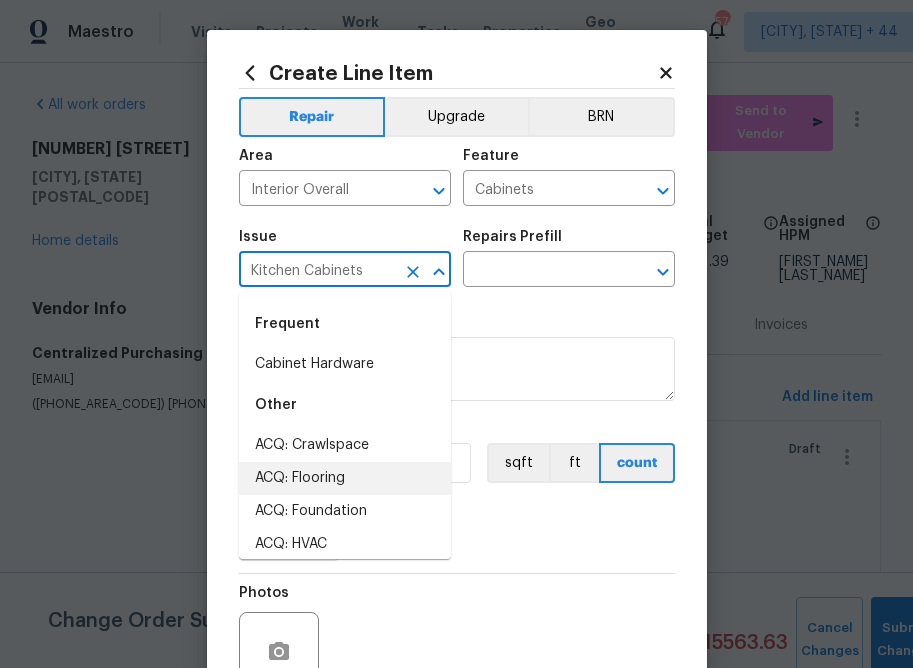 click on "Kitchen Cabinets" at bounding box center [317, 271] 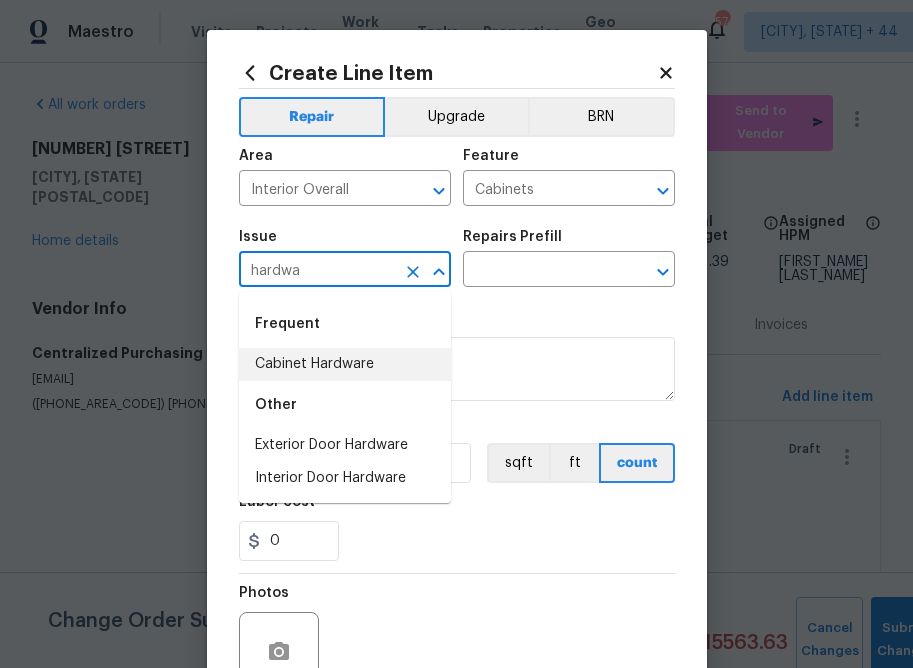 click on "Cabinet Hardware" at bounding box center [345, 364] 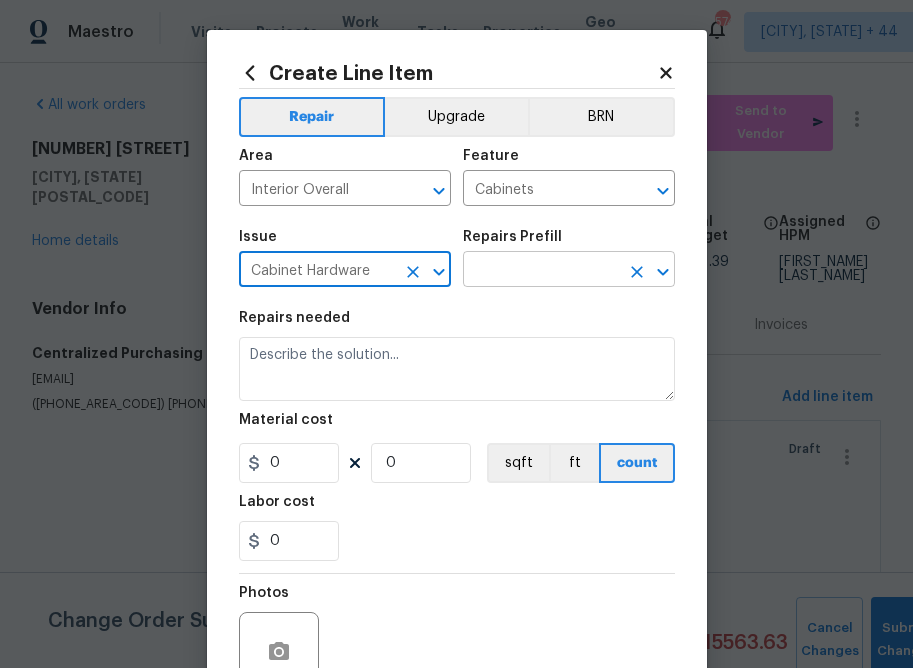 type on "Cabinet Hardware" 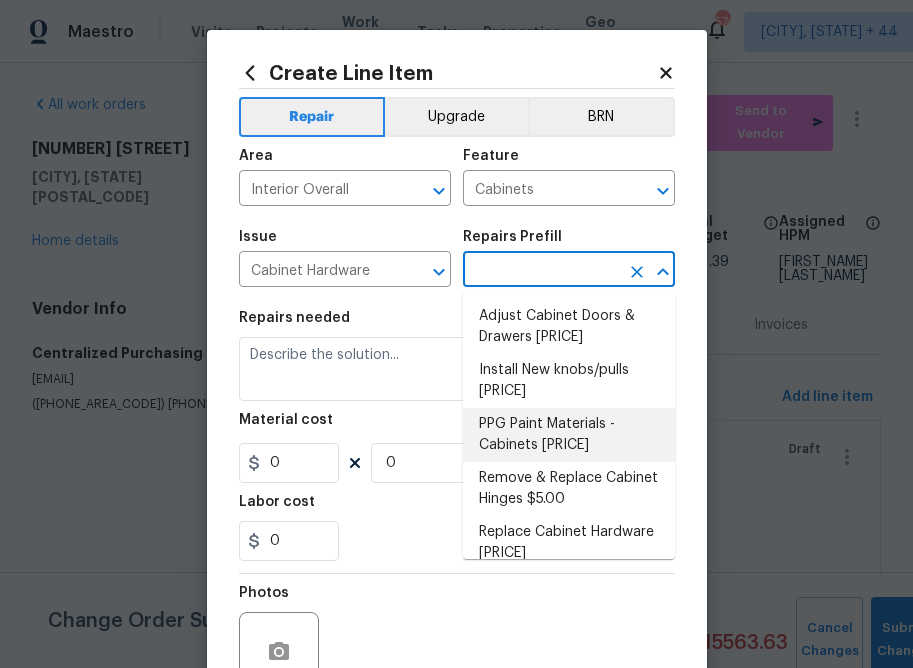 click on "PPG Paint Materials - Cabinets [PRICE]" at bounding box center (569, 435) 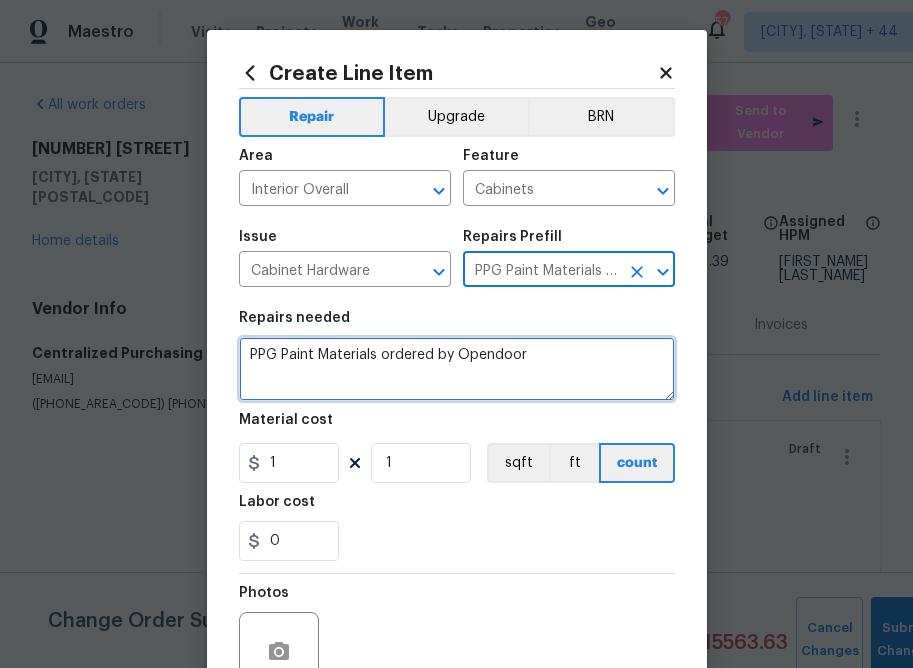 click on "PPG Paint Materials ordered by Opendoor" at bounding box center [457, 369] 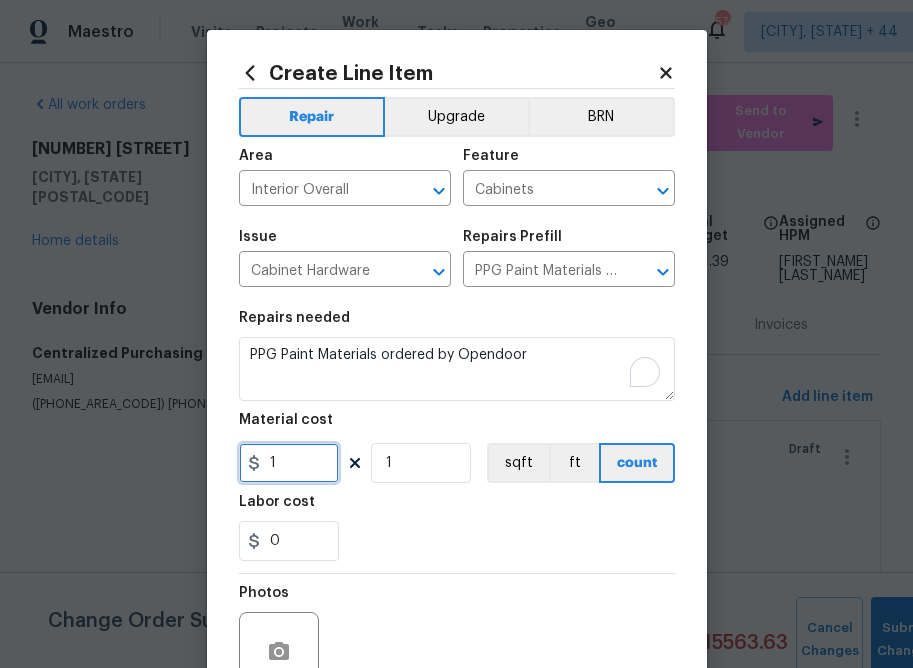 click on "1" at bounding box center (289, 463) 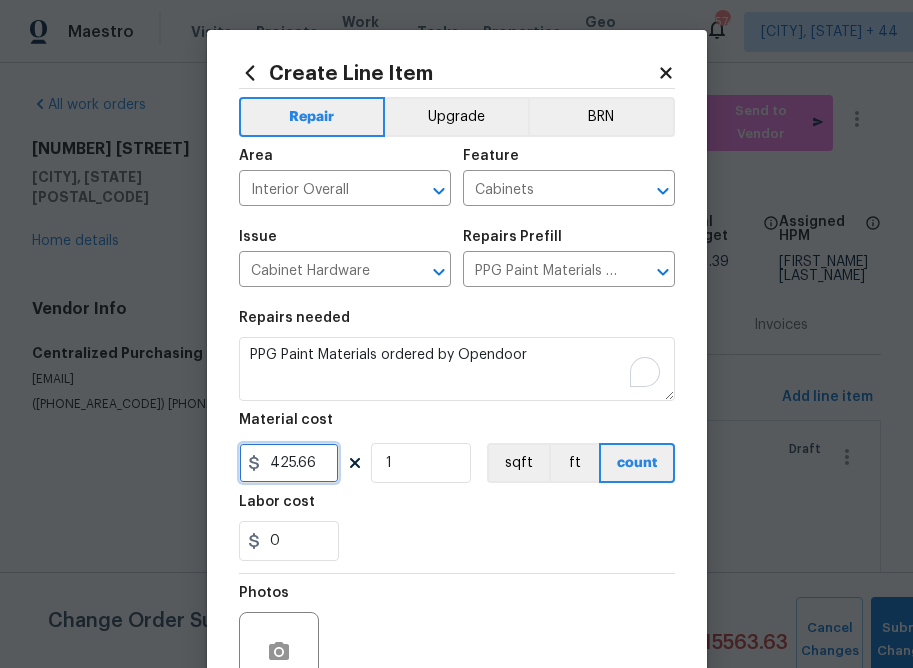 type on "425.66" 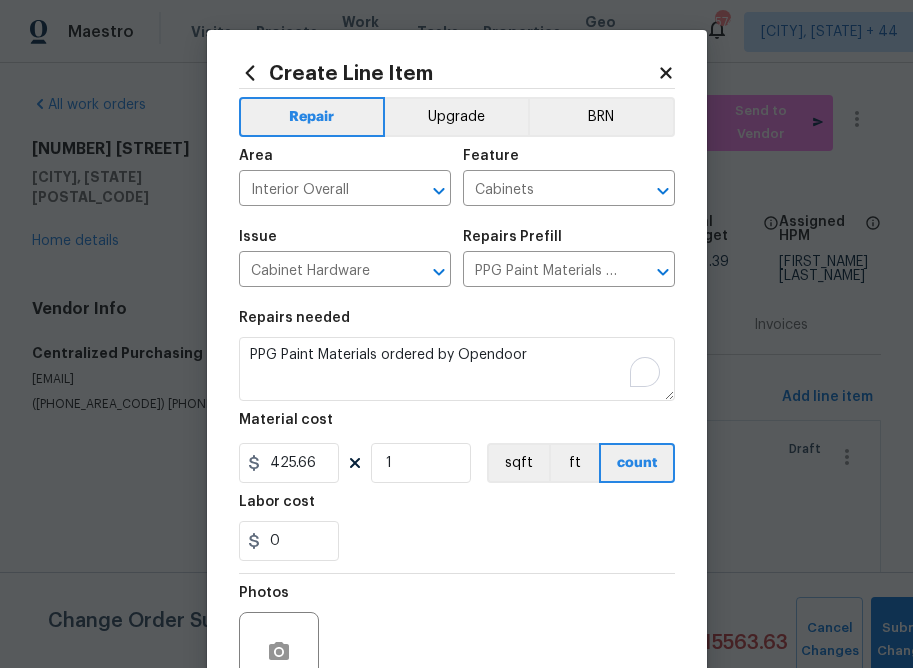 click on "0" at bounding box center [457, 541] 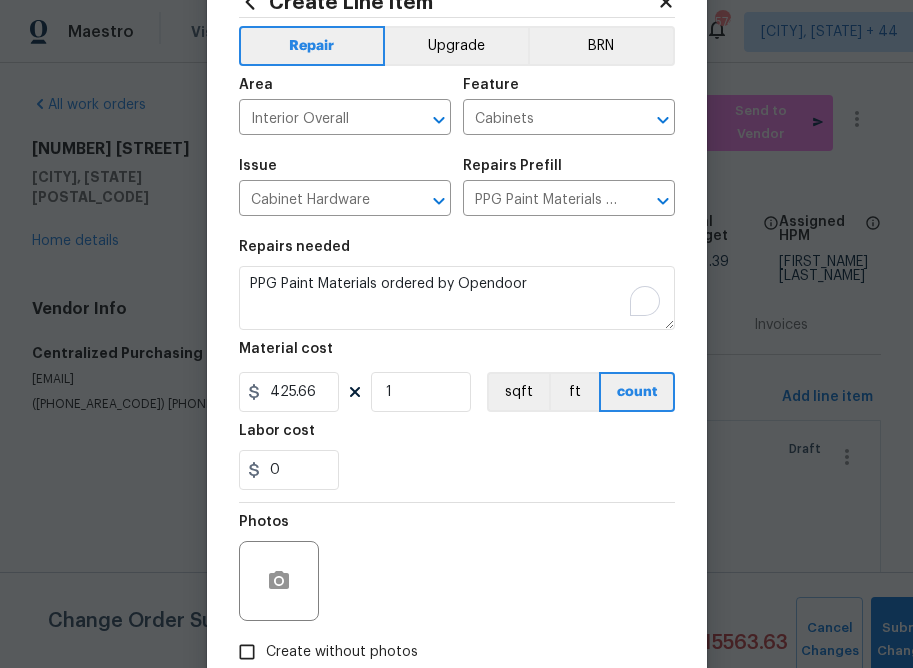 scroll, scrollTop: 146, scrollLeft: 0, axis: vertical 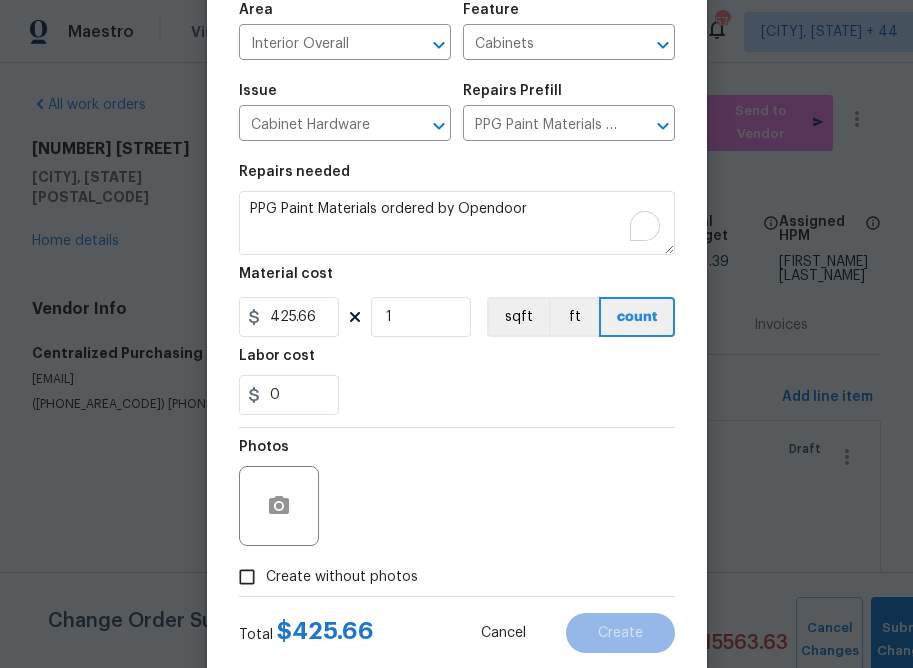 click on "Create without photos" at bounding box center (342, 577) 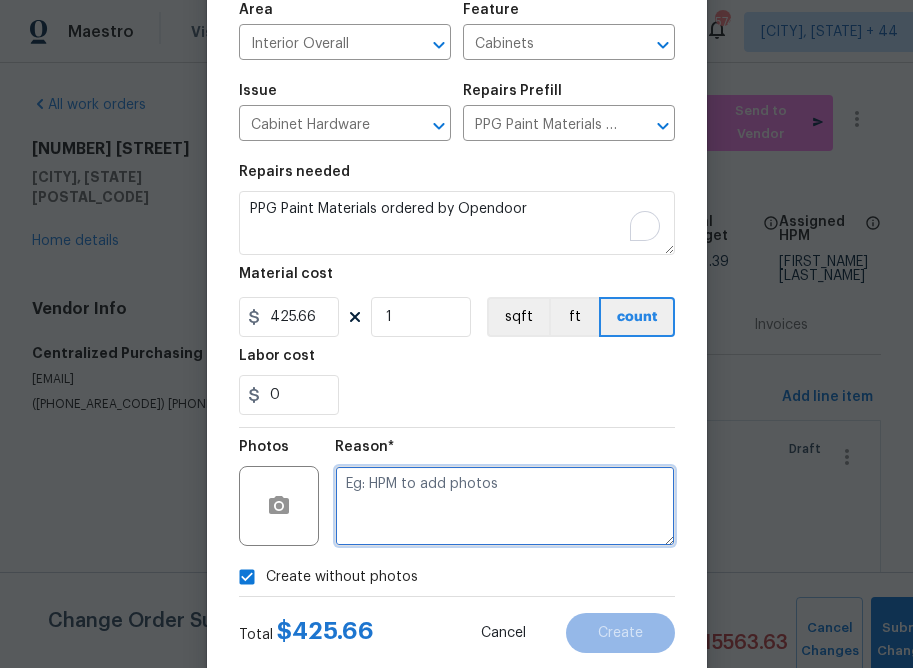 click at bounding box center [505, 506] 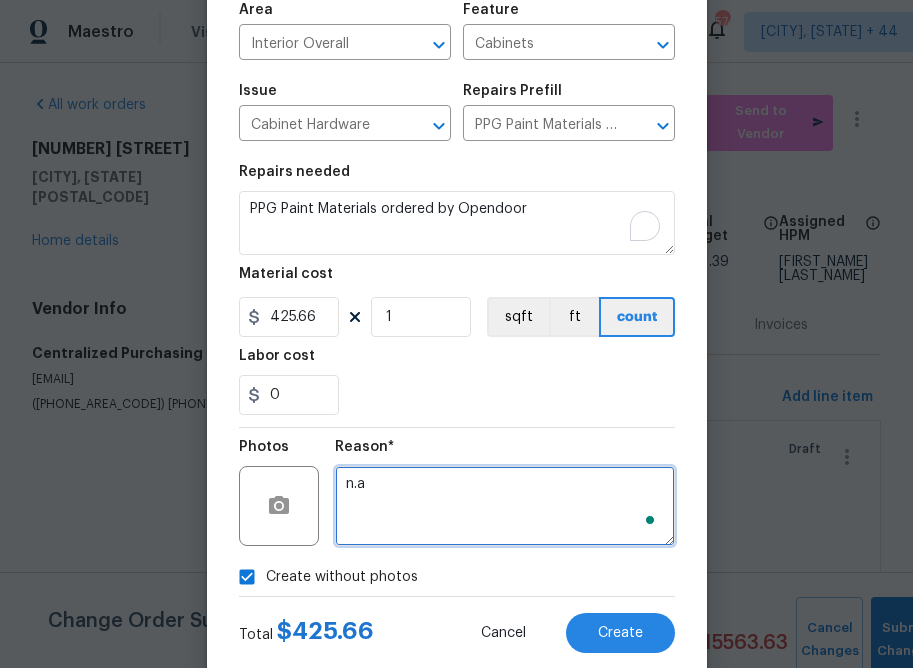 type on "n.a" 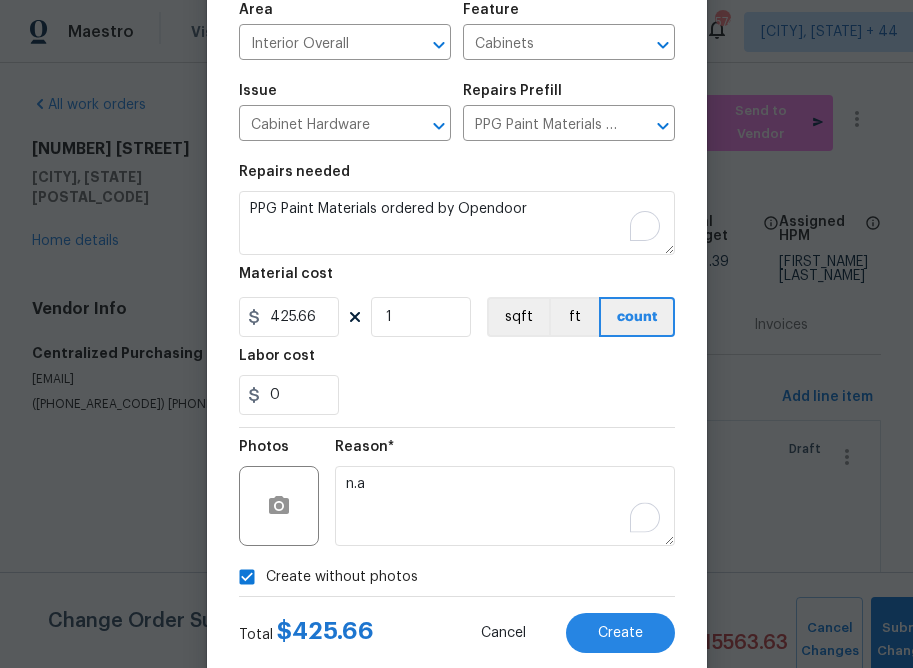 click on "0" at bounding box center (457, 395) 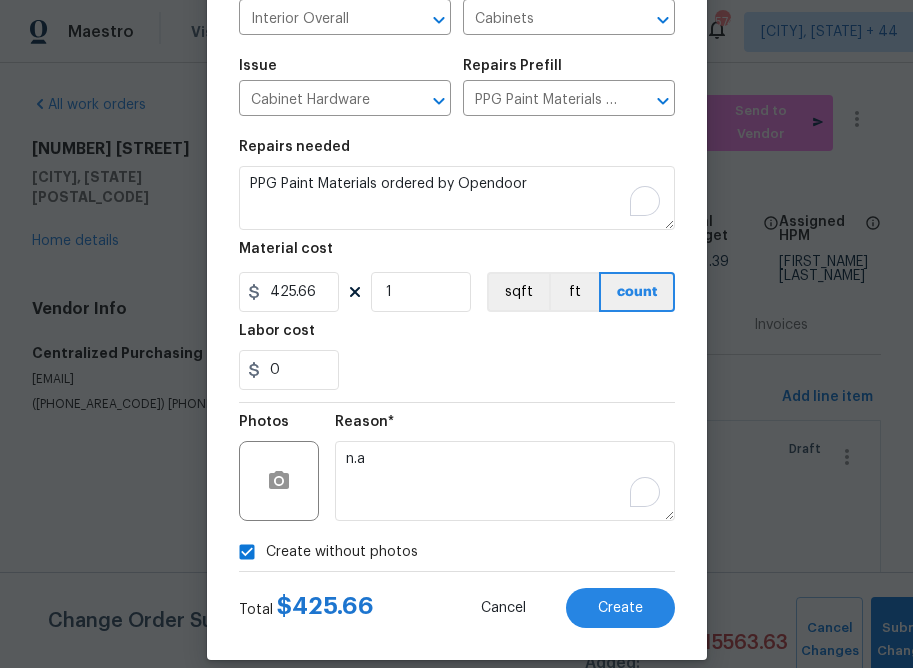 scroll, scrollTop: 194, scrollLeft: 0, axis: vertical 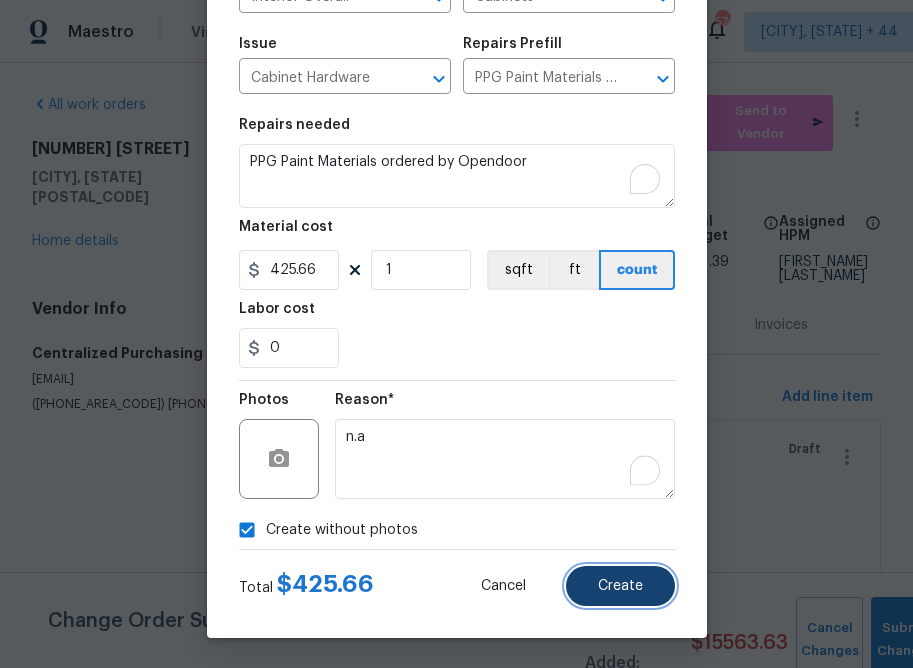 click on "Create" at bounding box center [620, 586] 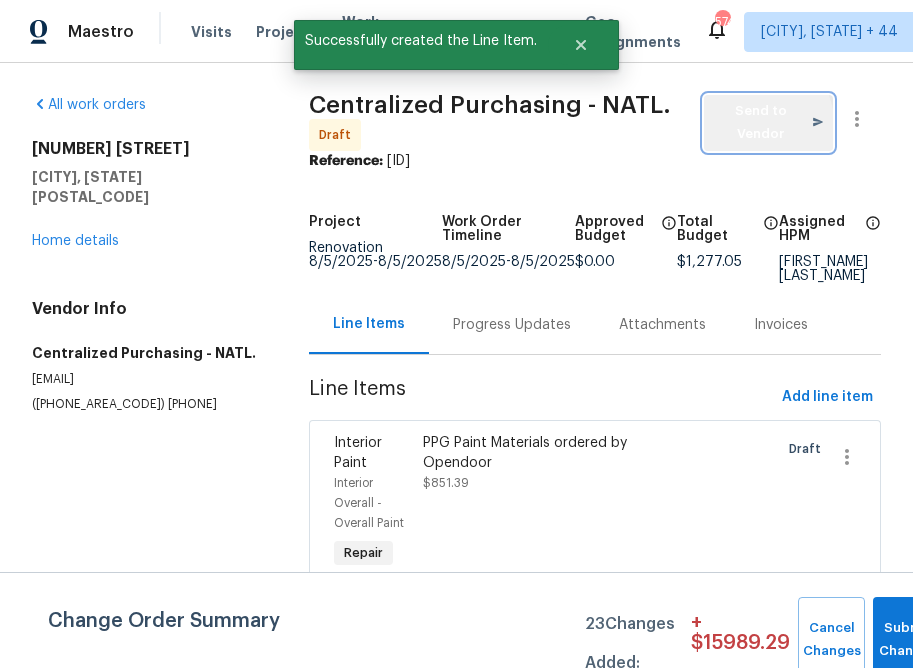 click on "Send to Vendor" at bounding box center [768, 123] 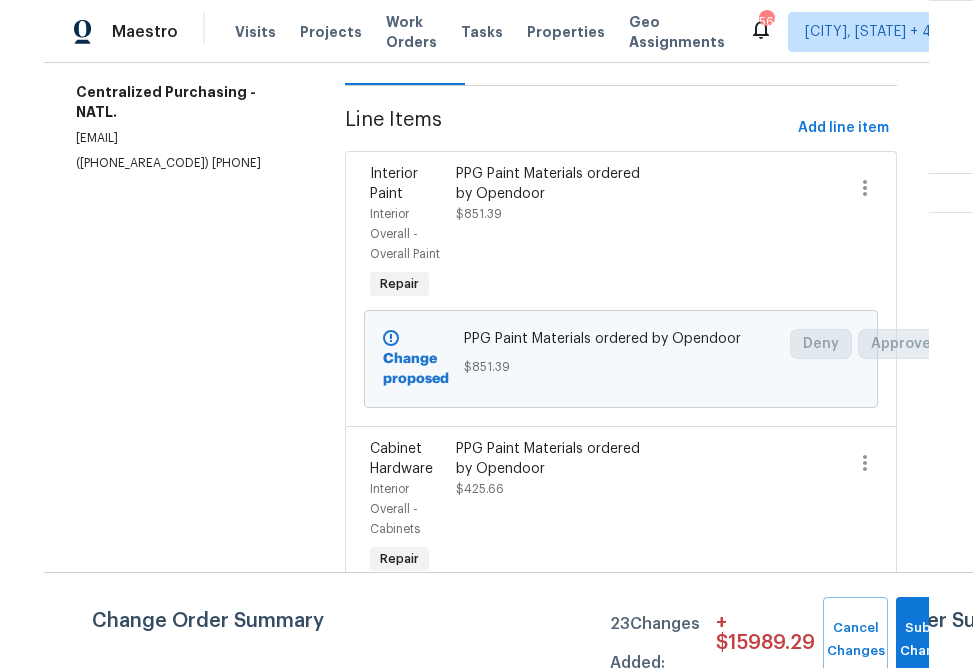 scroll, scrollTop: 0, scrollLeft: 0, axis: both 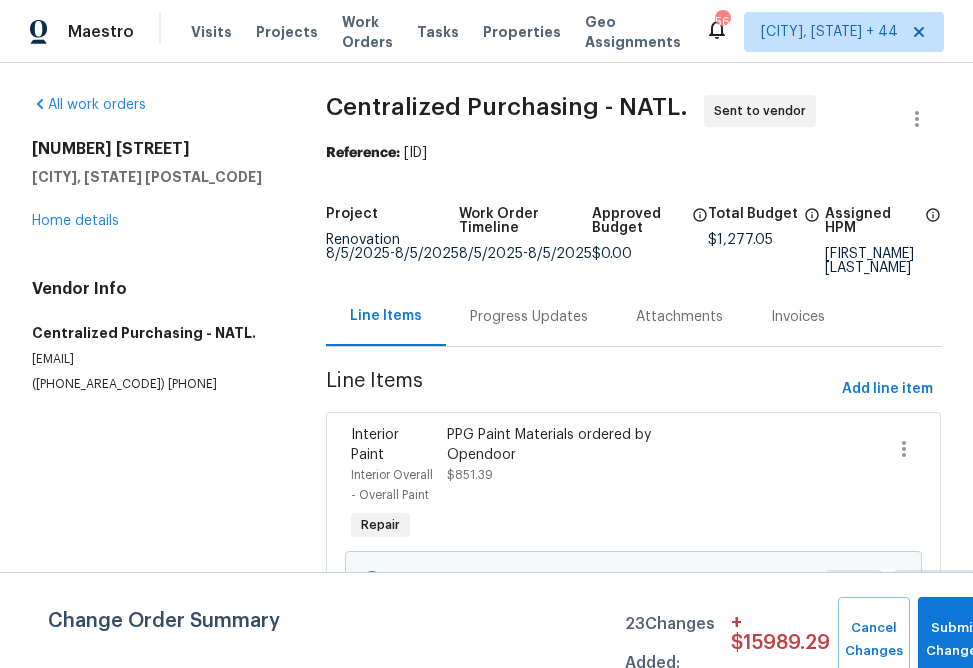click on "[NUMBER] [CITY], [STATE] + 44 [LAST_NAME]" at bounding box center [486, 31] 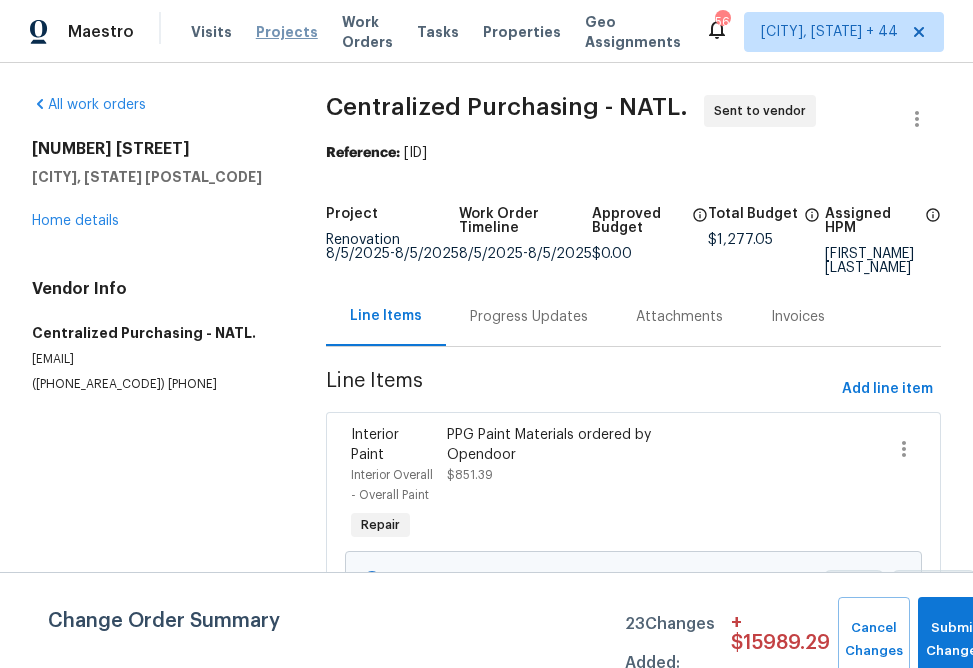 click on "Projects" at bounding box center (287, 32) 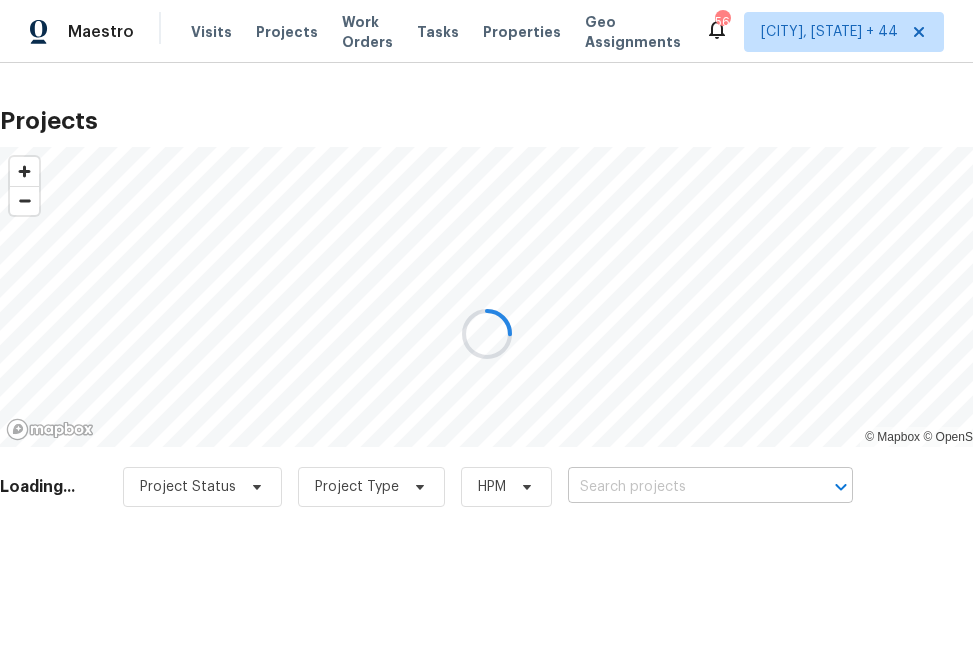 click at bounding box center (682, 487) 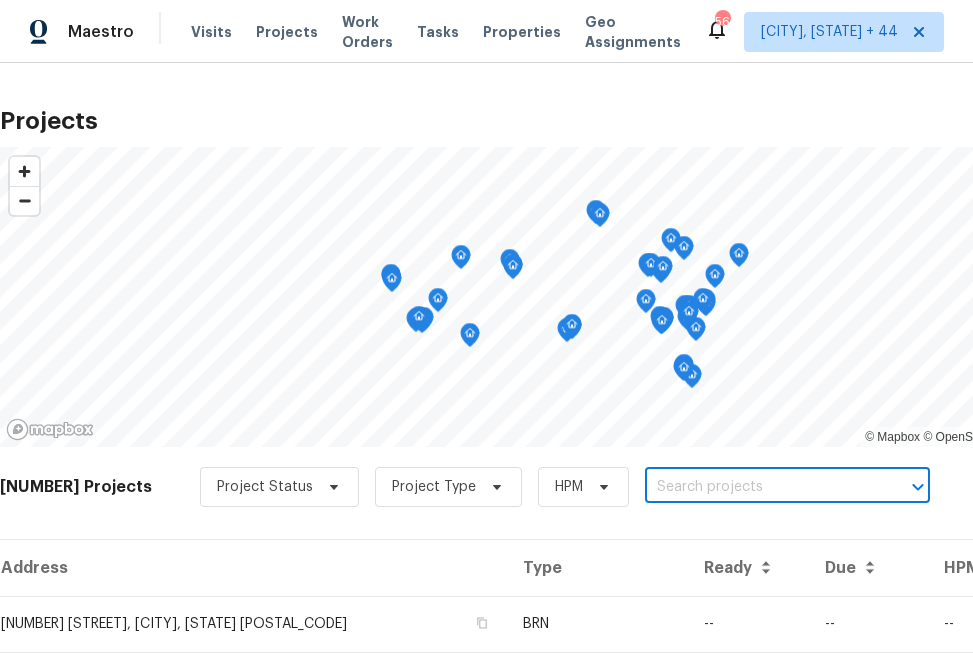click at bounding box center [759, 487] 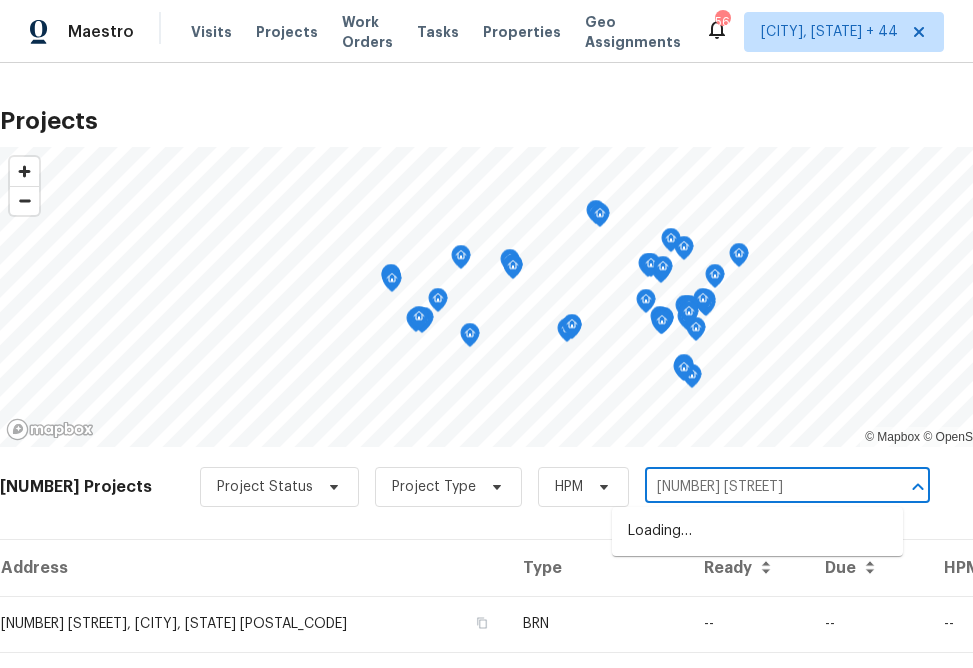 type on "[NUMBER] [STREET]" 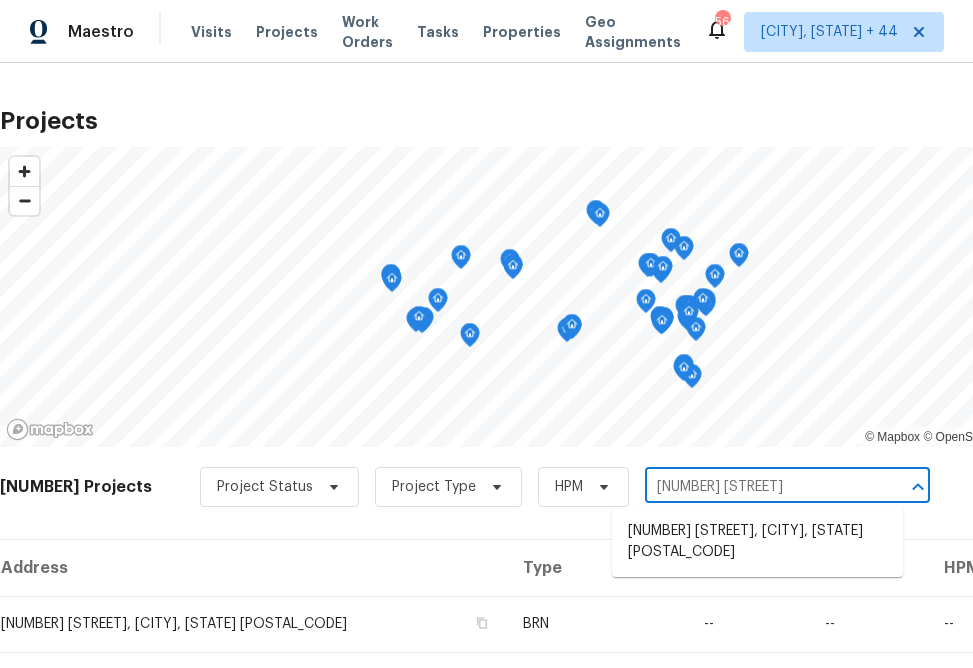 scroll, scrollTop: 4, scrollLeft: 0, axis: vertical 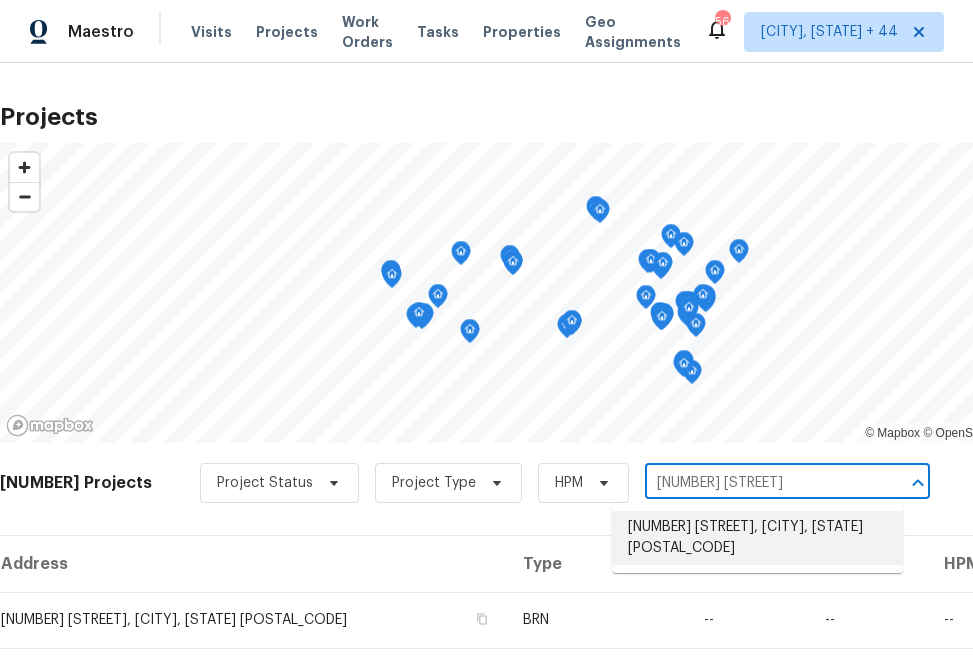 click on "[NUMBER] [STREET], [CITY], [STATE] [POSTAL_CODE]" at bounding box center (757, 538) 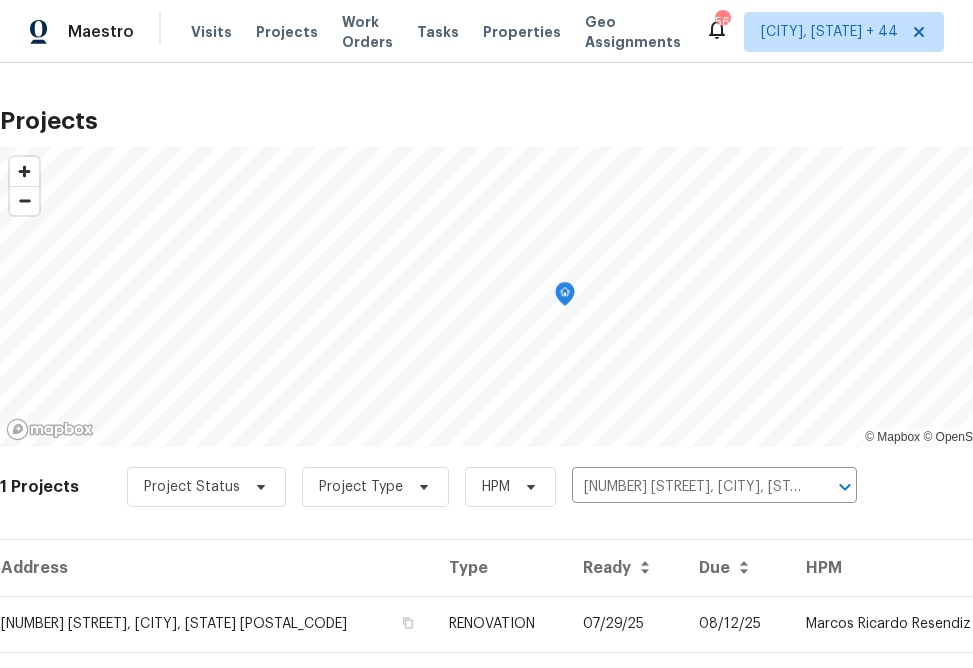 scroll, scrollTop: 48, scrollLeft: 0, axis: vertical 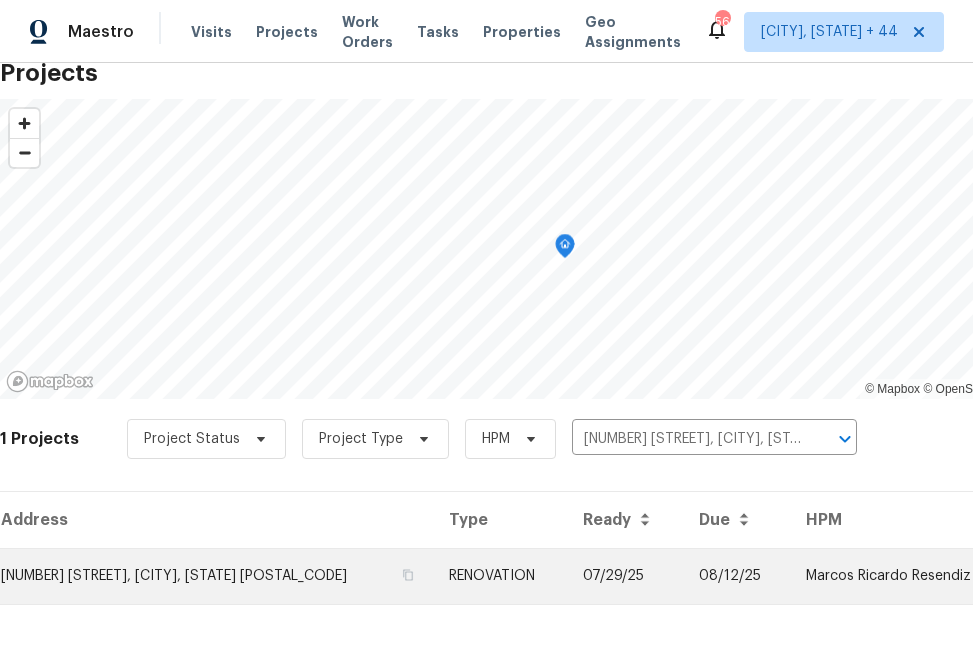 click on "[NUMBER] [STREET], [CITY], [STATE] [POSTAL_CODE]" at bounding box center (216, 576) 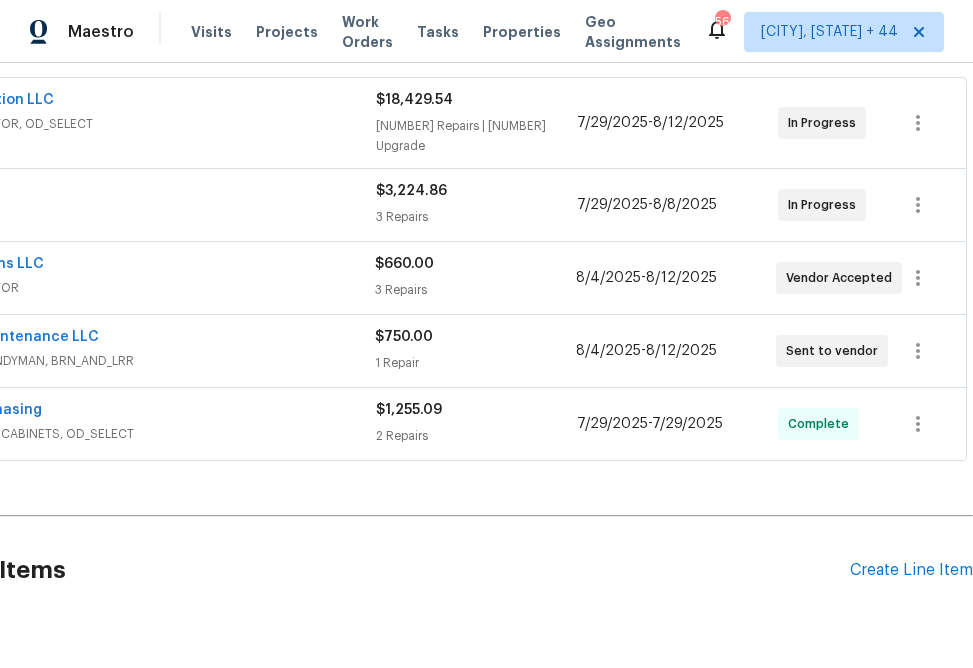 scroll, scrollTop: 456, scrollLeft: 157, axis: both 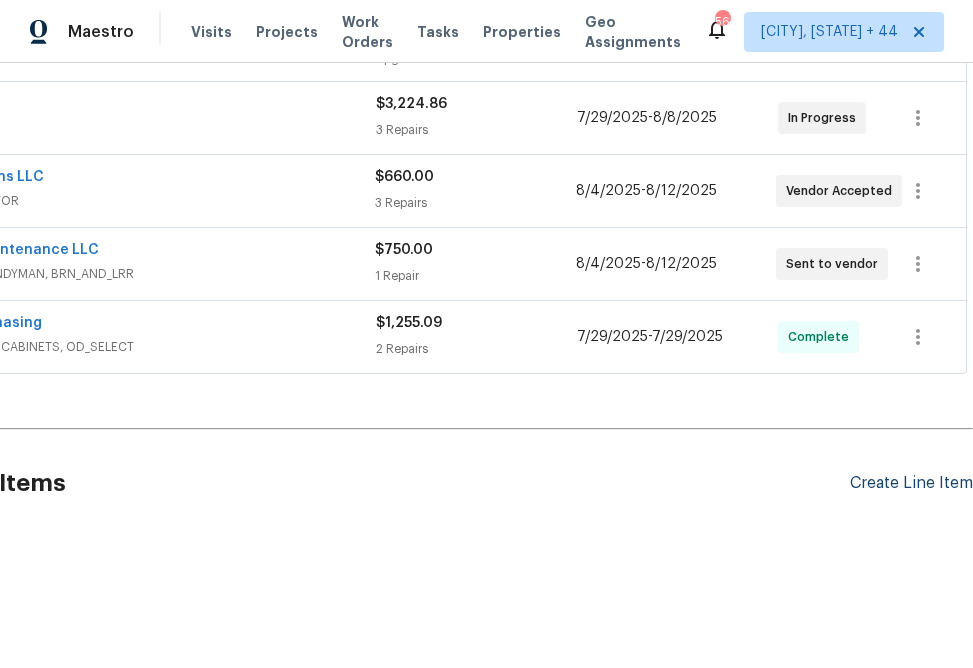 click on "Create Line Item" at bounding box center [911, 483] 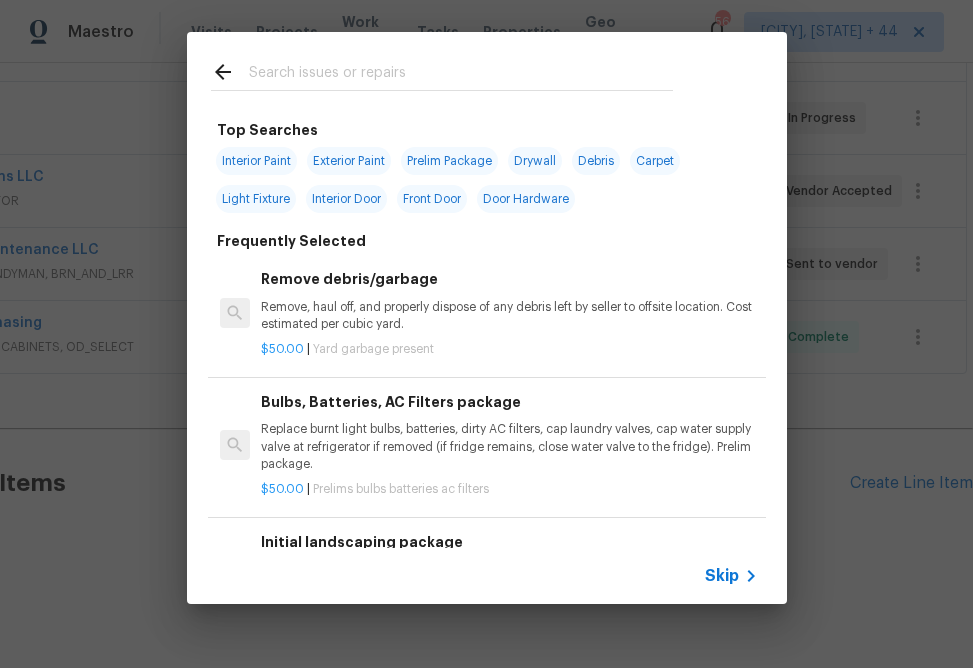 click on "Skip" at bounding box center (487, 576) 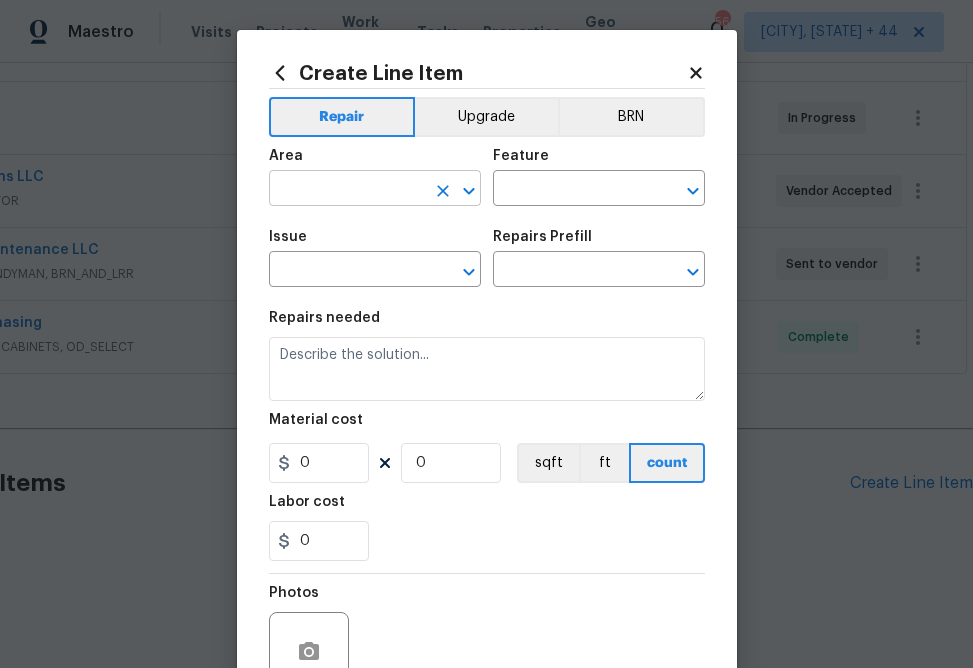 click at bounding box center [347, 190] 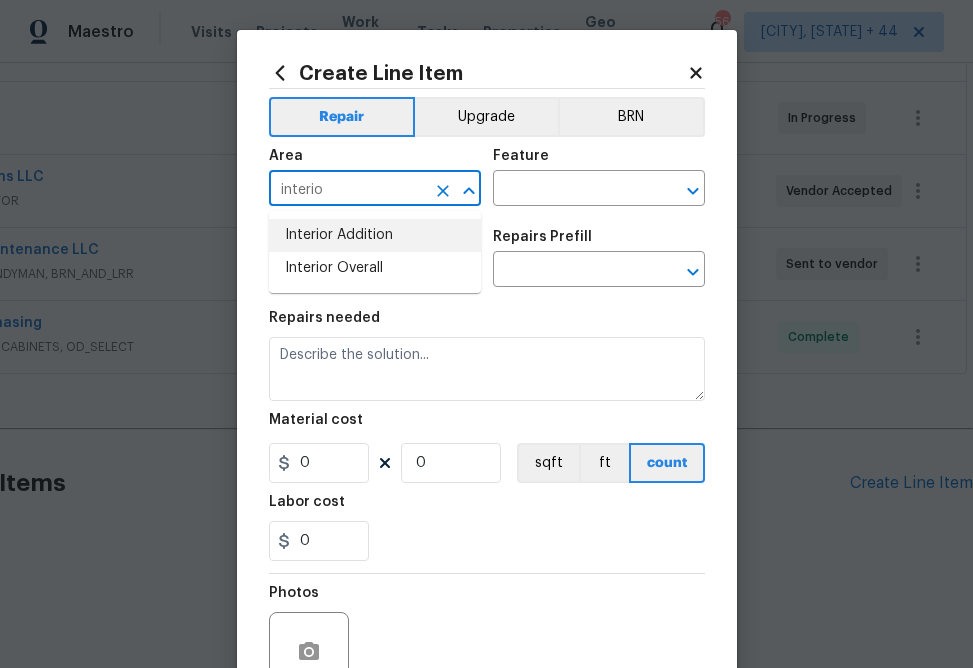 click on "interio" at bounding box center [347, 190] 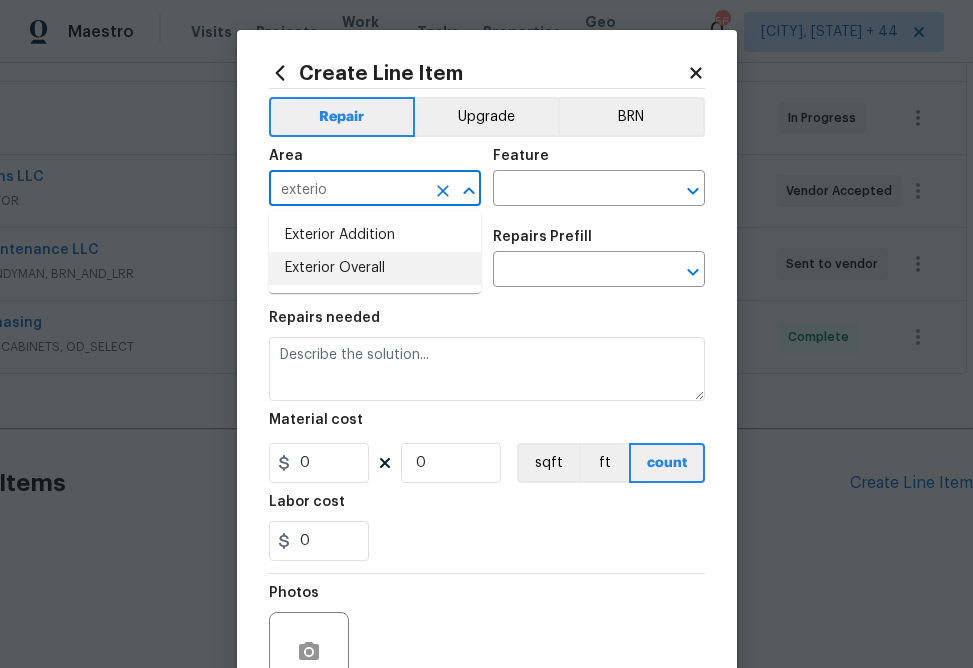 click on "Exterior Overall" at bounding box center (375, 268) 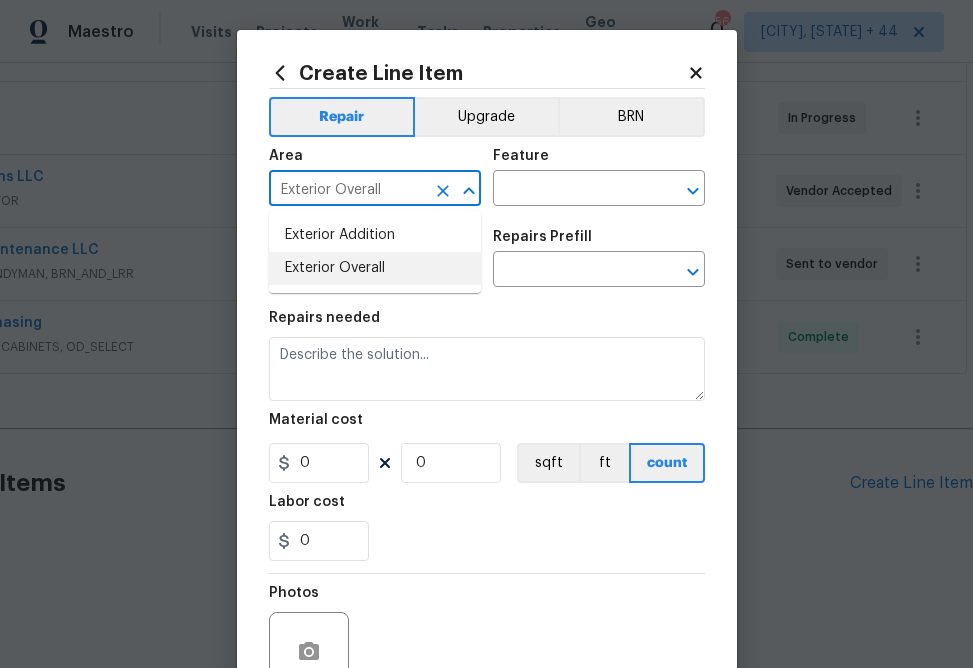 type on "Exterior Overall" 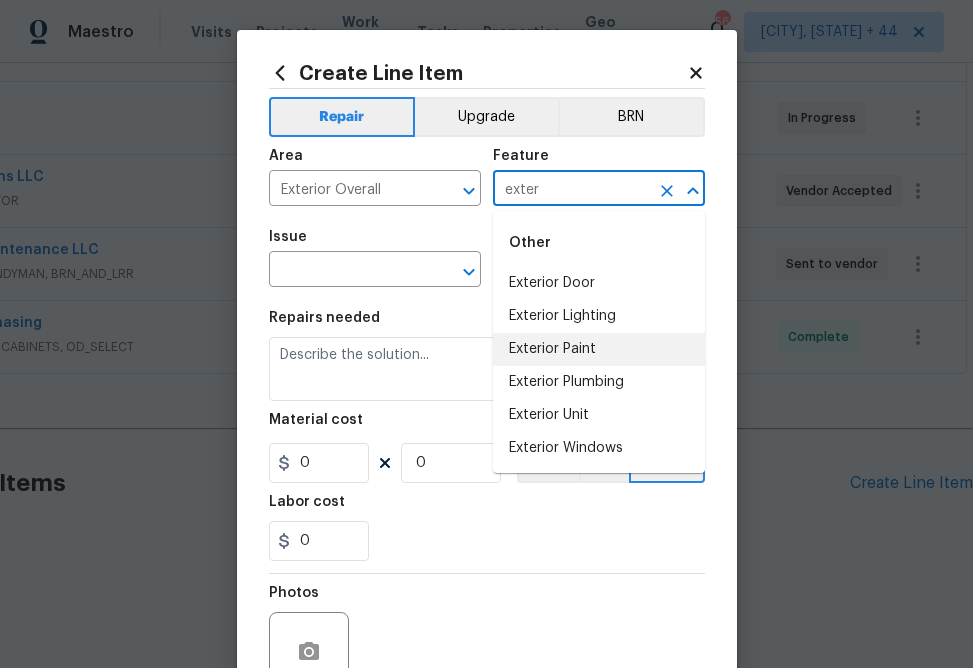 click on "Exterior Paint" at bounding box center (599, 349) 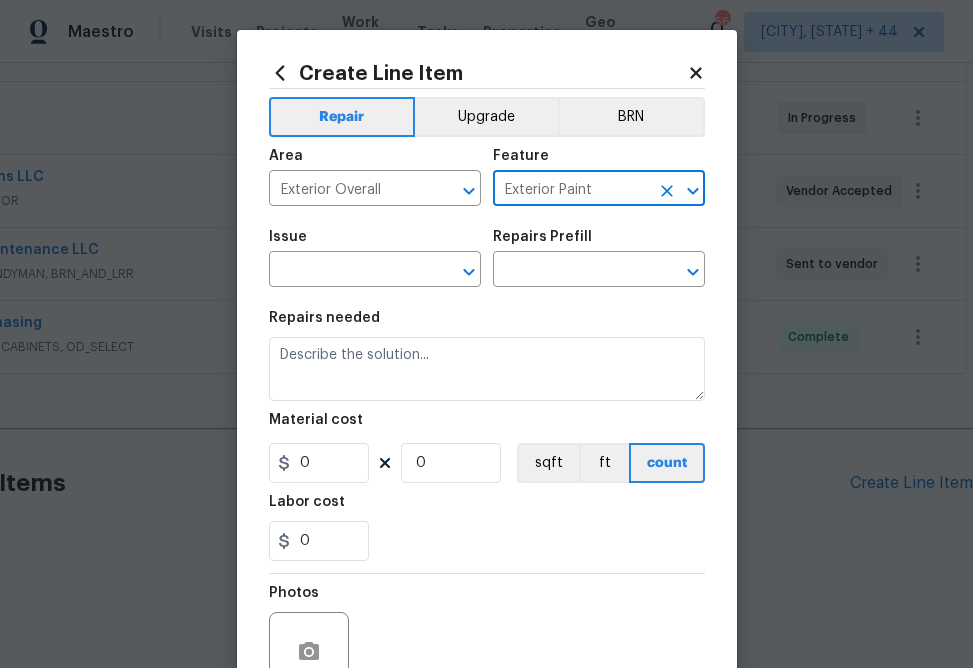 type on "Exterior Paint" 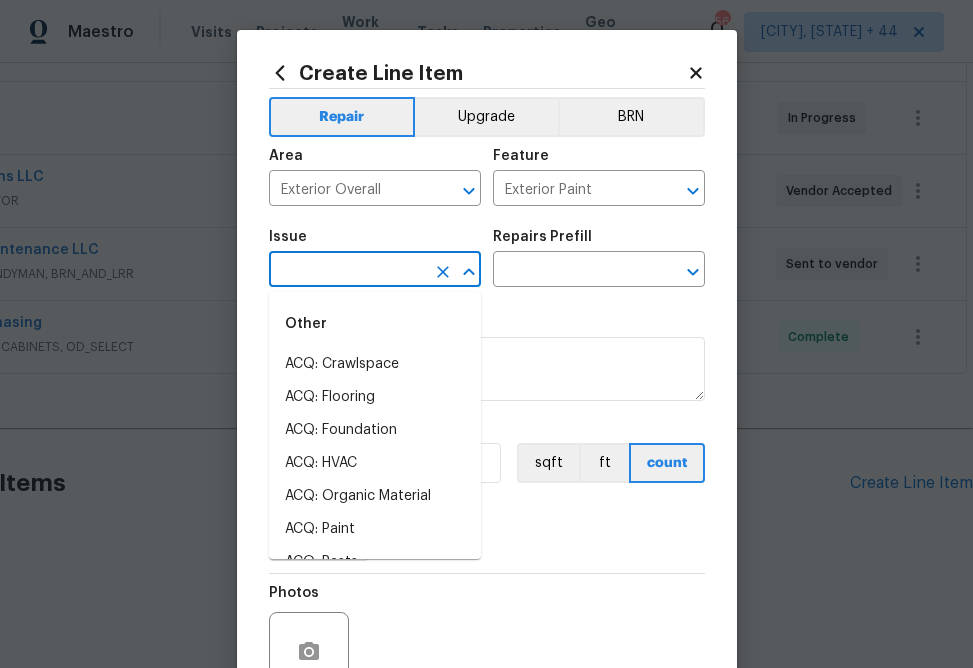 type on "d" 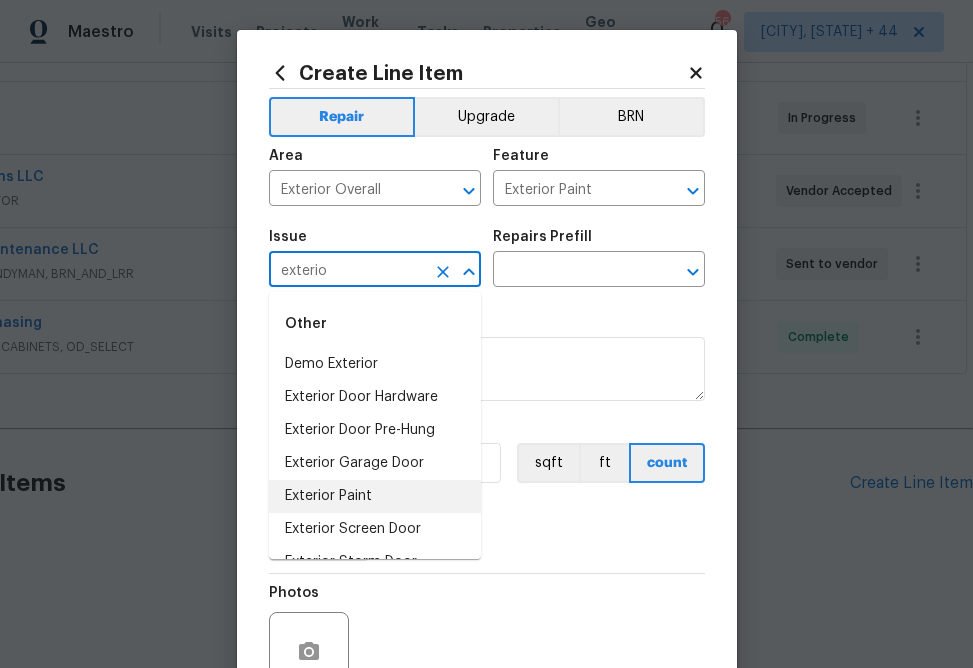 click on "Exterior Paint" at bounding box center (375, 496) 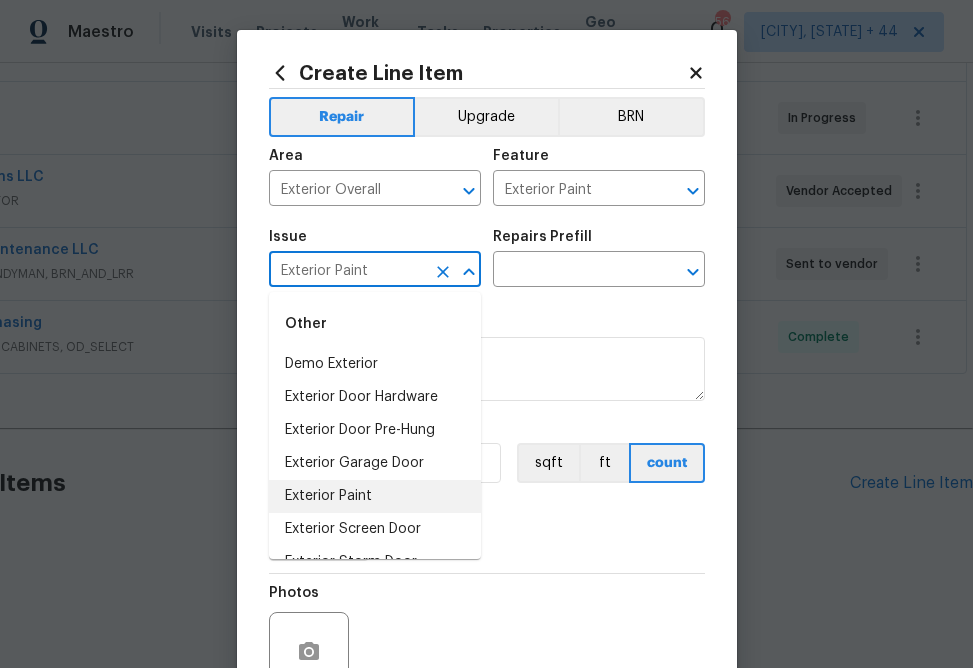 type on "Exterior Paint" 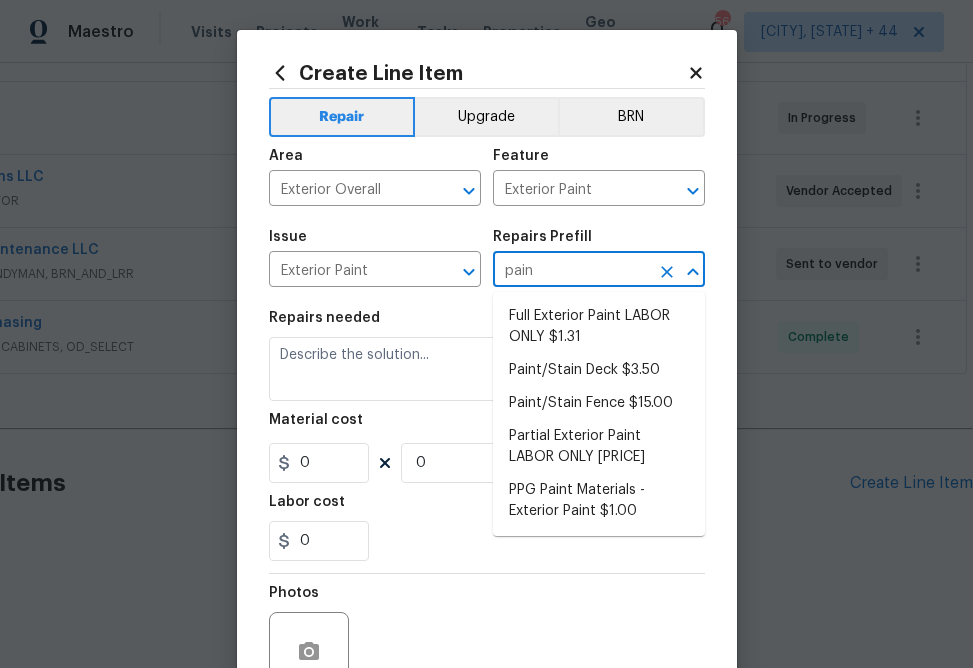 type on "paint" 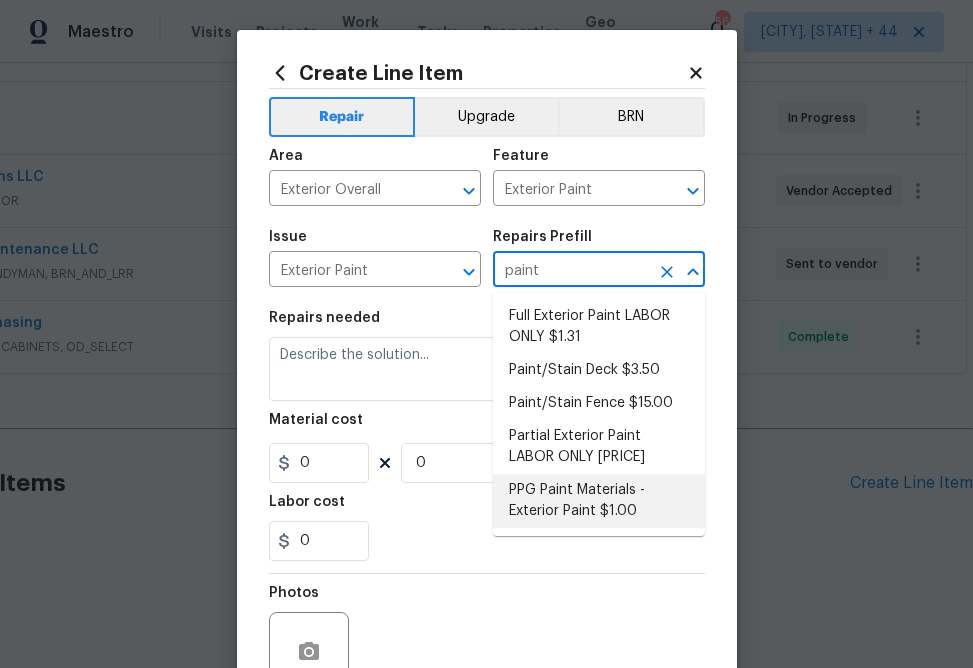 click on "PPG Paint Materials - Exterior Paint $1.00" at bounding box center (599, 501) 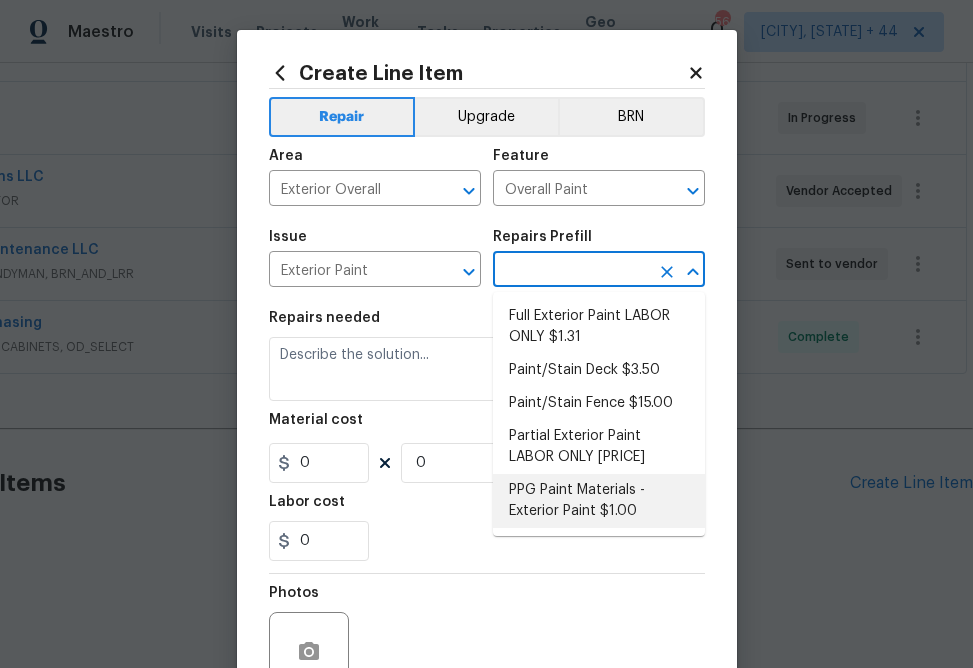type on "PPG Paint Materials - Exterior Paint $1.00" 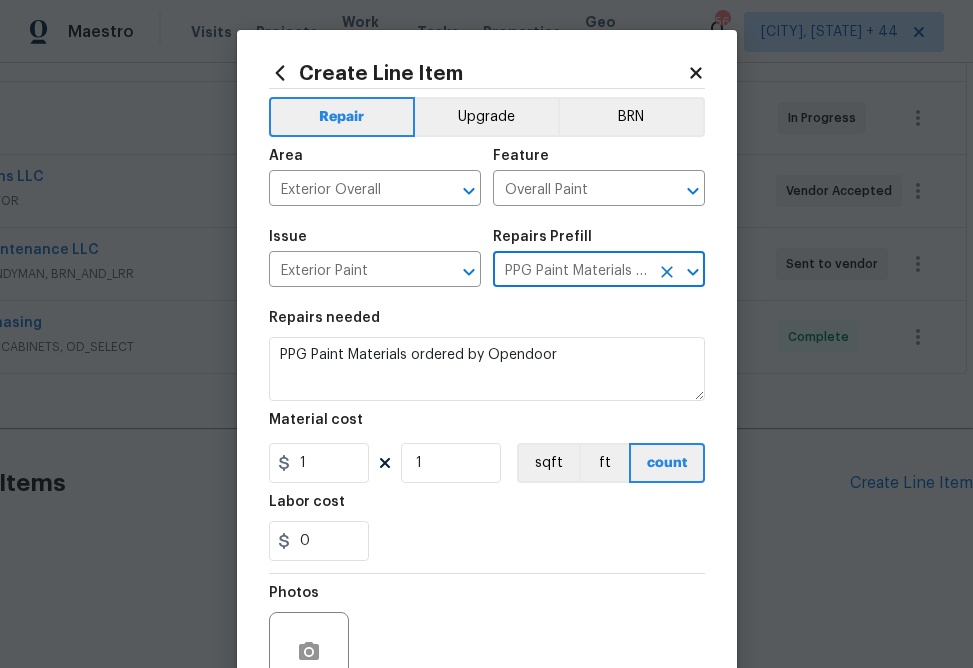type on "PPG Paint Materials - Exterior Paint $1.00" 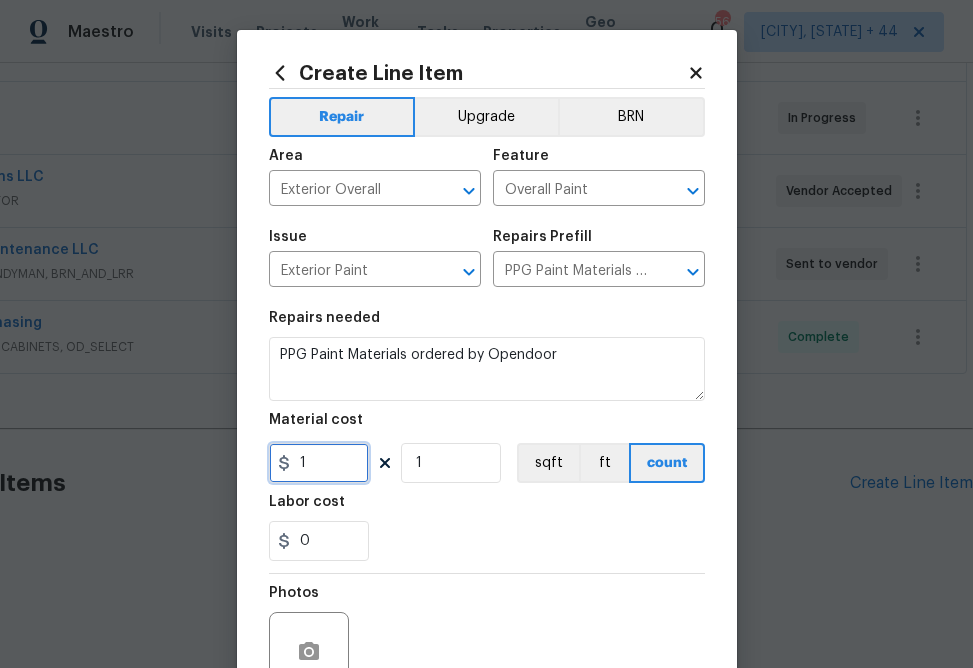 click on "1" at bounding box center (319, 463) 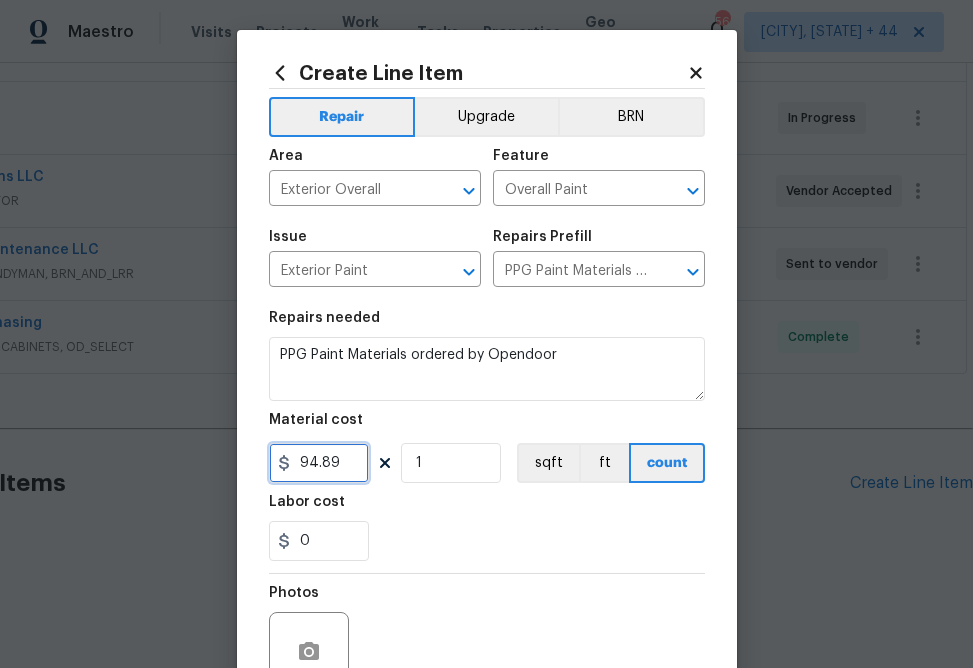 type on "94.89" 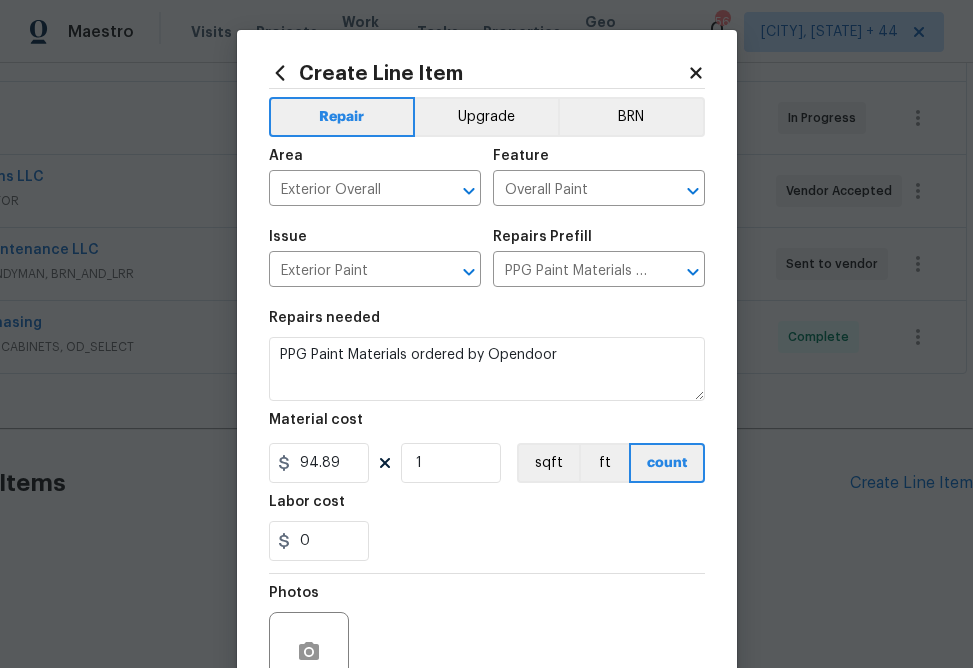 click on "0" at bounding box center [487, 541] 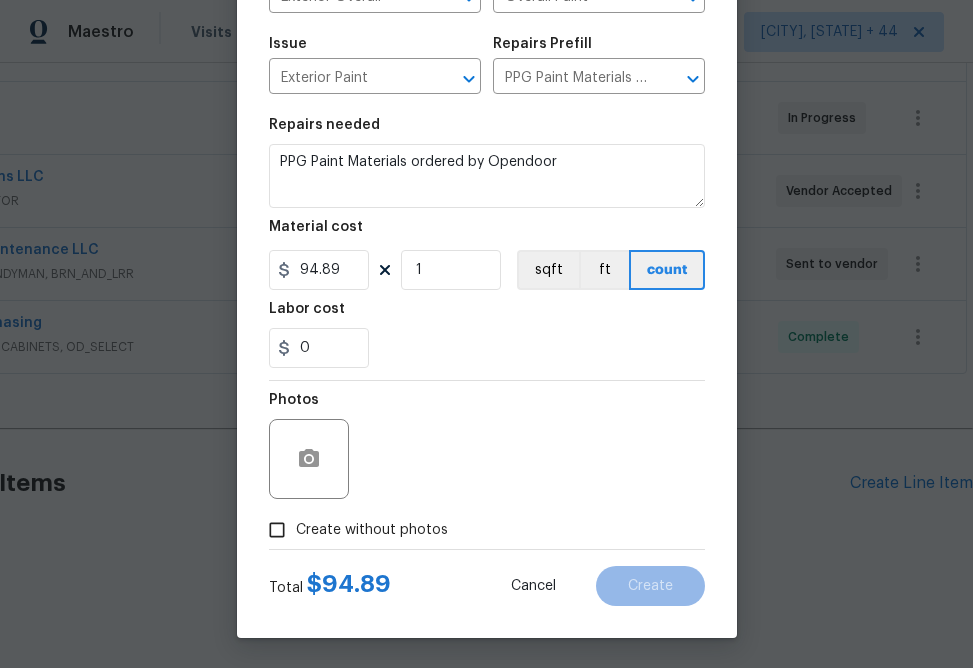 click on "Create without photos" at bounding box center (372, 530) 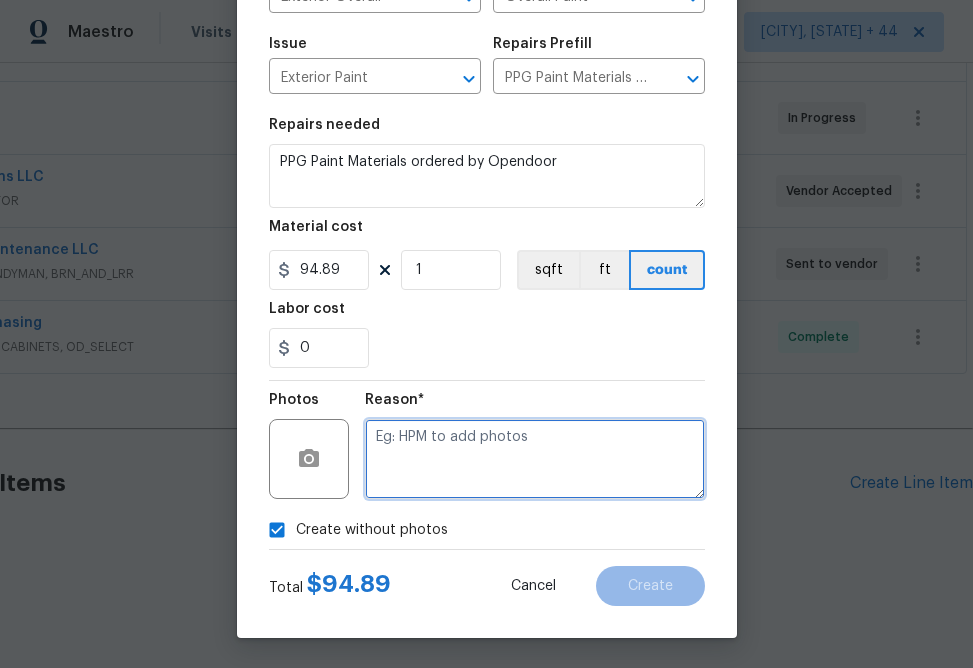 click at bounding box center [535, 459] 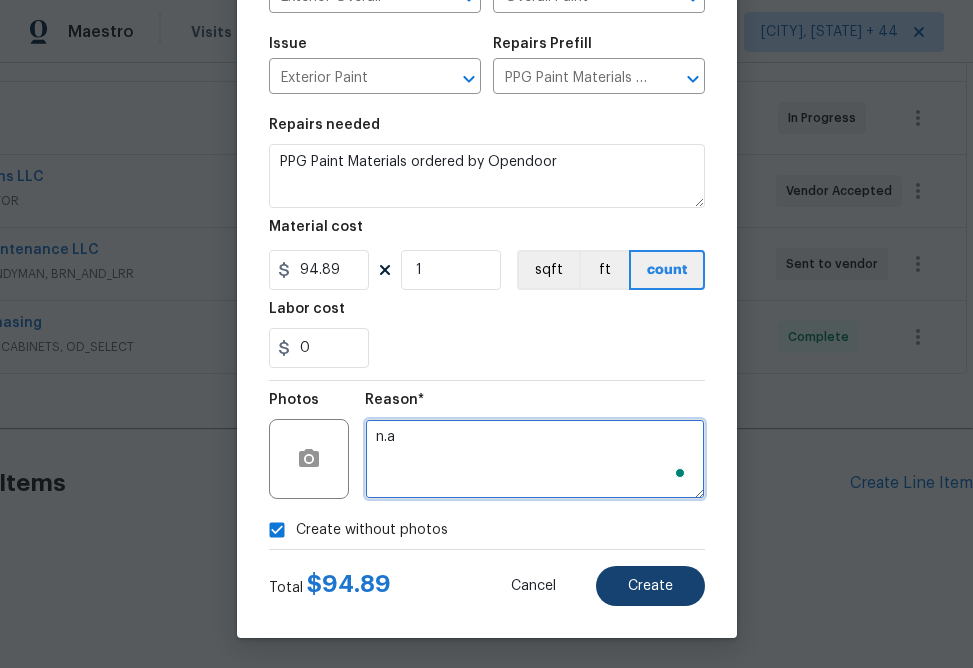 type on "n.a" 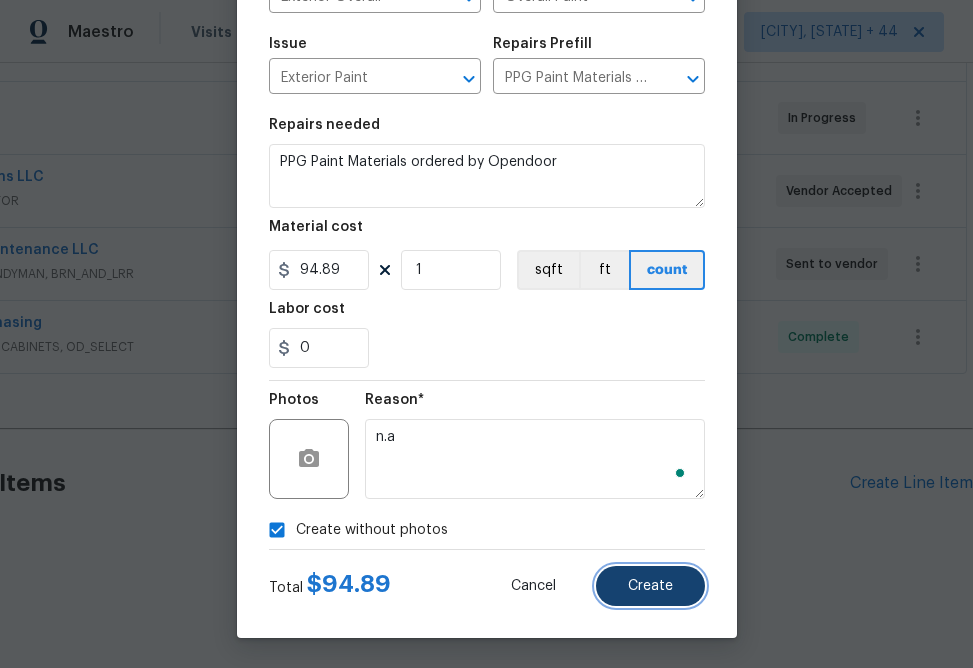 click on "Create" at bounding box center [650, 586] 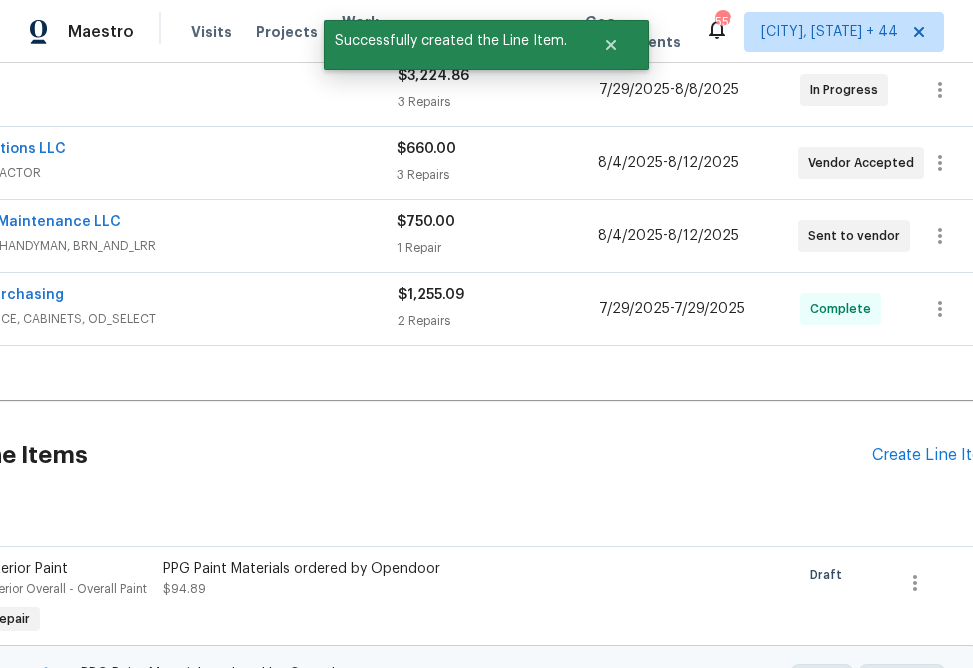 scroll, scrollTop: 484, scrollLeft: 0, axis: vertical 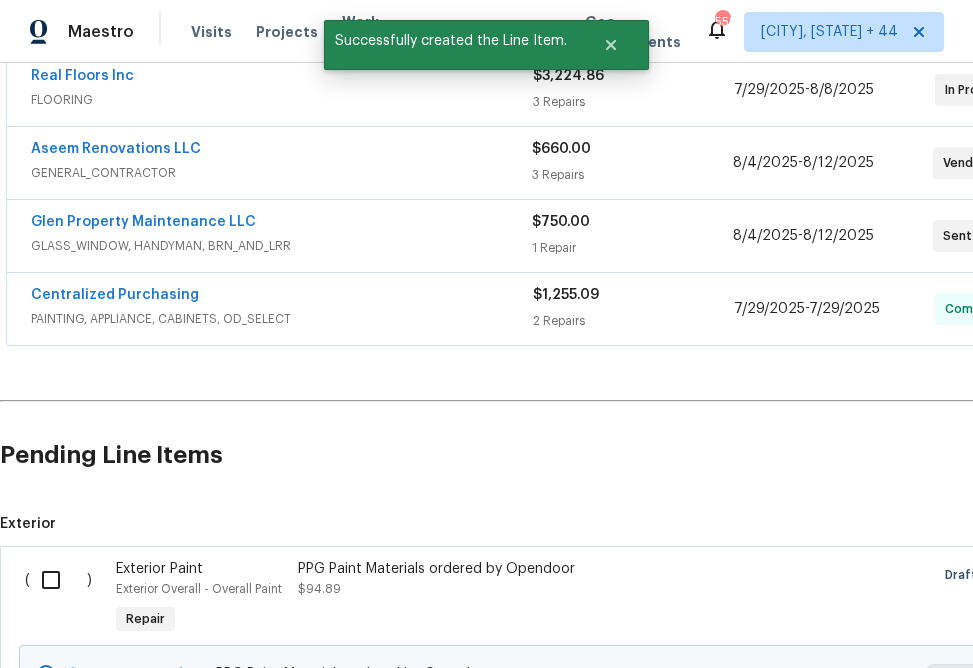 click at bounding box center [58, 580] 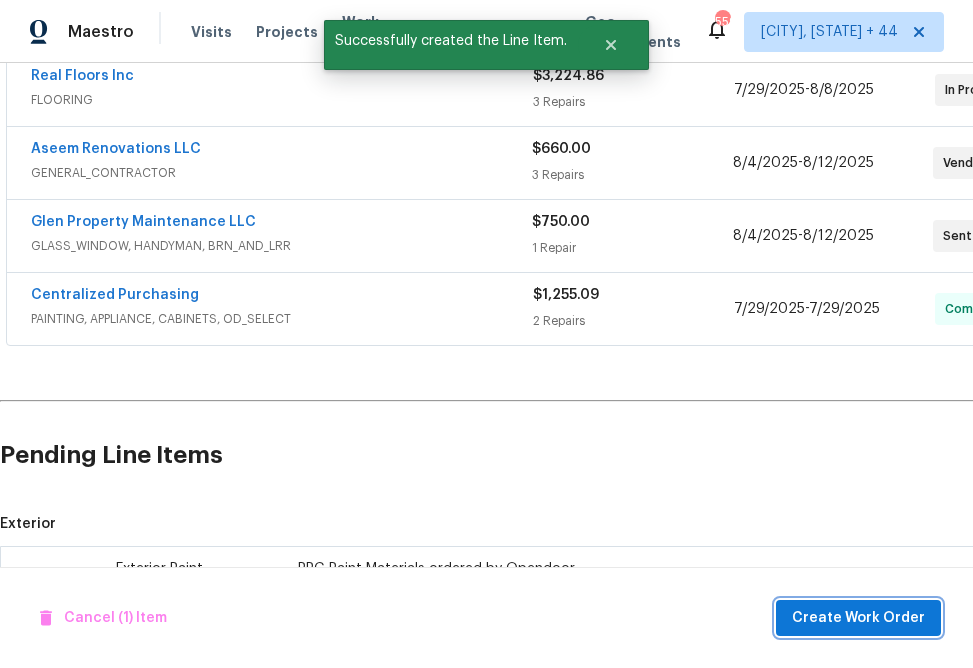 click on "Create Work Order" at bounding box center [858, 618] 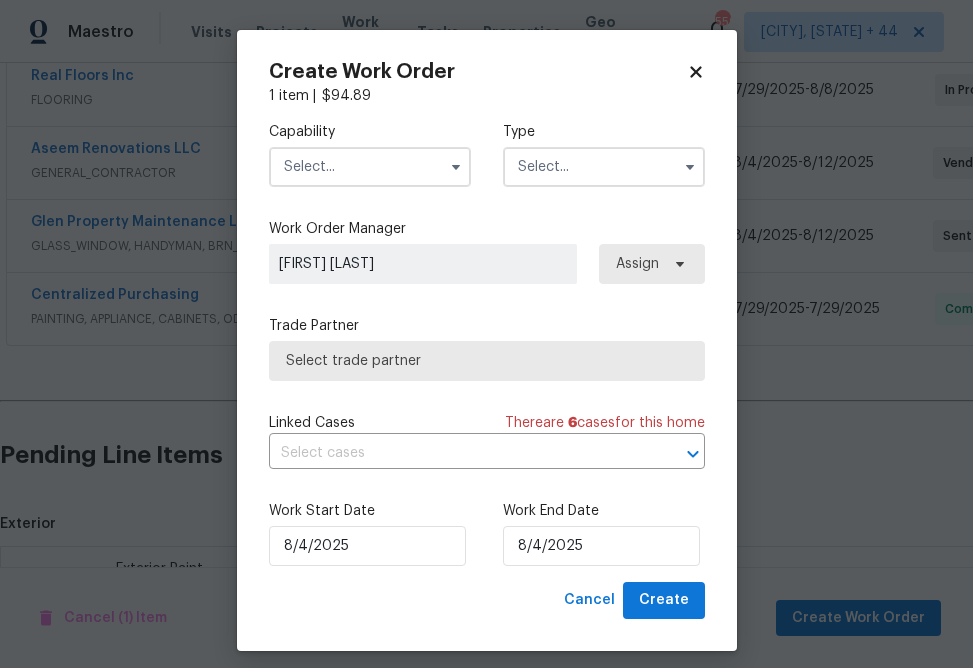 click at bounding box center [370, 167] 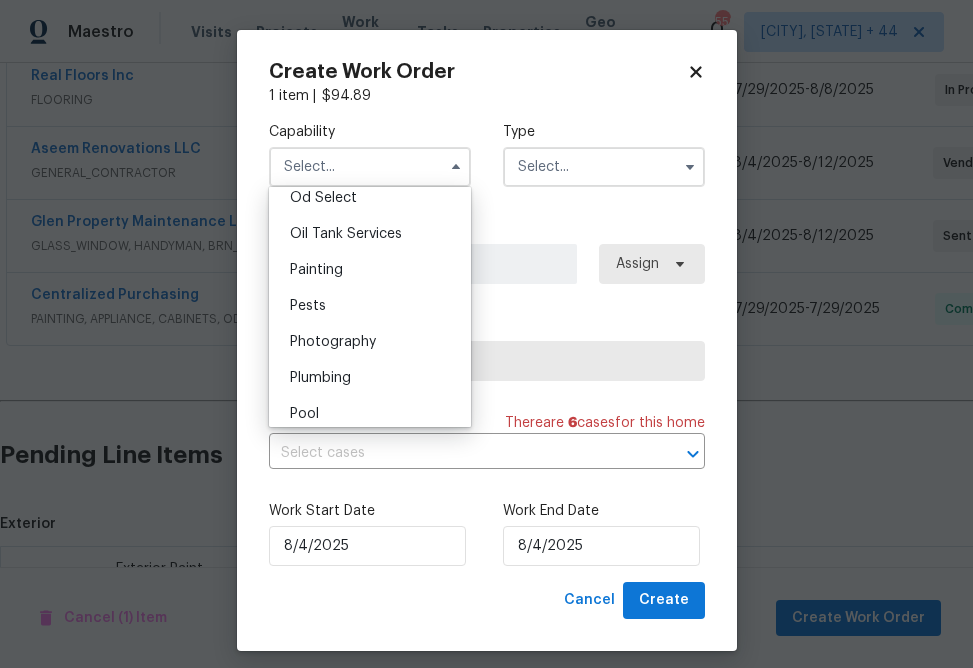 scroll, scrollTop: 1610, scrollLeft: 0, axis: vertical 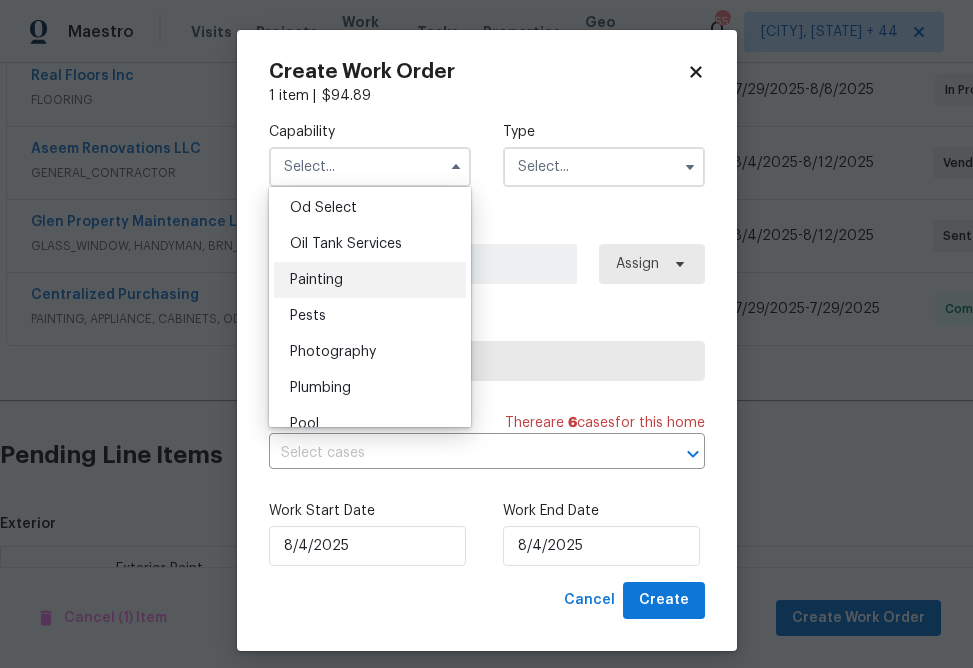 click on "Painting" at bounding box center (316, 280) 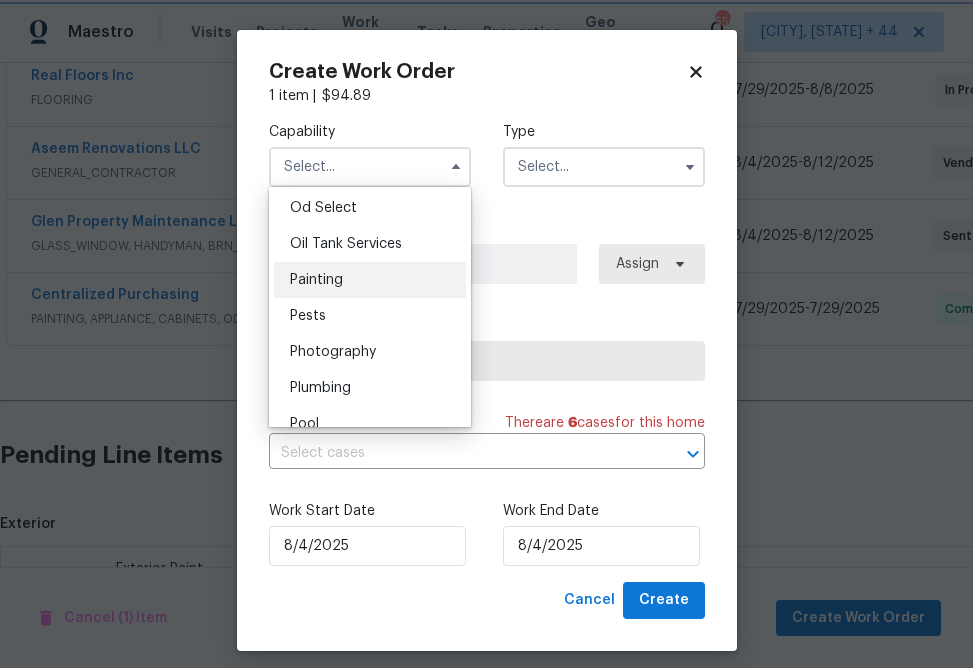 type on "Painting" 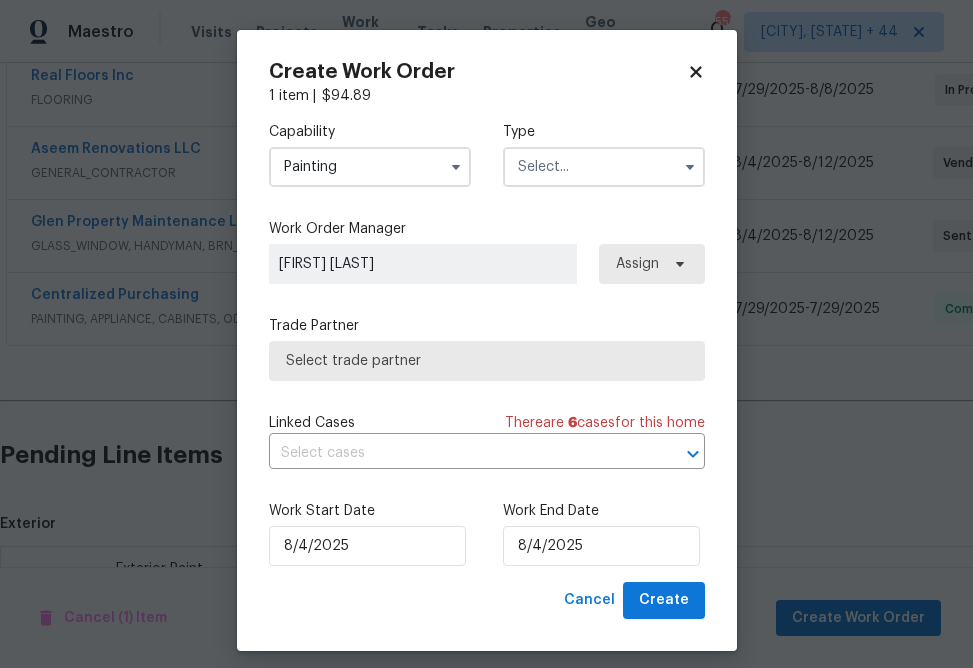 click at bounding box center [604, 167] 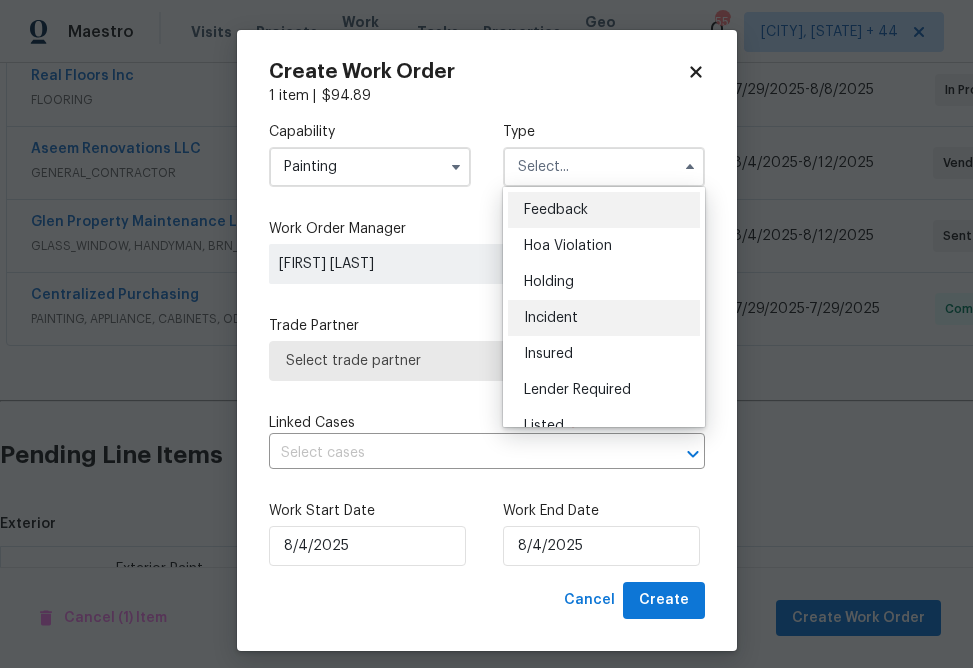scroll, scrollTop: 454, scrollLeft: 0, axis: vertical 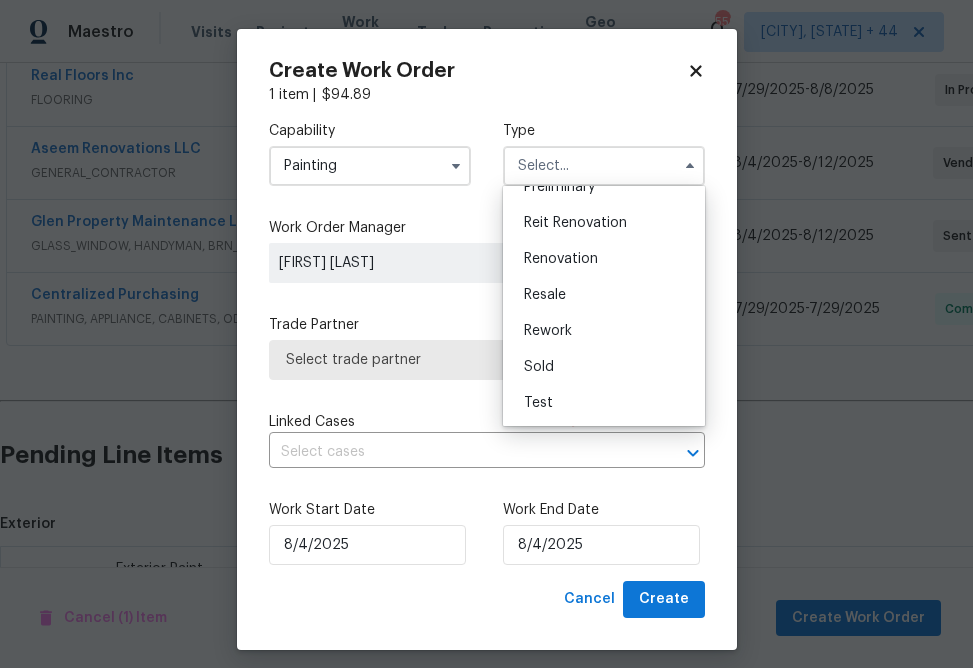 drag, startPoint x: 583, startPoint y: 257, endPoint x: 634, endPoint y: 257, distance: 51 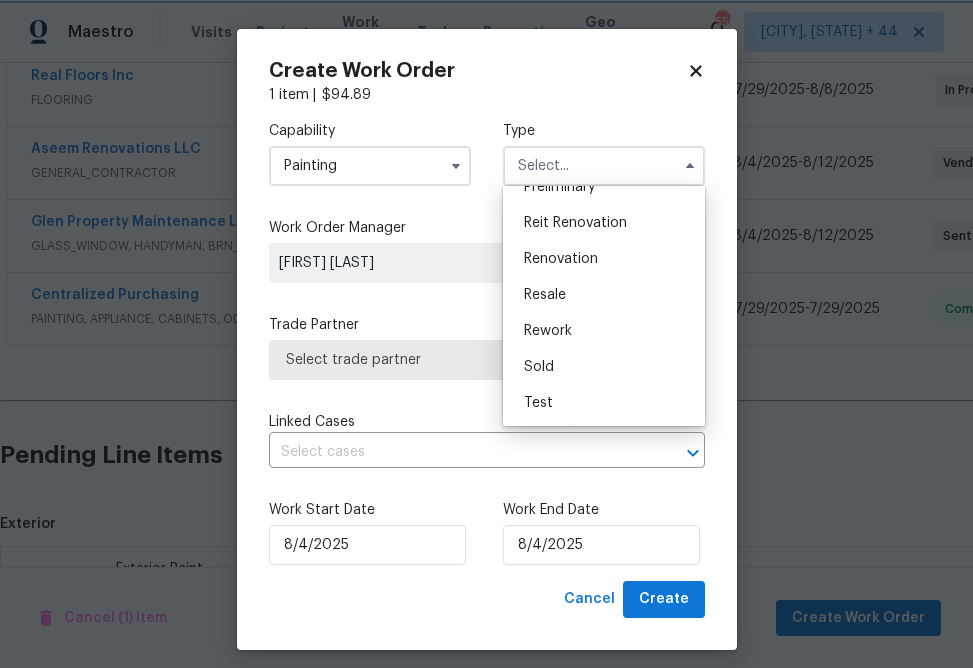 type on "Renovation" 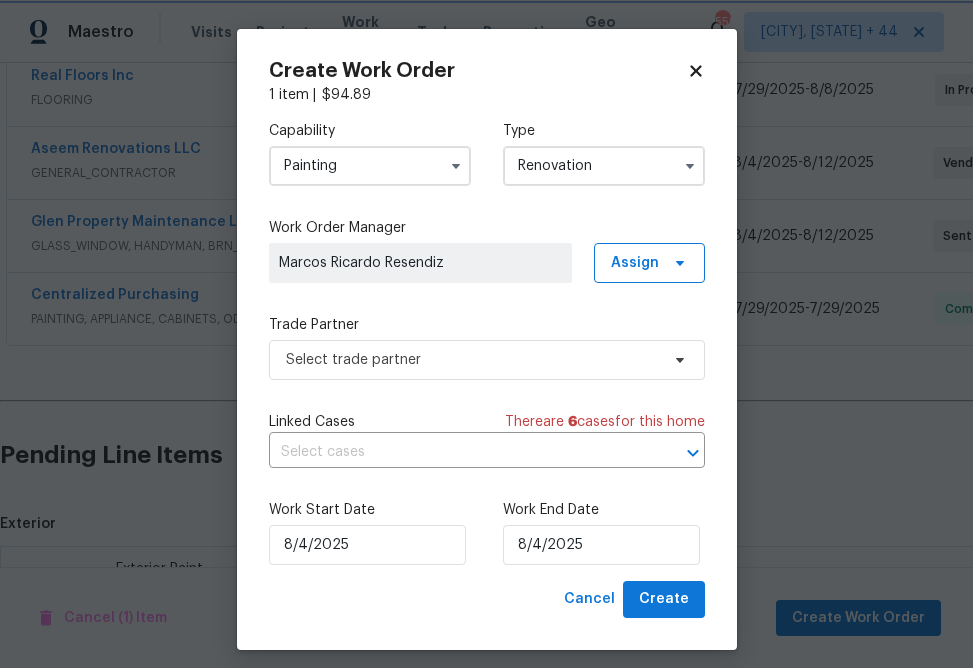 scroll, scrollTop: 0, scrollLeft: 0, axis: both 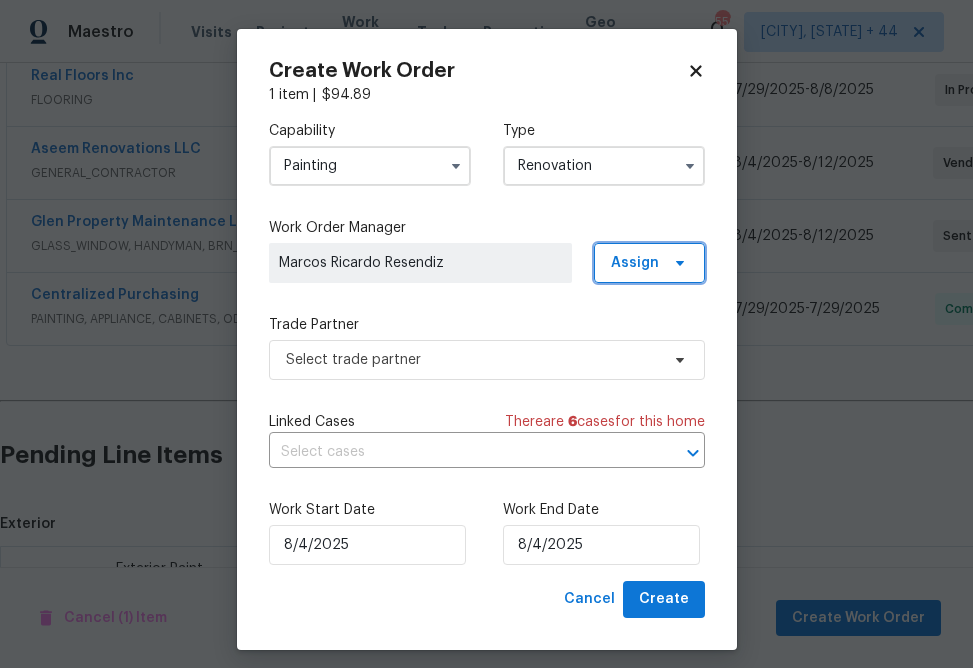 click on "Assign" at bounding box center [635, 263] 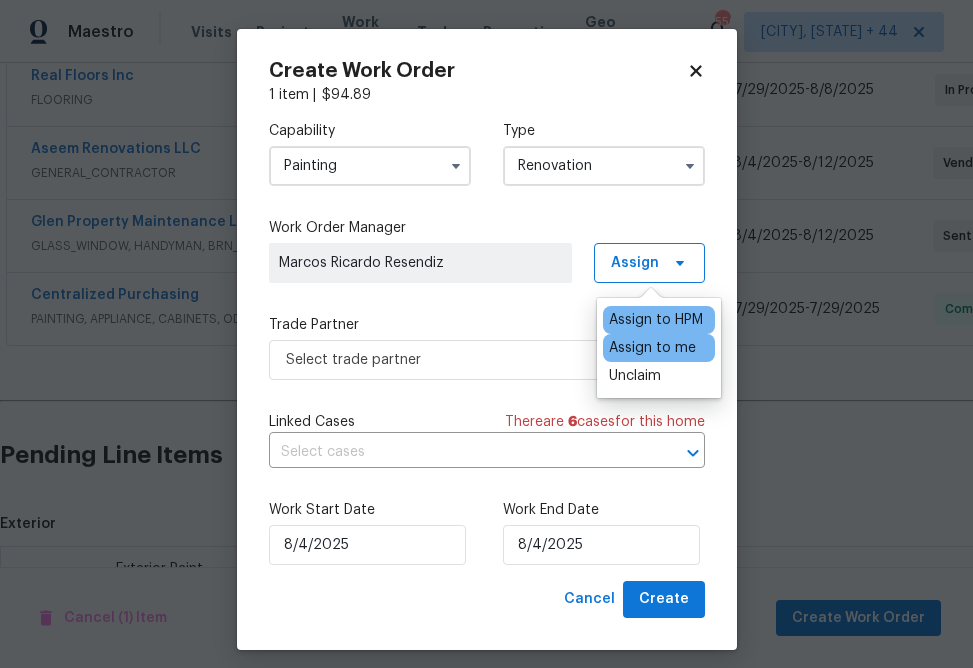 click on "Assign to me" at bounding box center [652, 348] 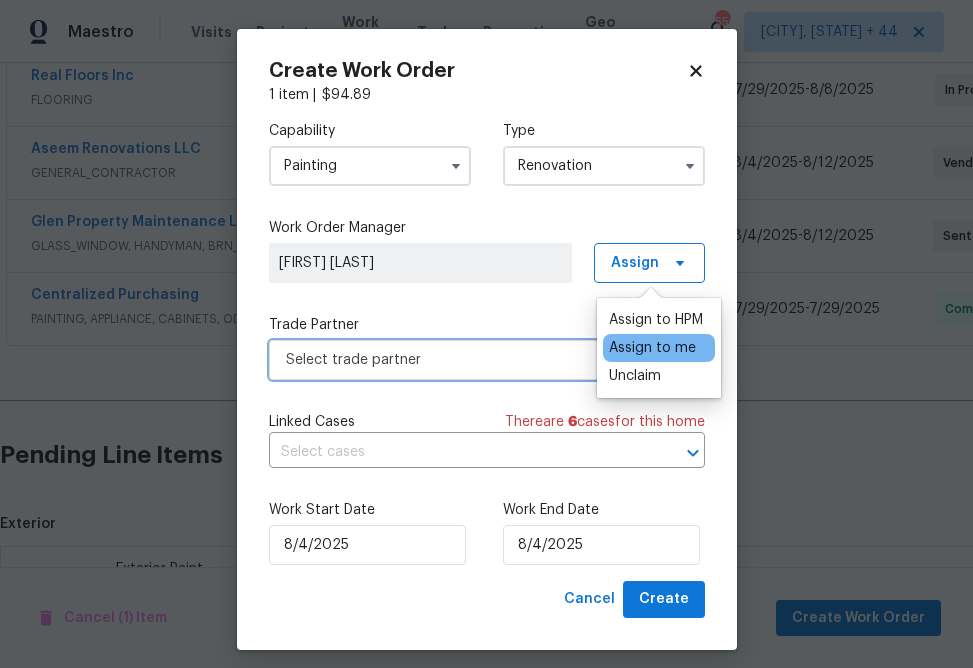 click on "Select trade partner" at bounding box center (472, 360) 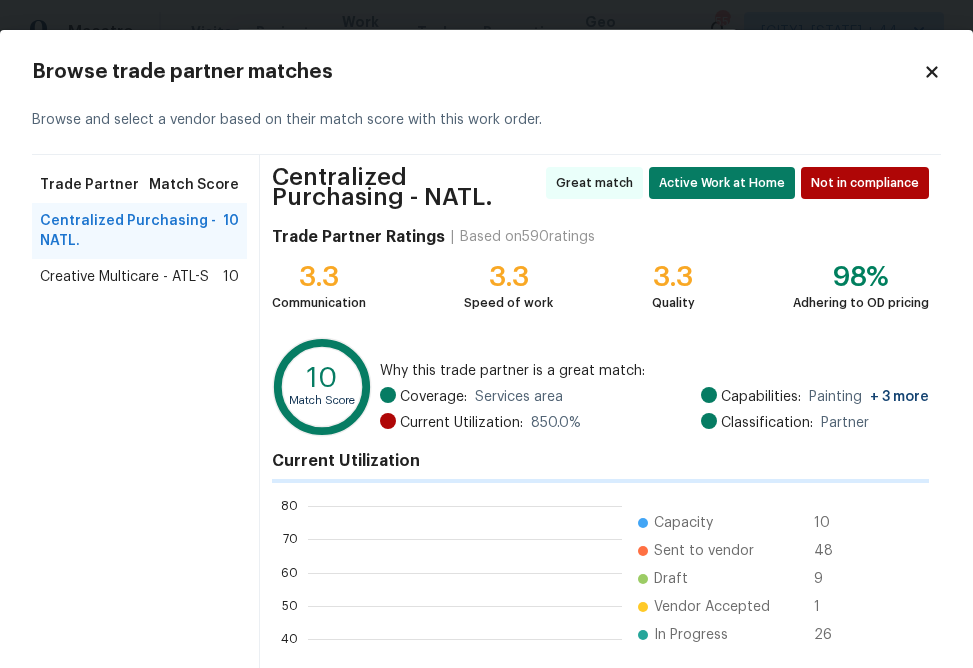 scroll, scrollTop: 2, scrollLeft: 1, axis: both 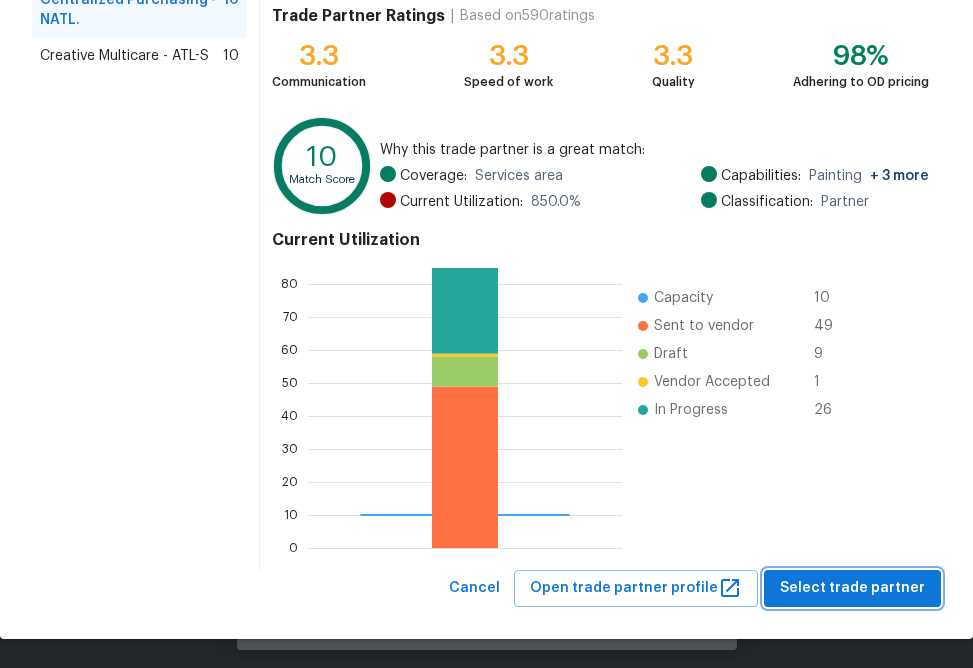 click on "Select trade partner" at bounding box center (852, 588) 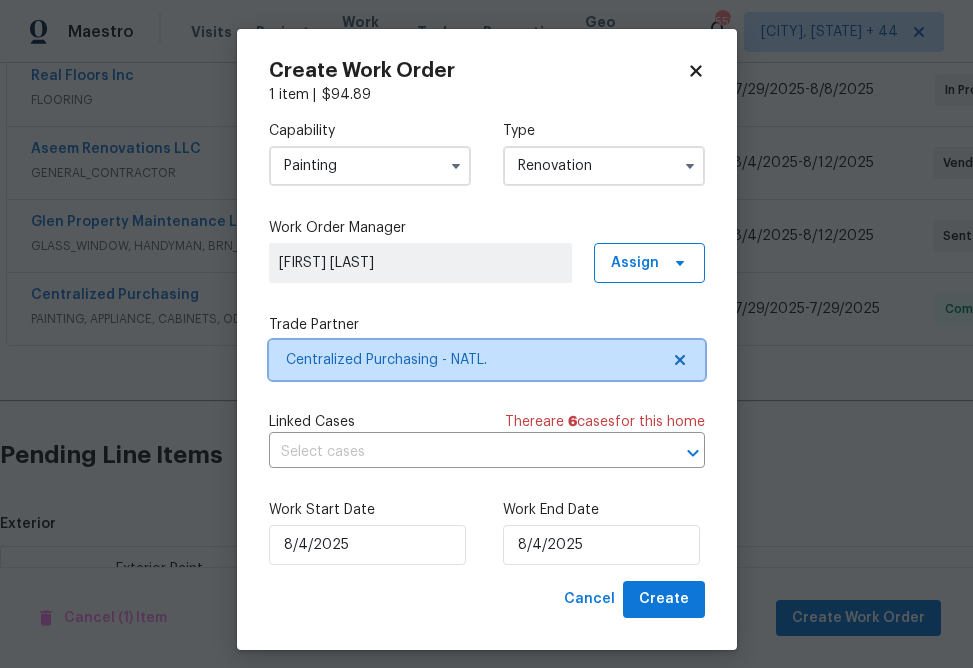 scroll, scrollTop: 0, scrollLeft: 0, axis: both 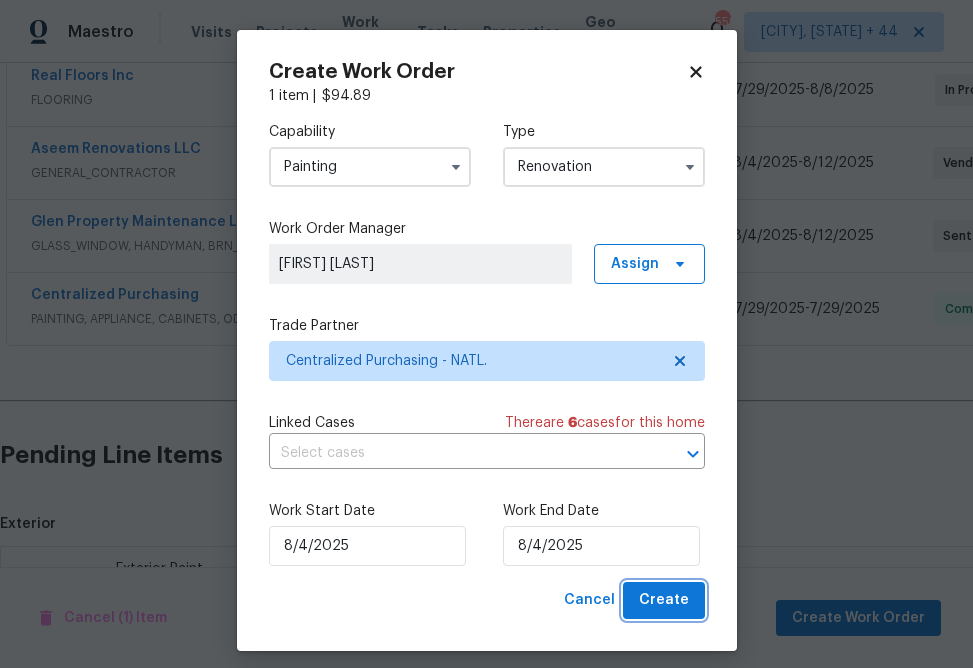 click on "Create" at bounding box center [664, 600] 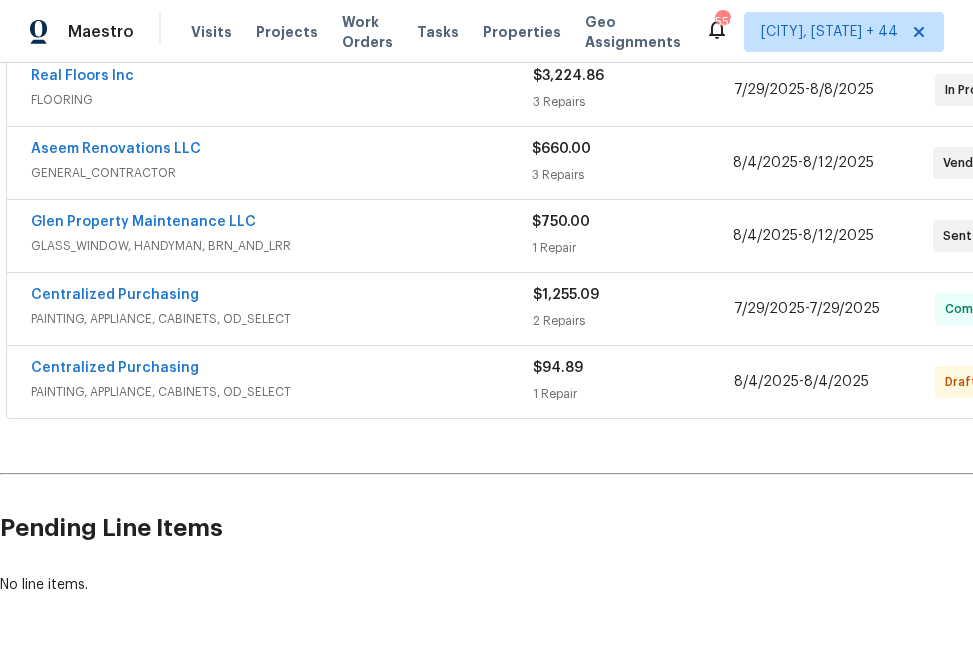 click on "Centralized Purchasing" at bounding box center (115, 368) 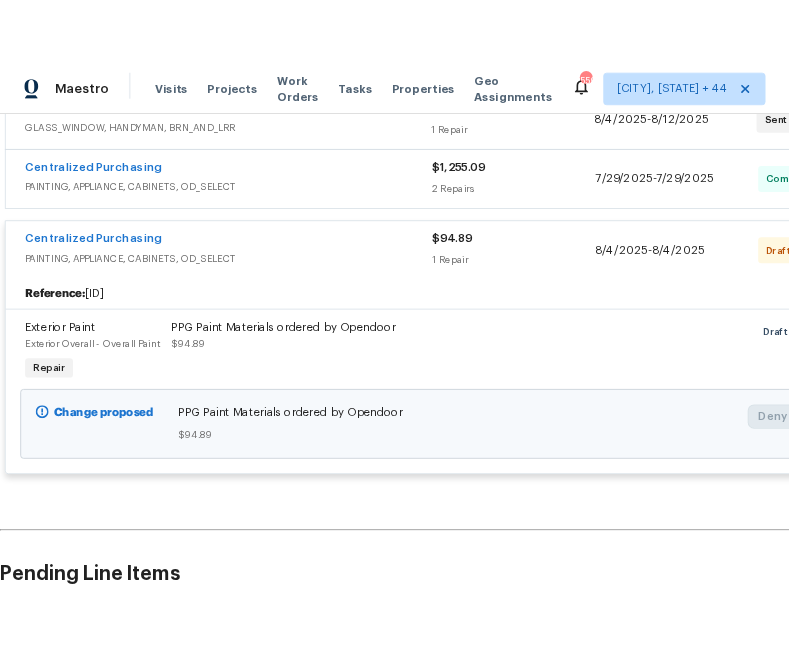 scroll, scrollTop: 660, scrollLeft: 0, axis: vertical 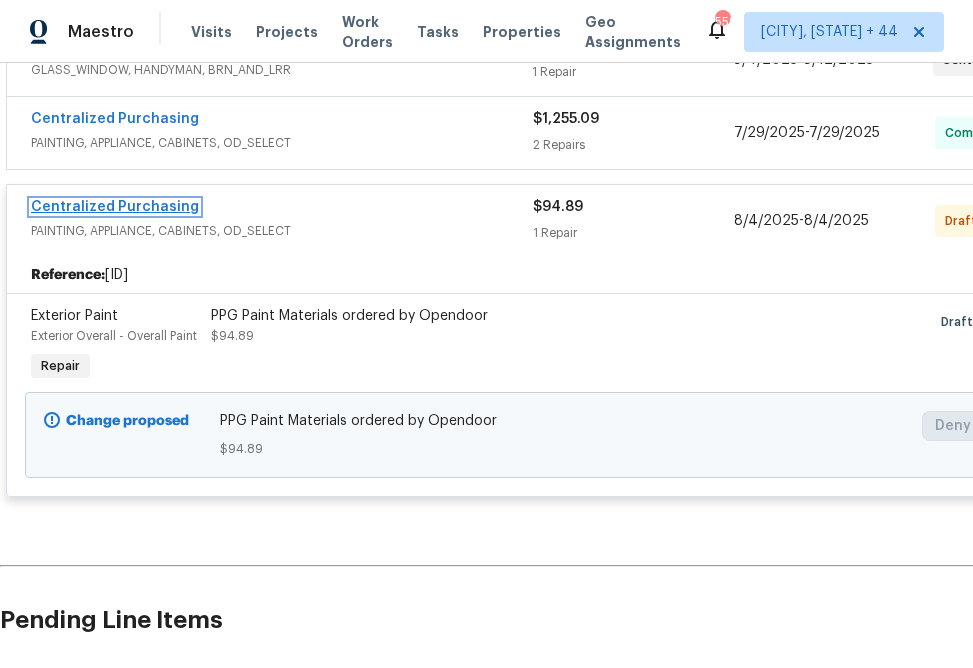 click on "Centralized Purchasing" at bounding box center (115, 207) 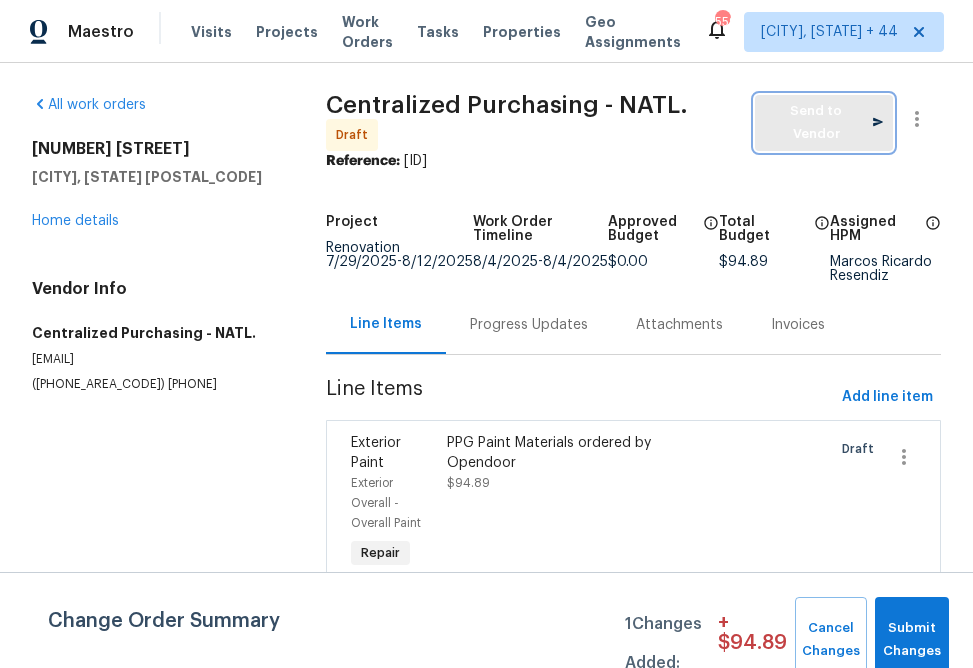 click on "Send to Vendor" at bounding box center (824, 123) 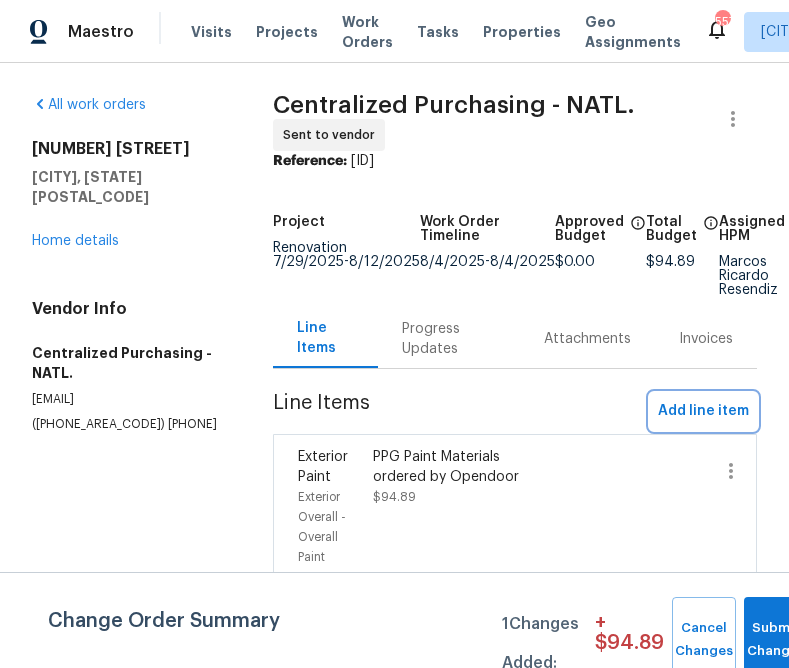 click on "Add line item" at bounding box center (703, 411) 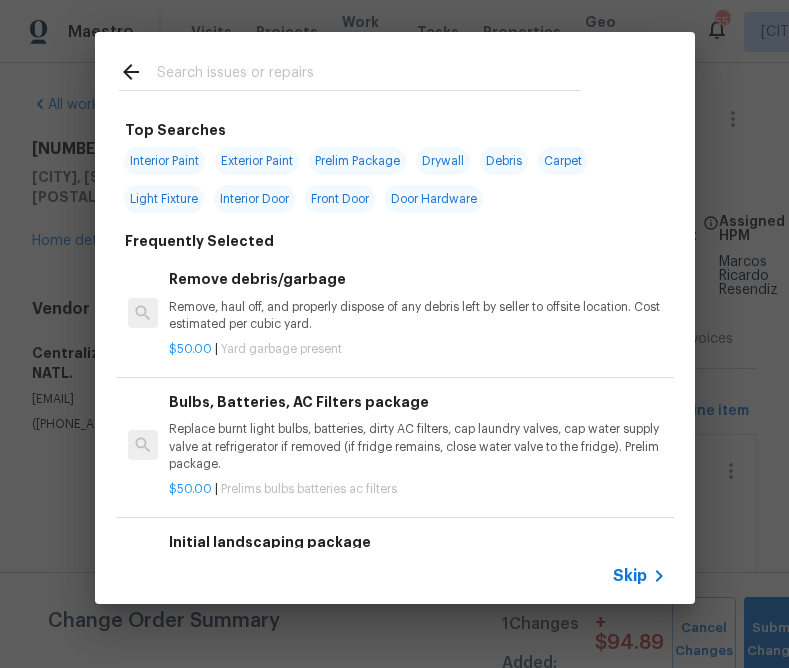 click on "Skip" at bounding box center [642, 576] 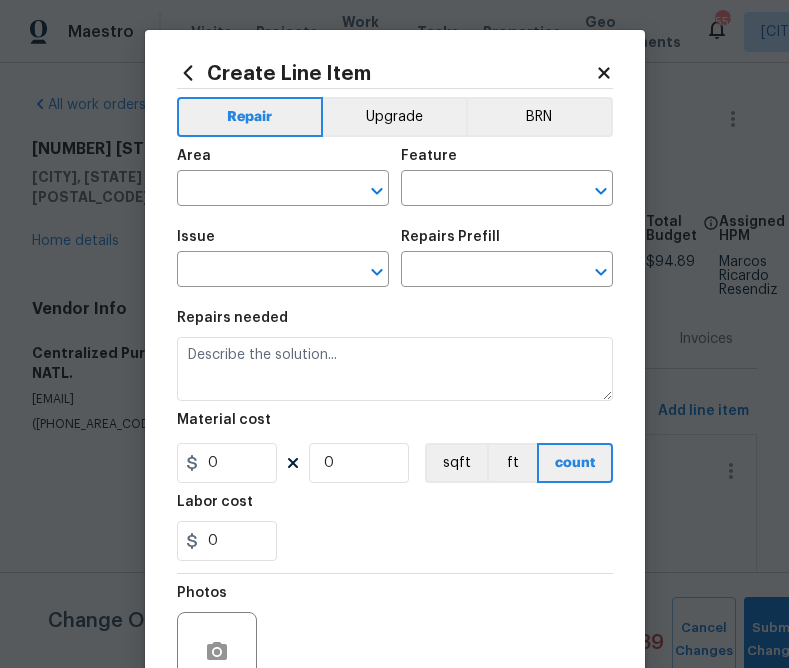 click on "Area ​" at bounding box center (283, 177) 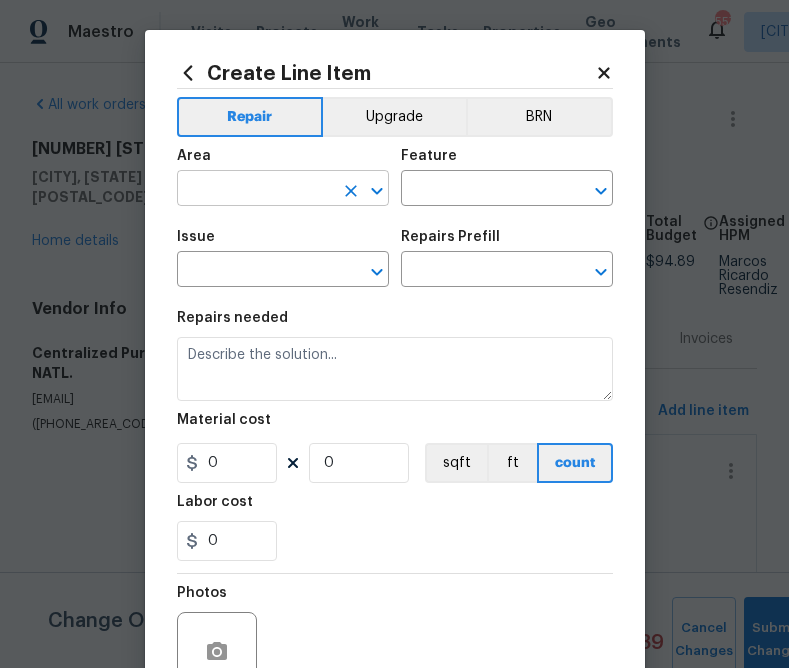 click at bounding box center (255, 190) 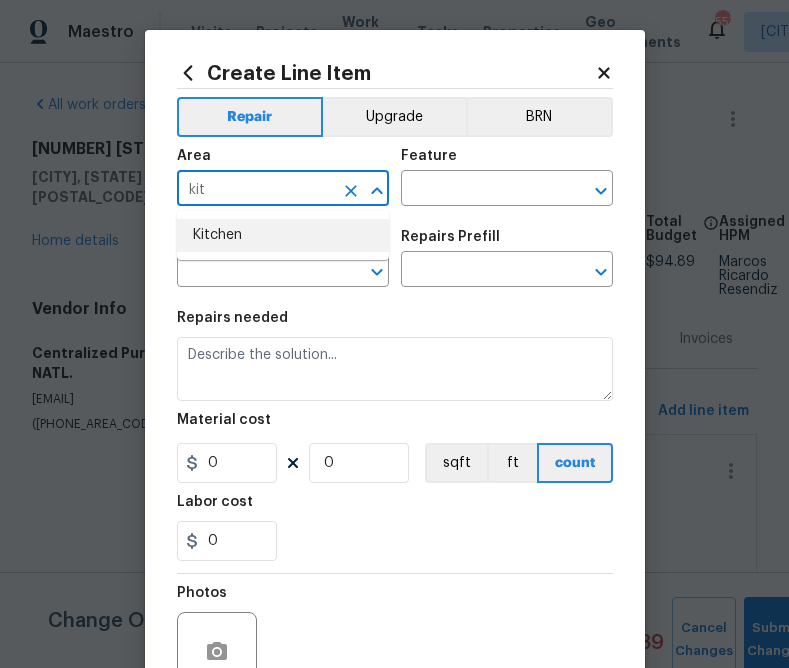 click on "Kitchen" at bounding box center [283, 235] 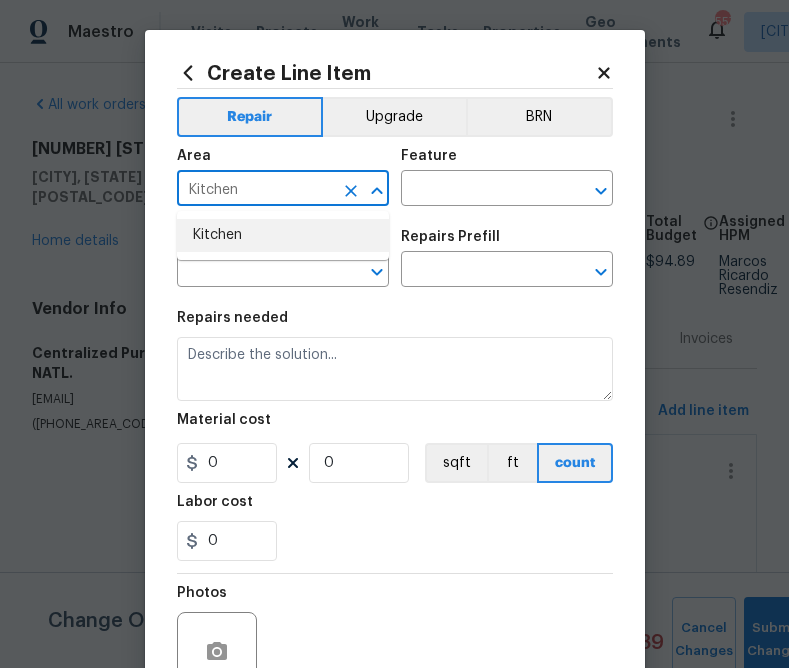type on "Kitchen" 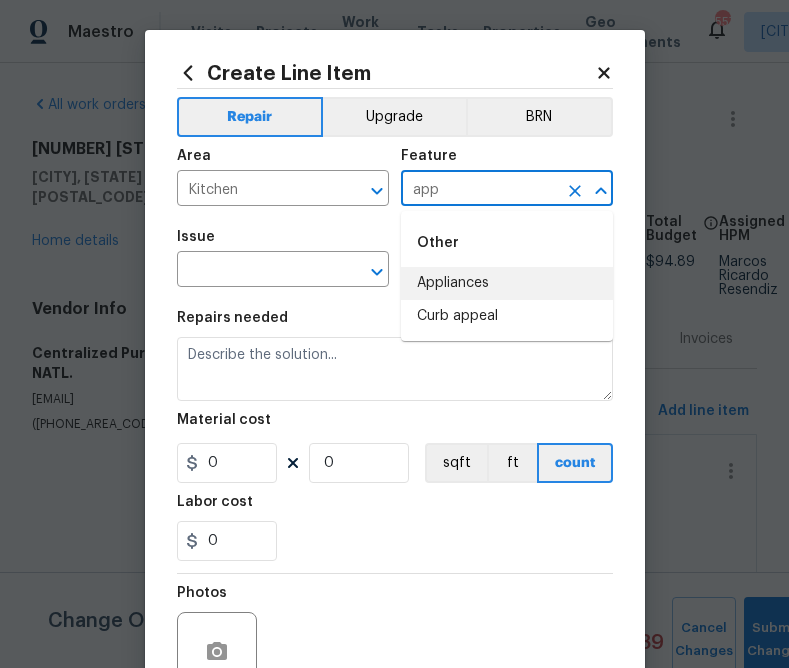 click on "Appliances" at bounding box center (507, 283) 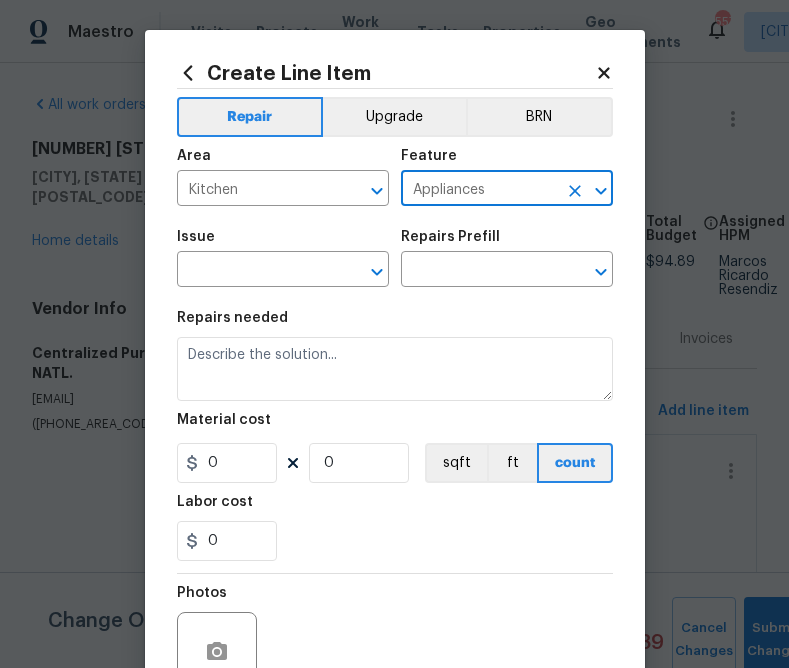 type on "Appliances" 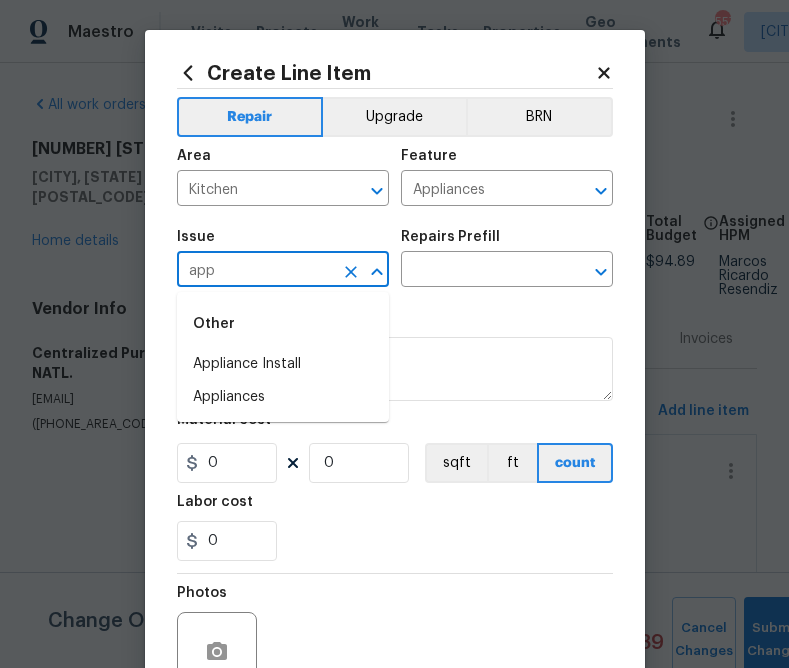 click on "Appliances" at bounding box center [283, 397] 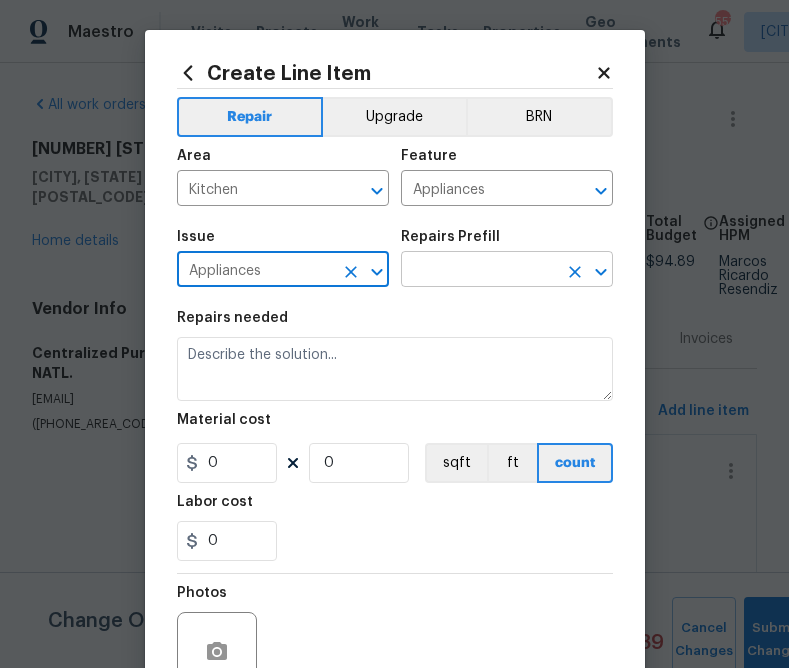 type on "Appliances" 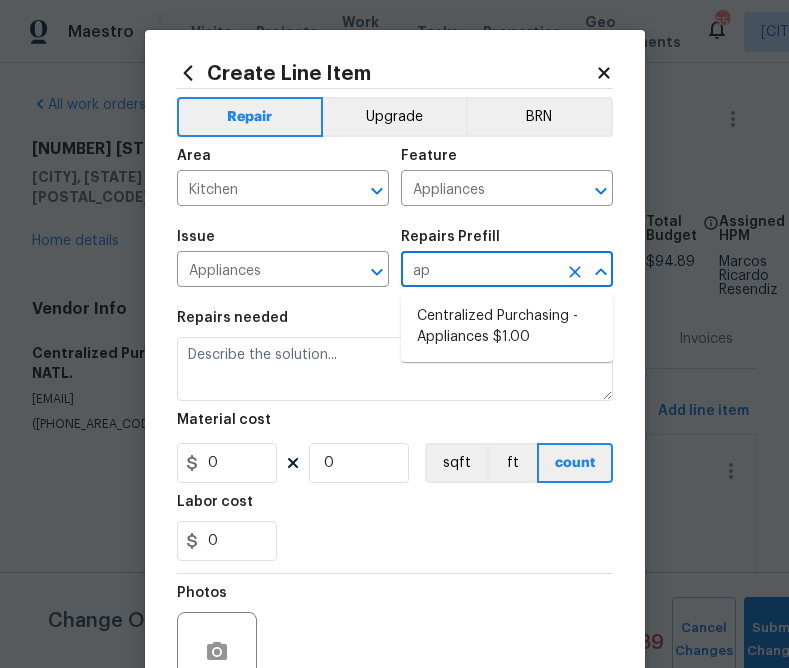 type on "app" 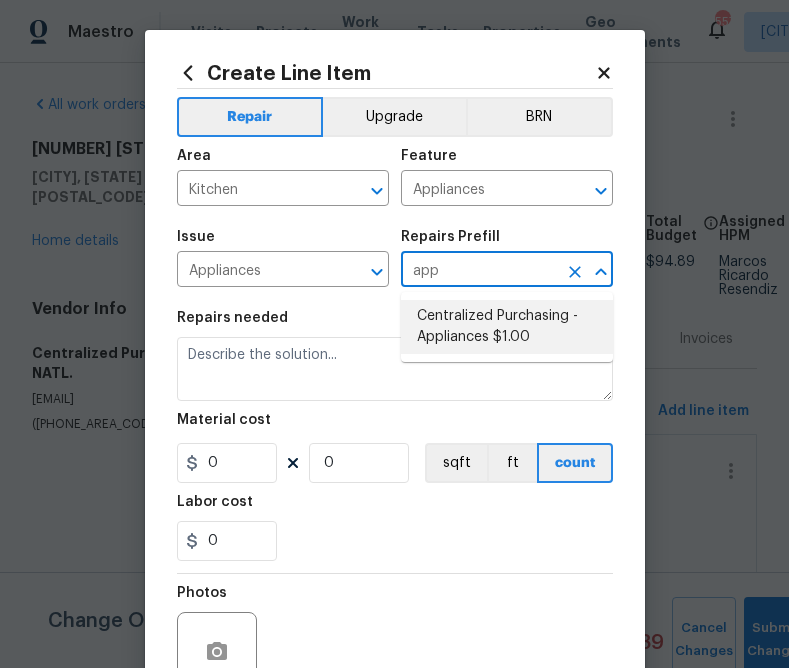 click on "Centralized Purchasing - Appliances $1.00" at bounding box center [507, 327] 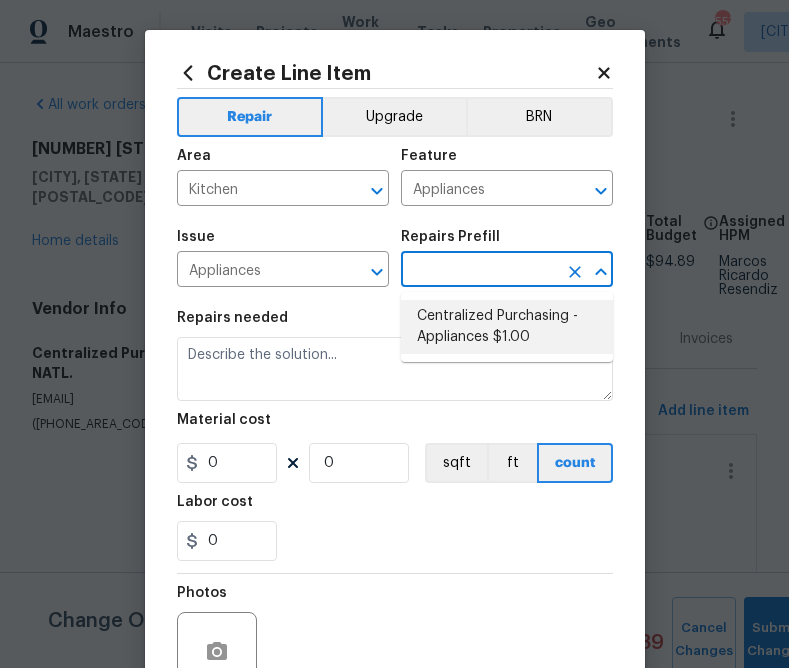 type on "Centralized Purchasing - Appliances $1.00" 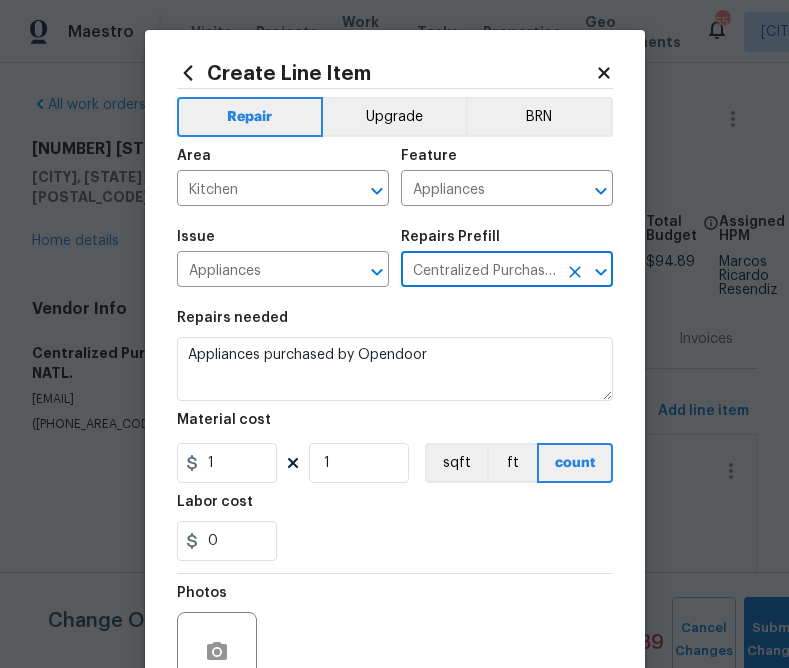 scroll, scrollTop: 43, scrollLeft: 0, axis: vertical 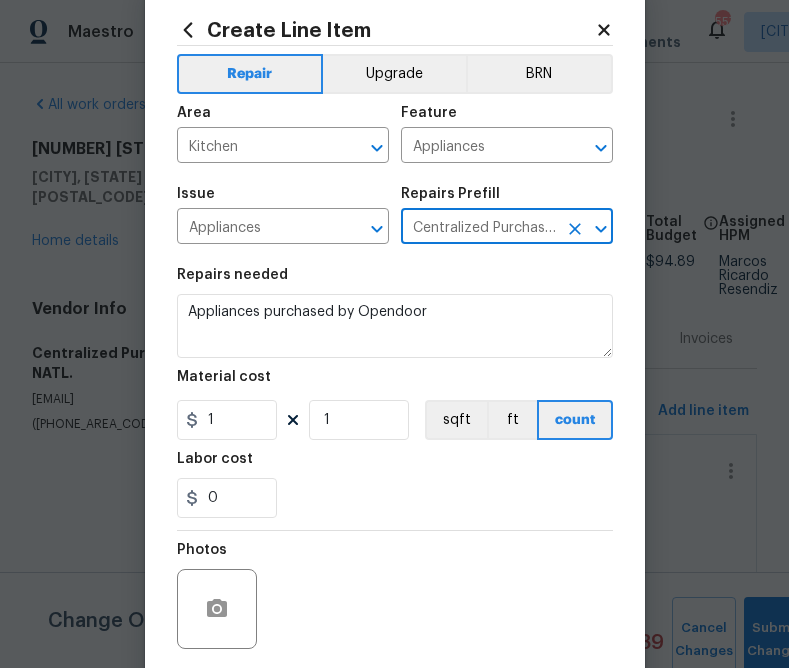 type on "Centralized Purchasing - Appliances $1.00" 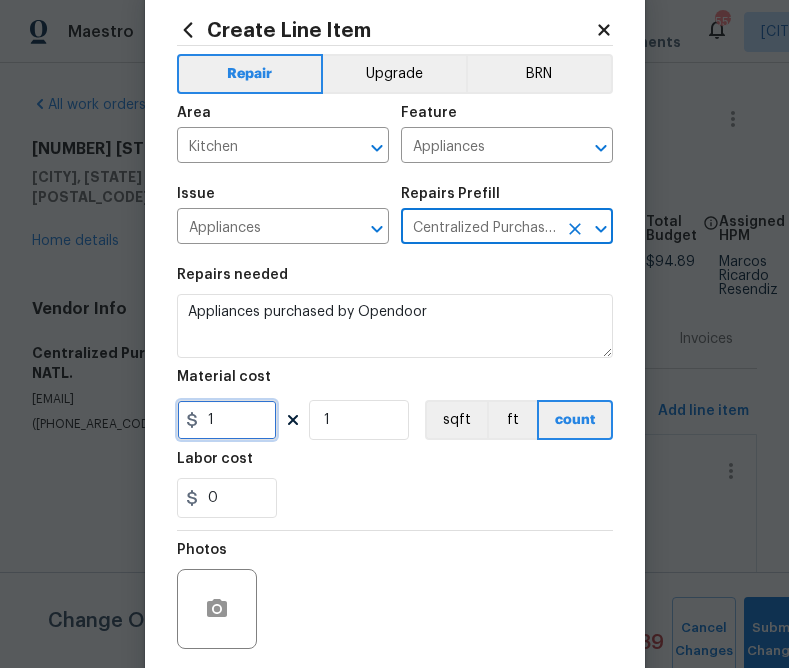 click on "1" at bounding box center [227, 420] 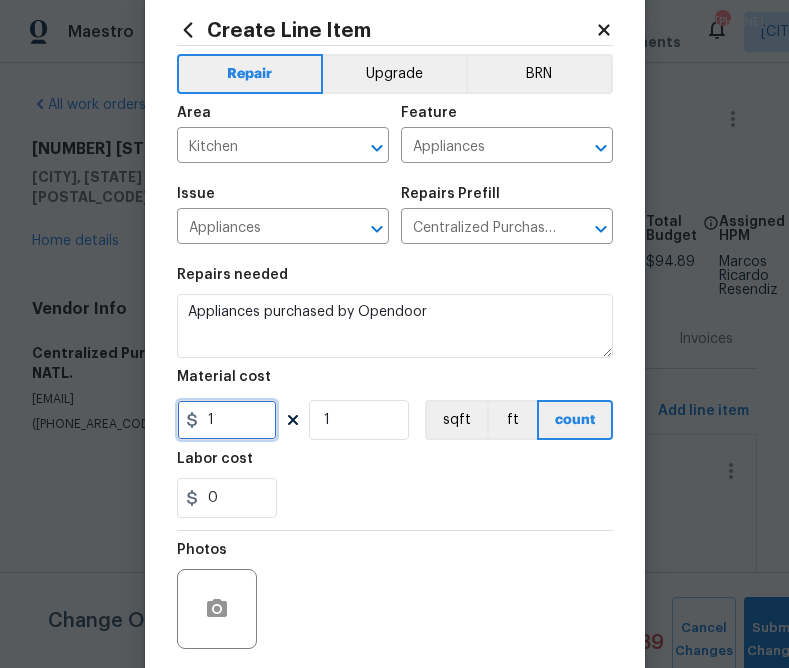 click on "1" at bounding box center (227, 420) 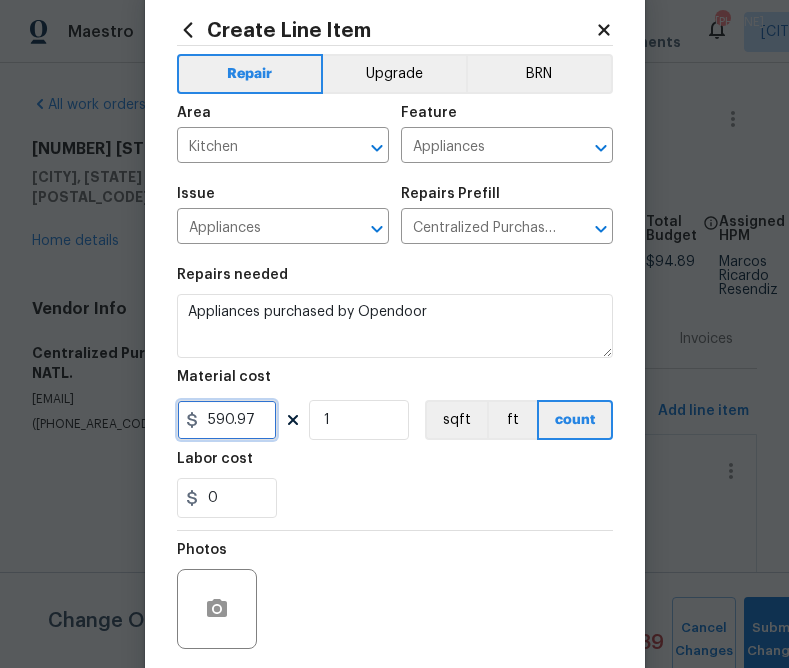 type on "590.97" 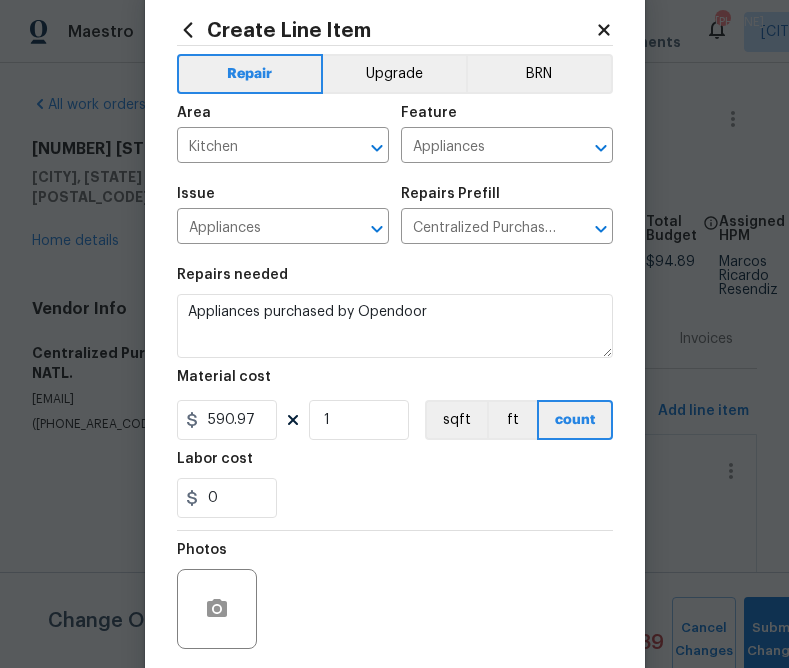 click on "0" at bounding box center [395, 498] 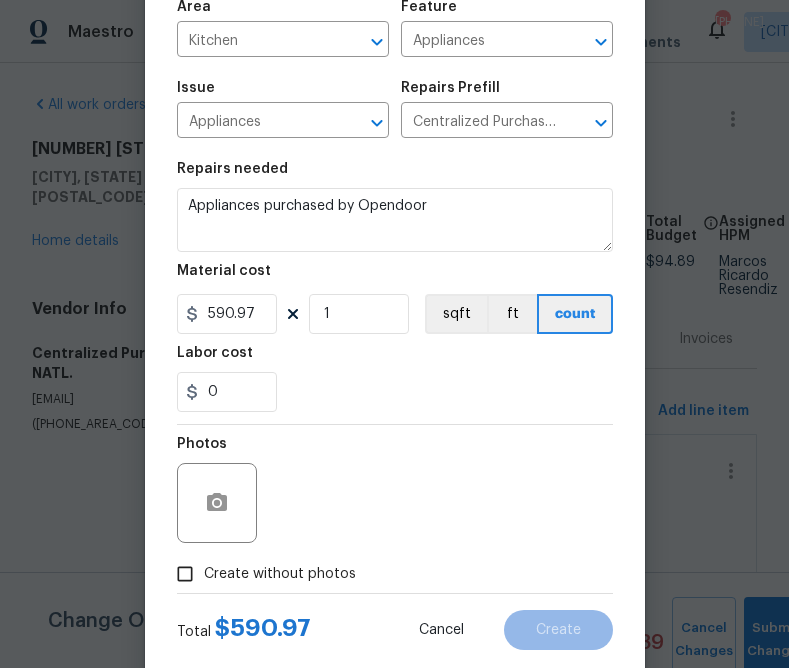 scroll, scrollTop: 194, scrollLeft: 0, axis: vertical 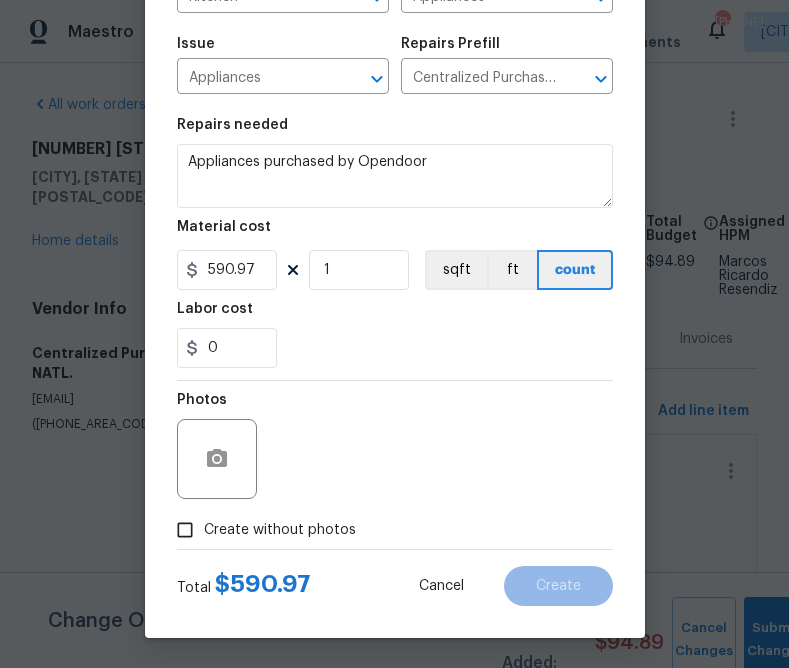 click on "Create without photos" at bounding box center (261, 530) 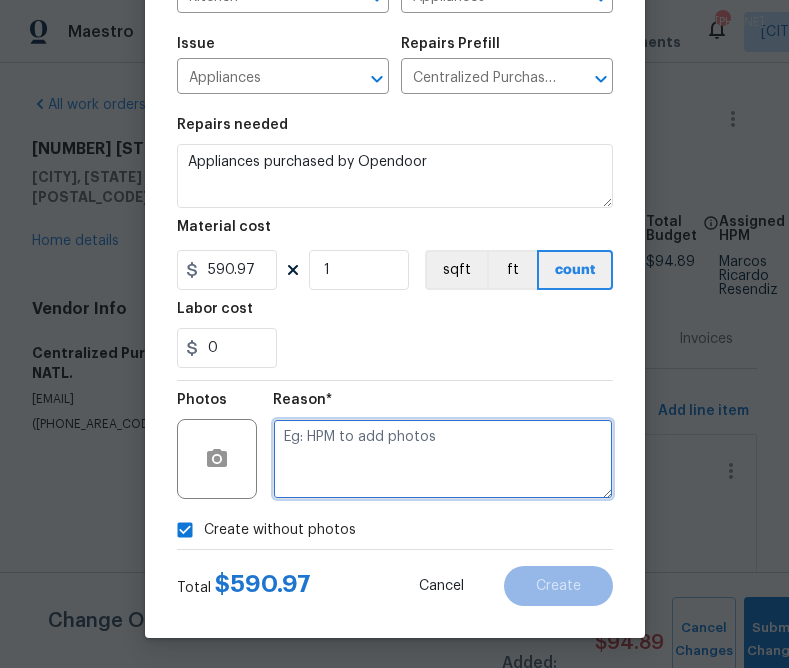 click at bounding box center [443, 459] 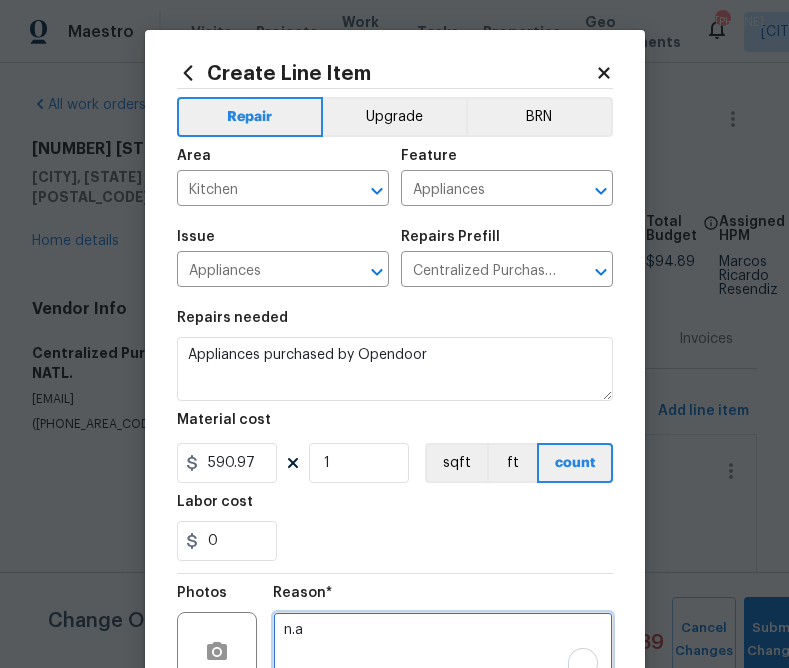 scroll, scrollTop: 194, scrollLeft: 0, axis: vertical 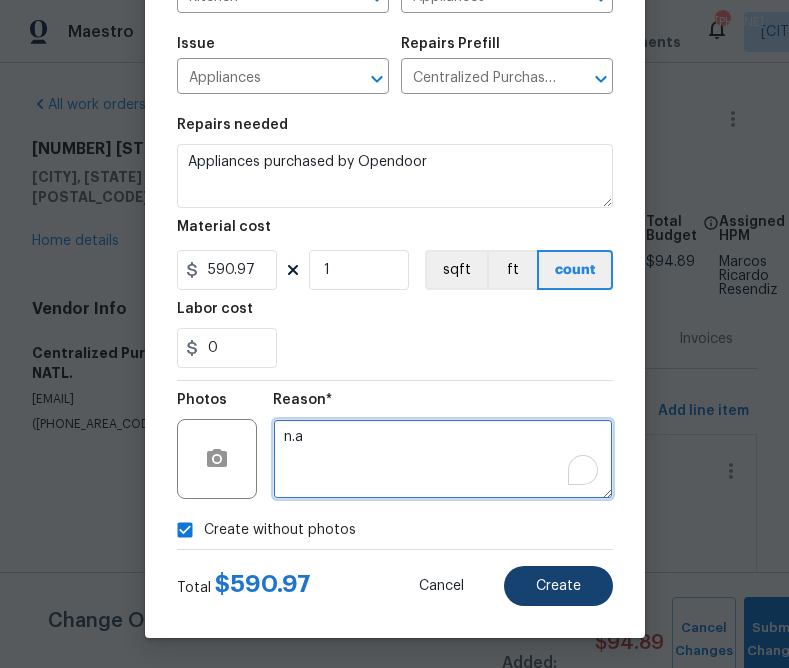type on "n.a" 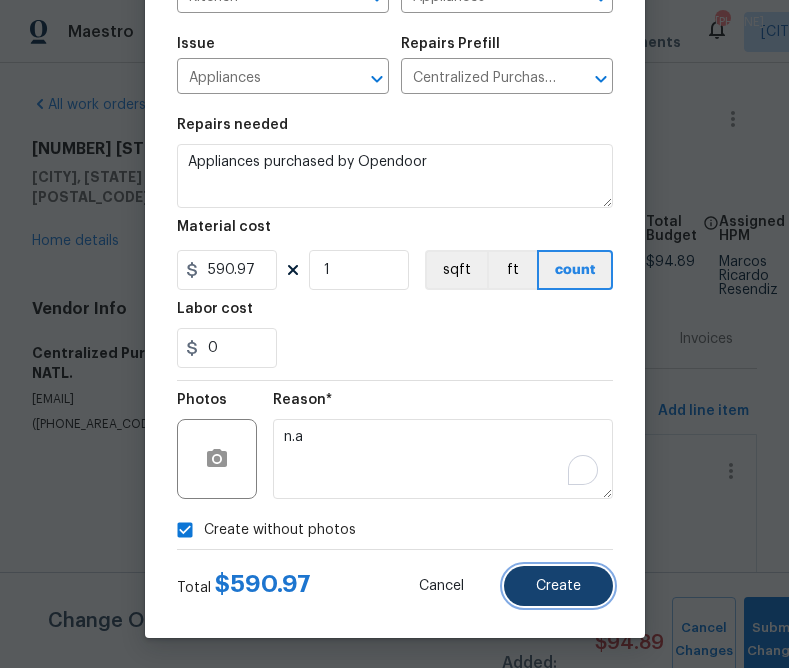click on "Create" at bounding box center [558, 586] 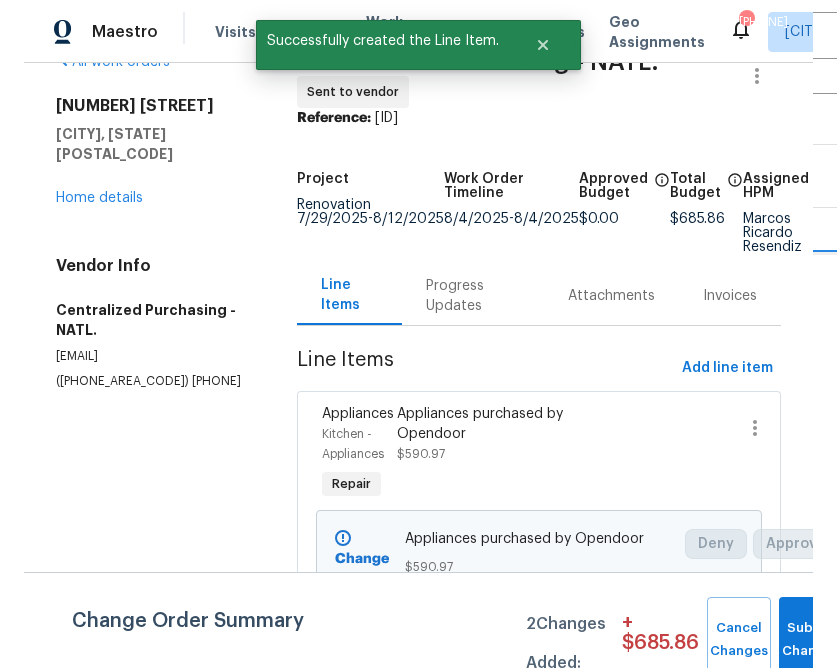 scroll, scrollTop: 46, scrollLeft: 0, axis: vertical 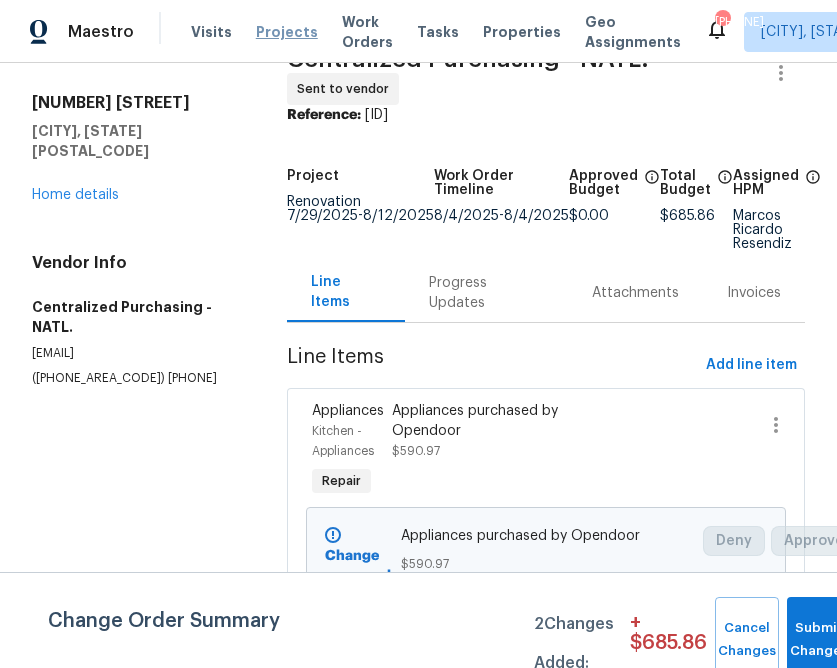 click on "Projects" at bounding box center [287, 32] 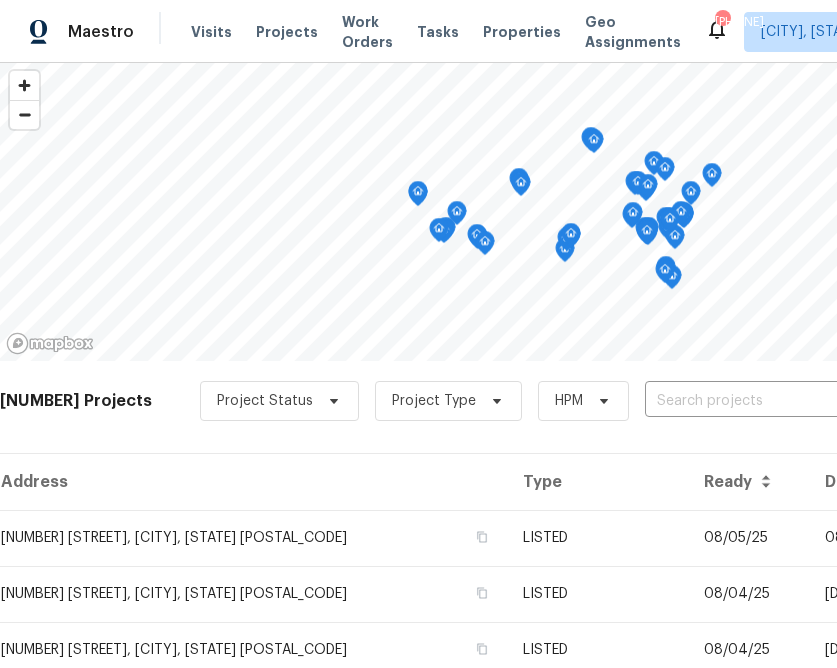 scroll, scrollTop: 93, scrollLeft: 0, axis: vertical 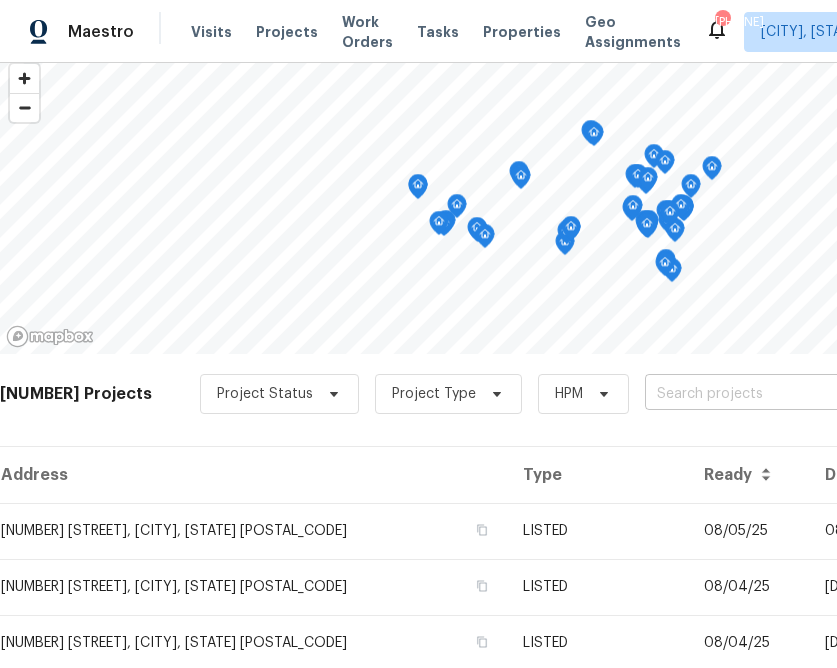 click at bounding box center [759, 394] 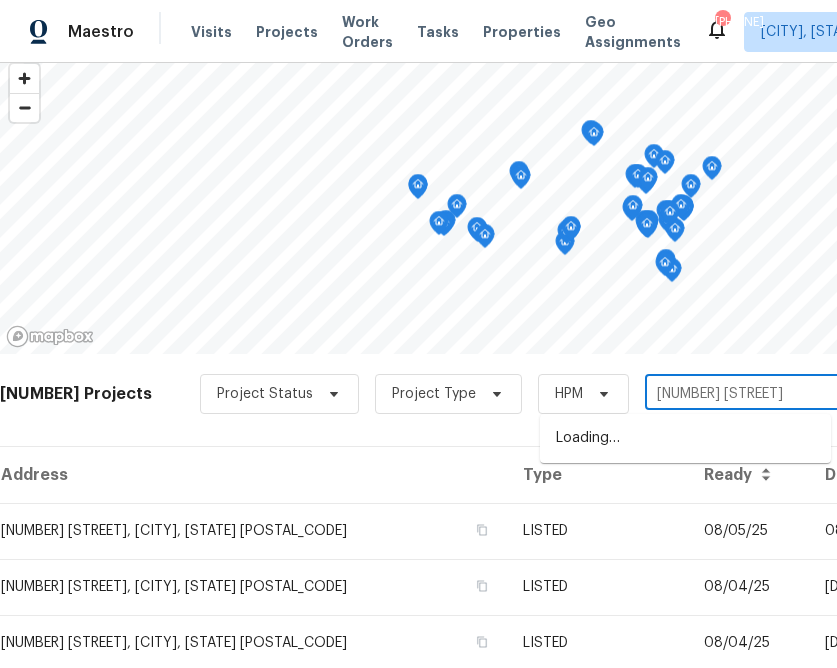 type on "[NUMBER] [STREET]" 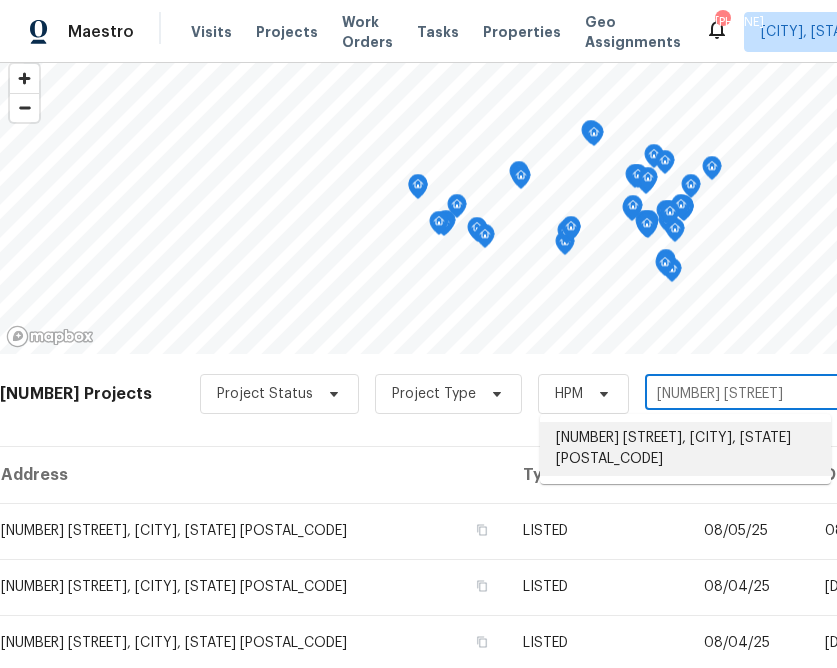 click on "[NUMBER] [STREET], [CITY], [STATE] [POSTAL_CODE]" at bounding box center (685, 449) 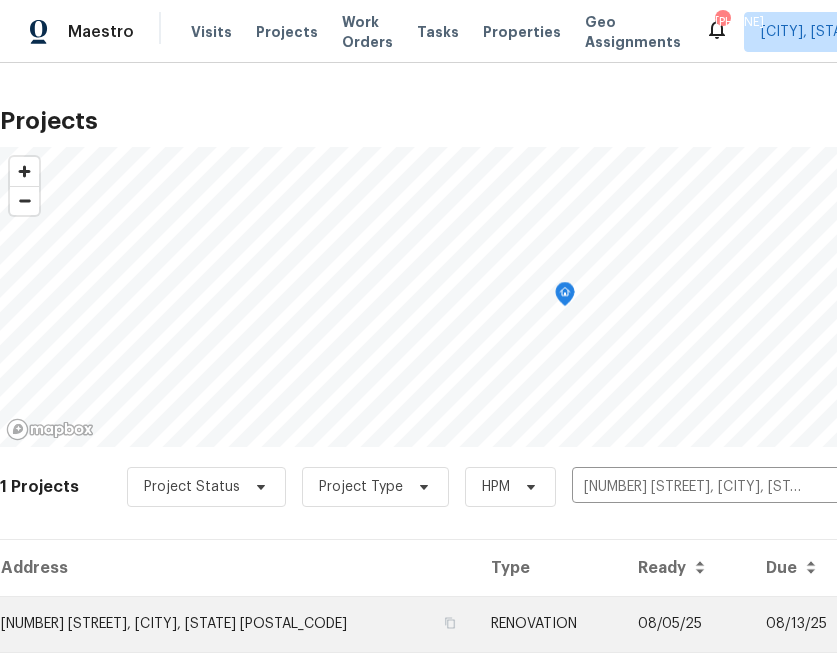 scroll, scrollTop: 48, scrollLeft: 0, axis: vertical 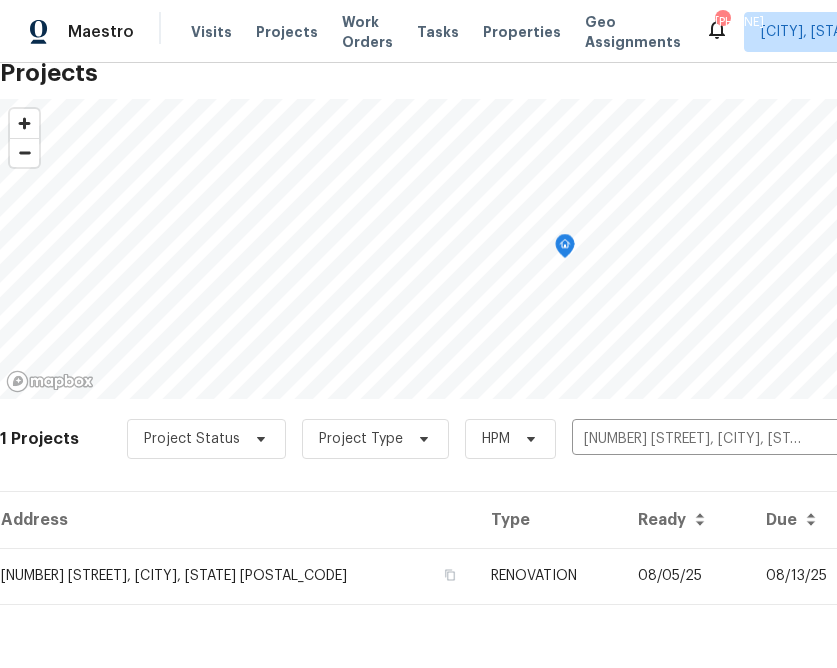 drag, startPoint x: 209, startPoint y: 574, endPoint x: 238, endPoint y: 575, distance: 29.017237 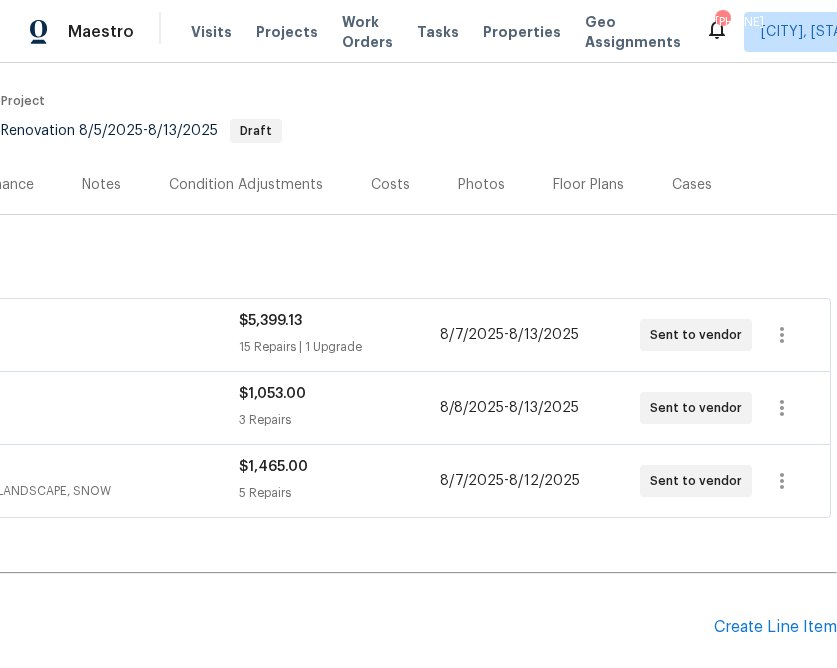 scroll, scrollTop: 195, scrollLeft: 293, axis: both 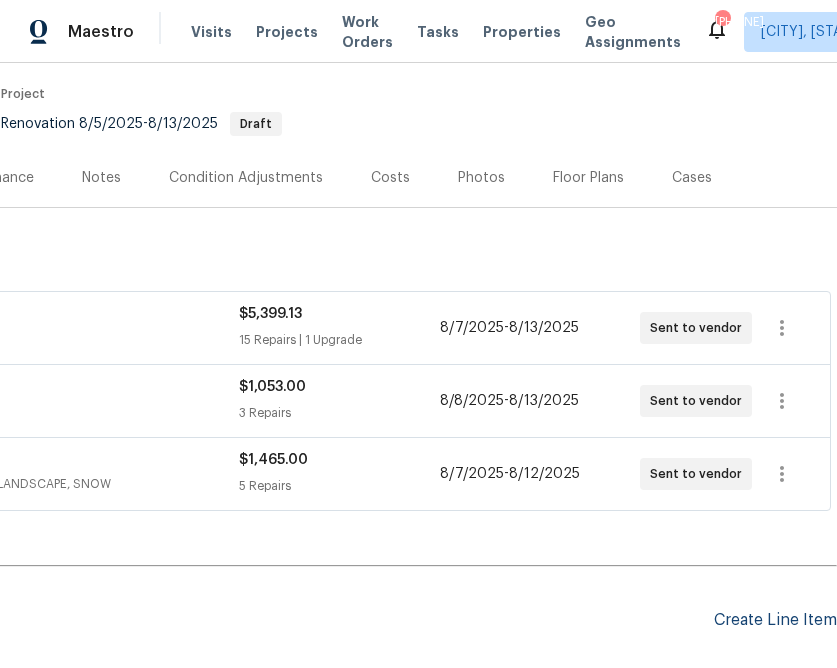 click on "Create Line Item" at bounding box center [775, 620] 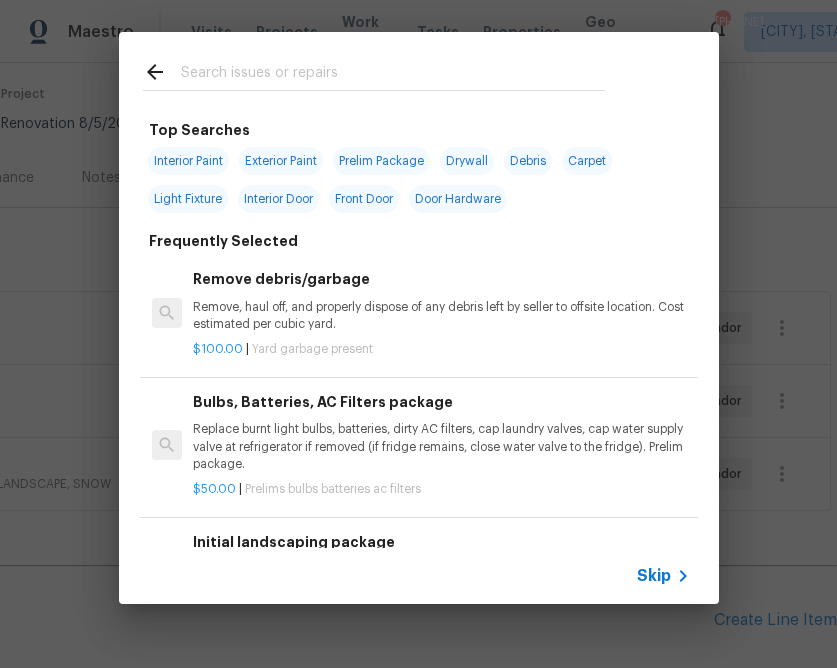click on "Skip" at bounding box center [654, 576] 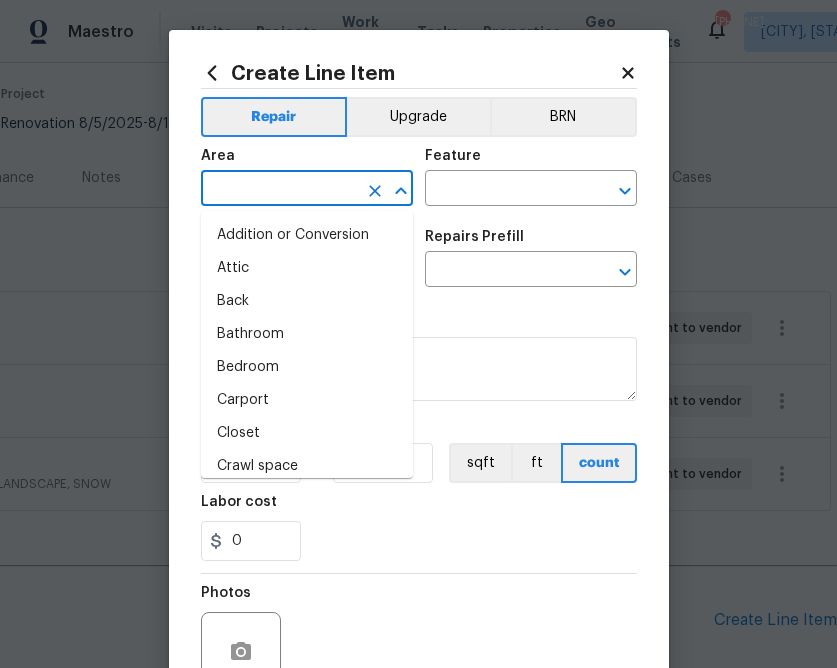 click at bounding box center [279, 190] 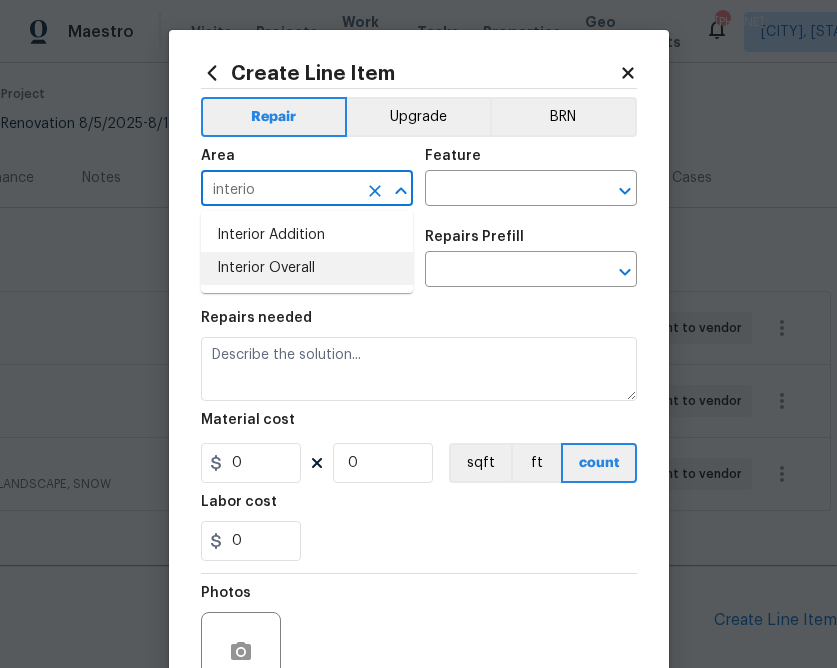 click on "Interior Overall" at bounding box center [307, 268] 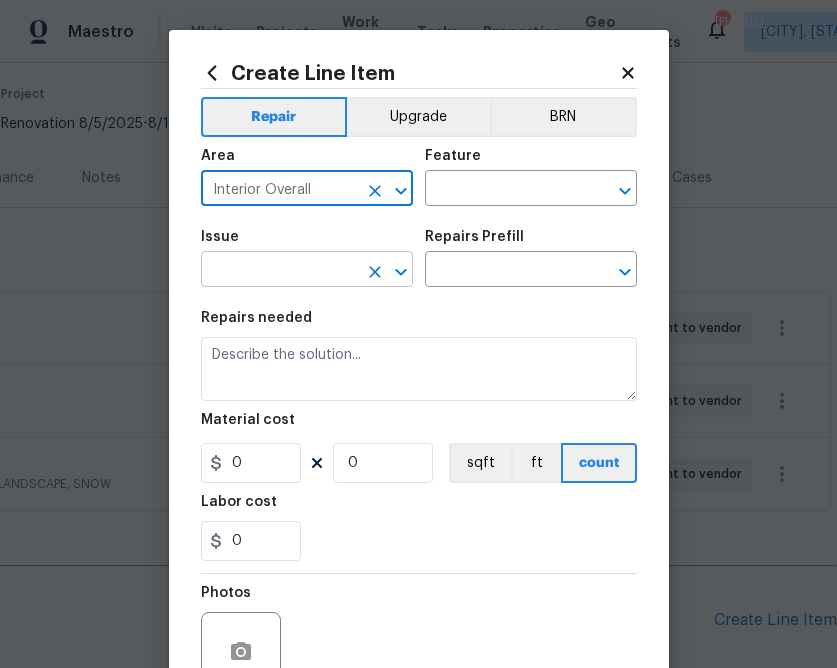 type on "Interior Overall" 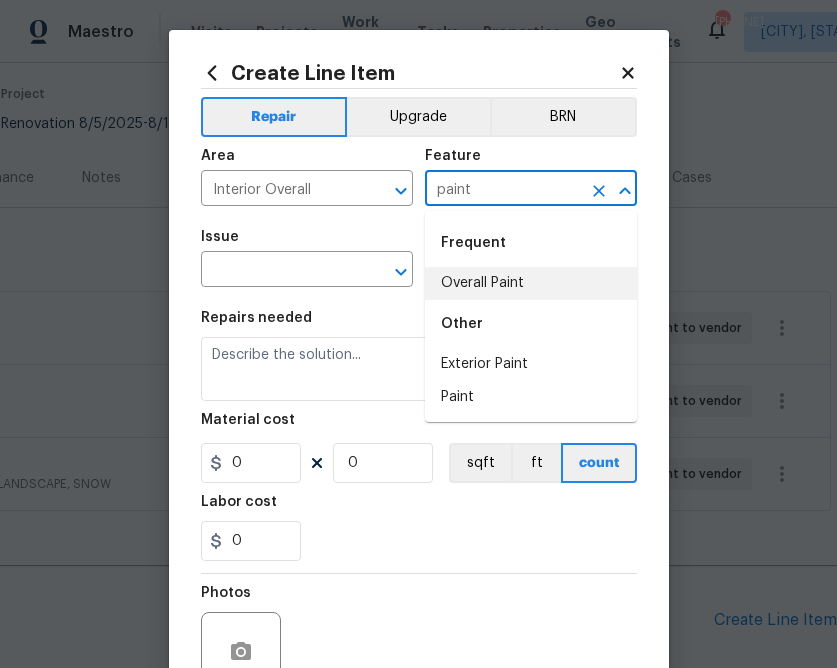 click on "Overall Paint" at bounding box center (531, 283) 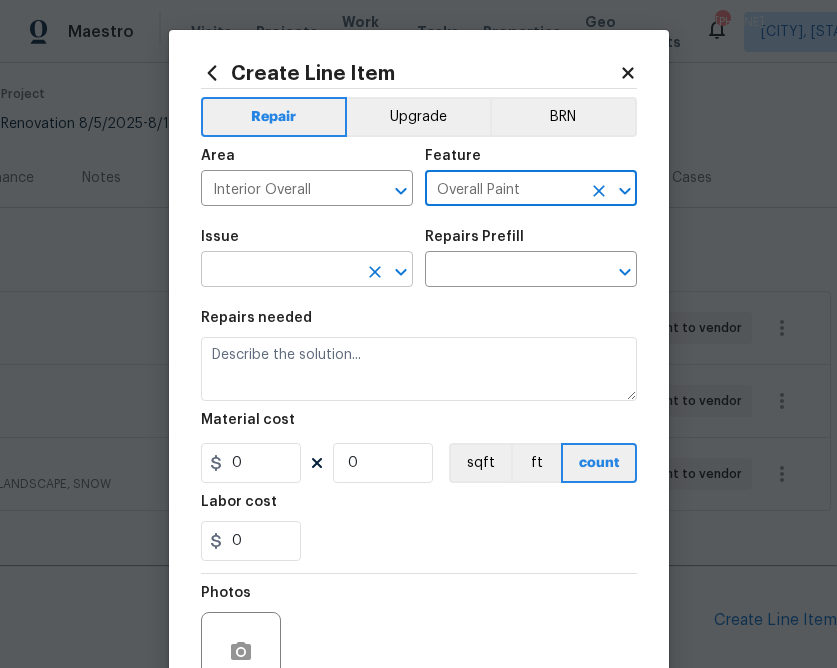 type on "Overall Paint" 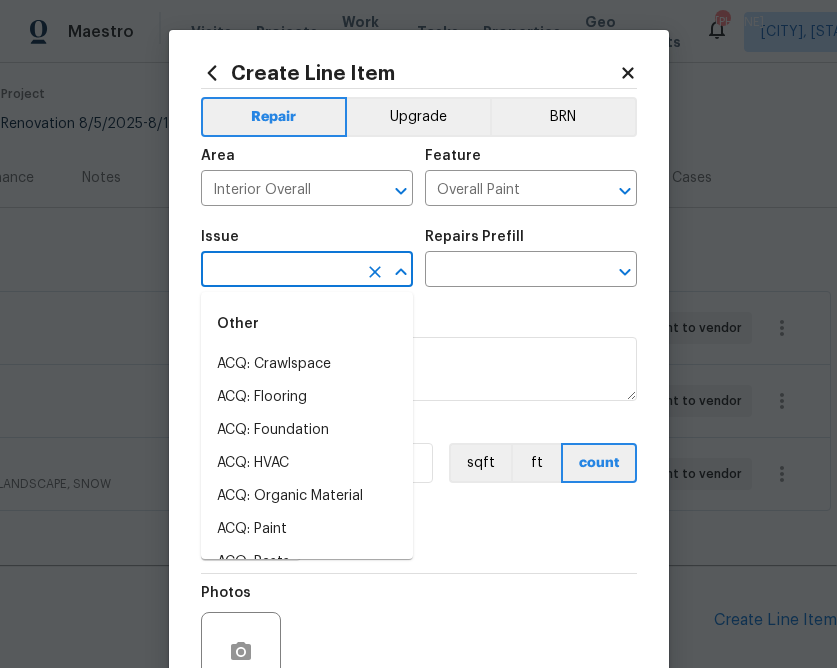 click at bounding box center [279, 271] 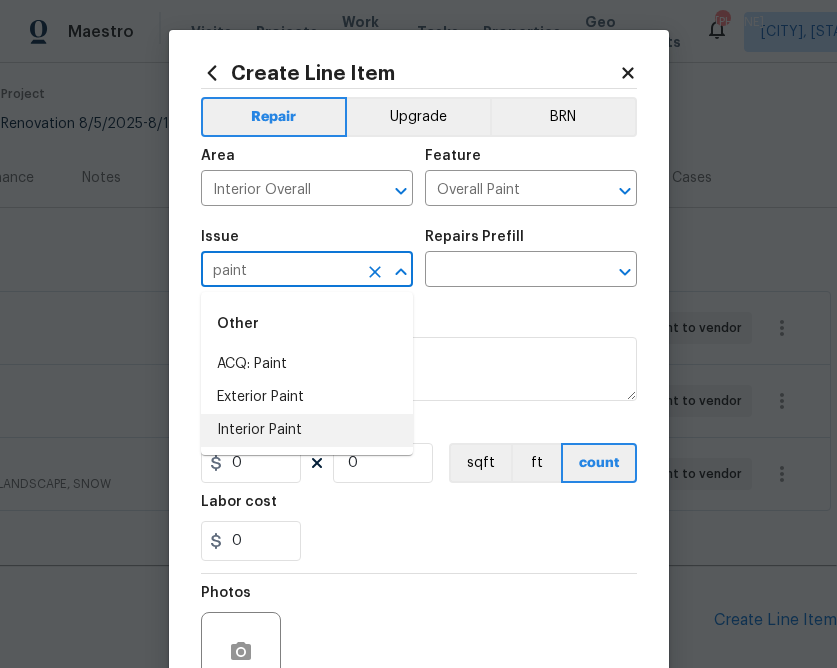 click on "Interior Paint" at bounding box center (307, 430) 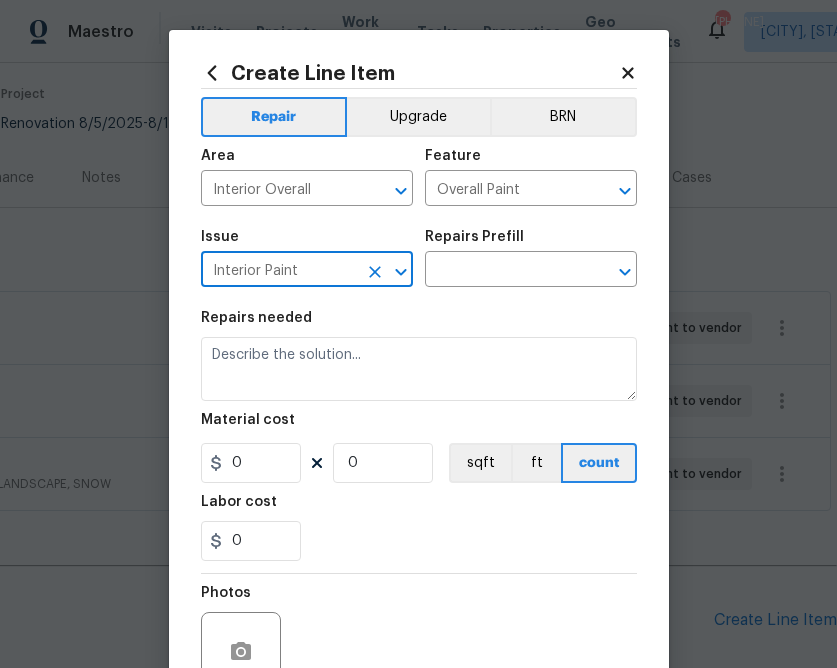 type on "Interior Paint" 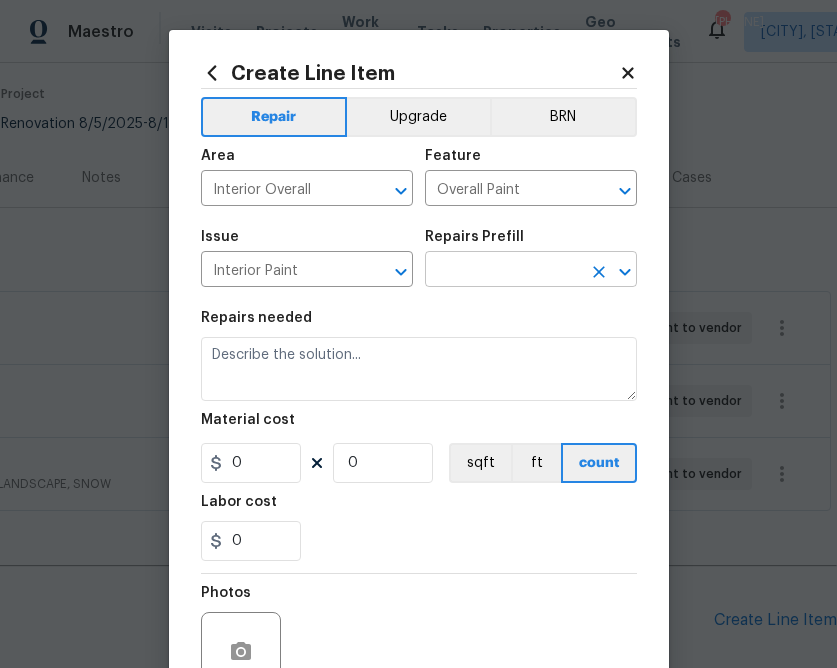click at bounding box center [503, 271] 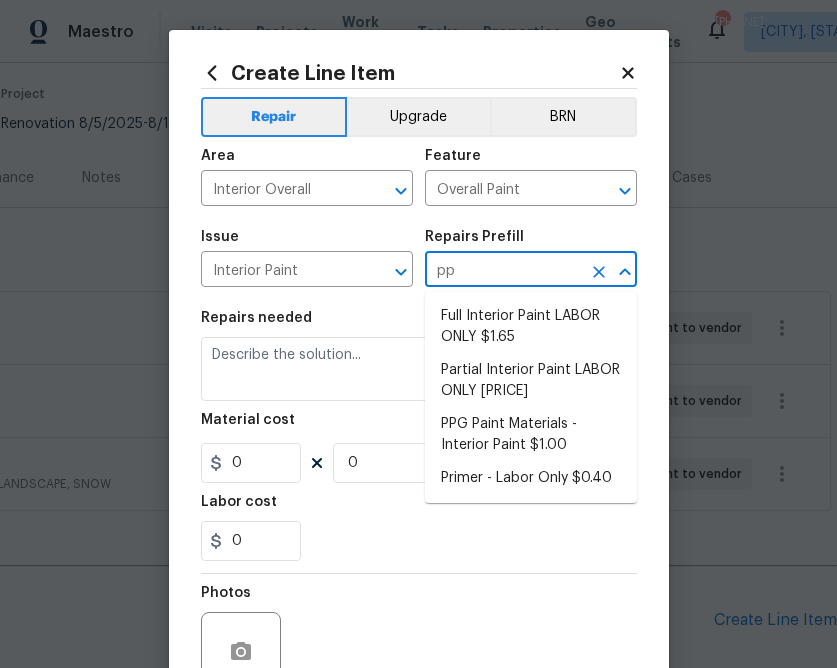 type on "ppg" 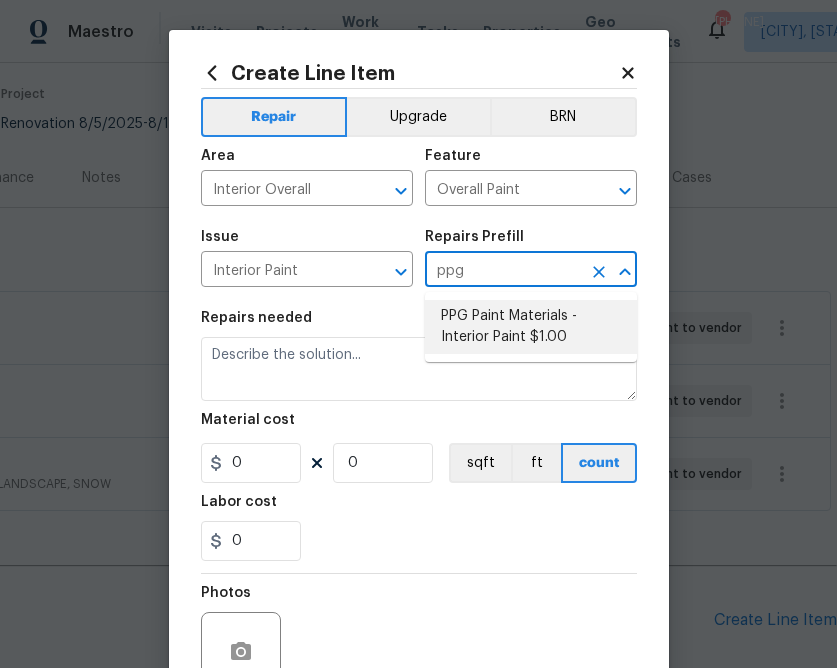 click on "PPG Paint Materials - Interior Paint $1.00" at bounding box center (531, 327) 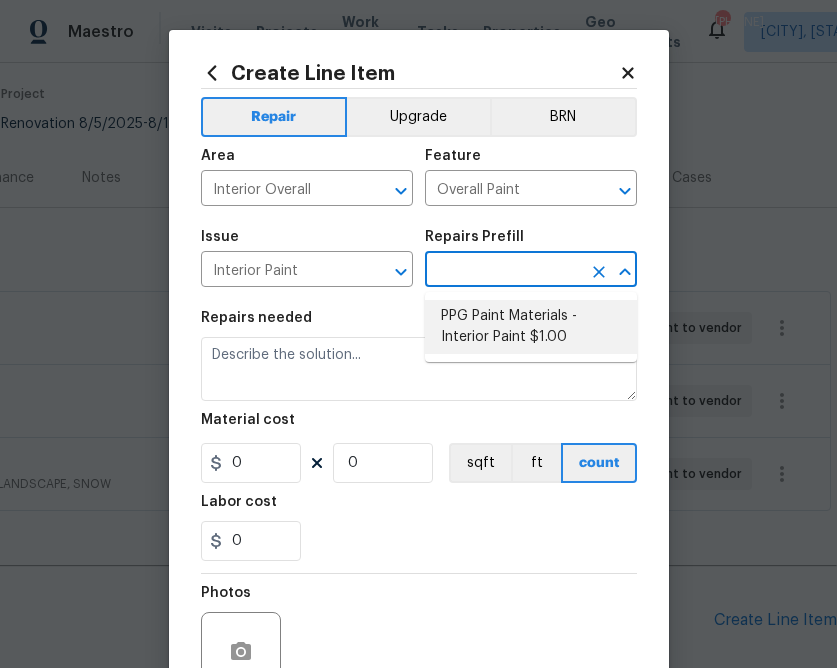 type on "PPG Paint Materials - Interior Paint $1.00" 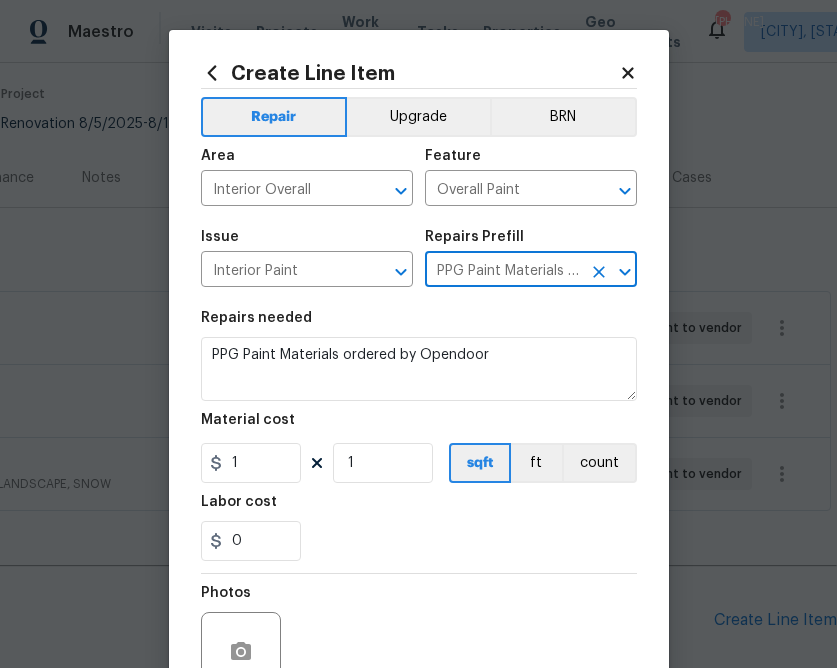 type on "PPG Paint Materials - Interior Paint $1.00" 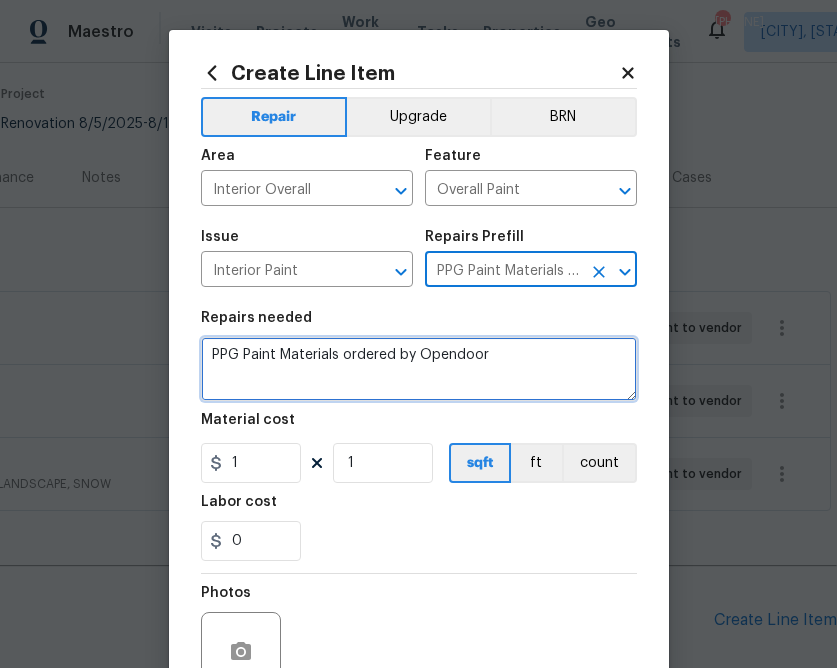click on "PPG Paint Materials ordered by Opendoor" at bounding box center [419, 369] 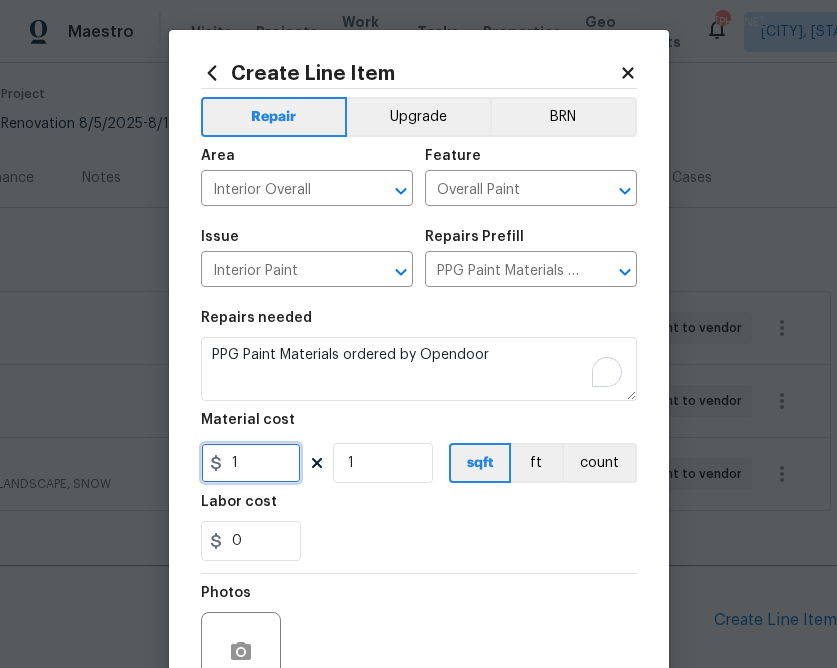 click on "1" at bounding box center [251, 463] 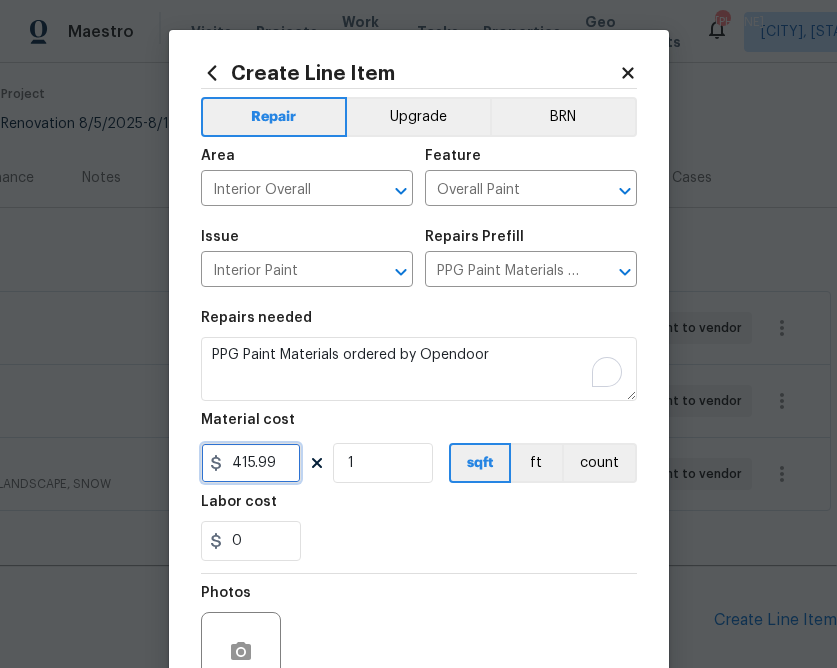 type on "415.99" 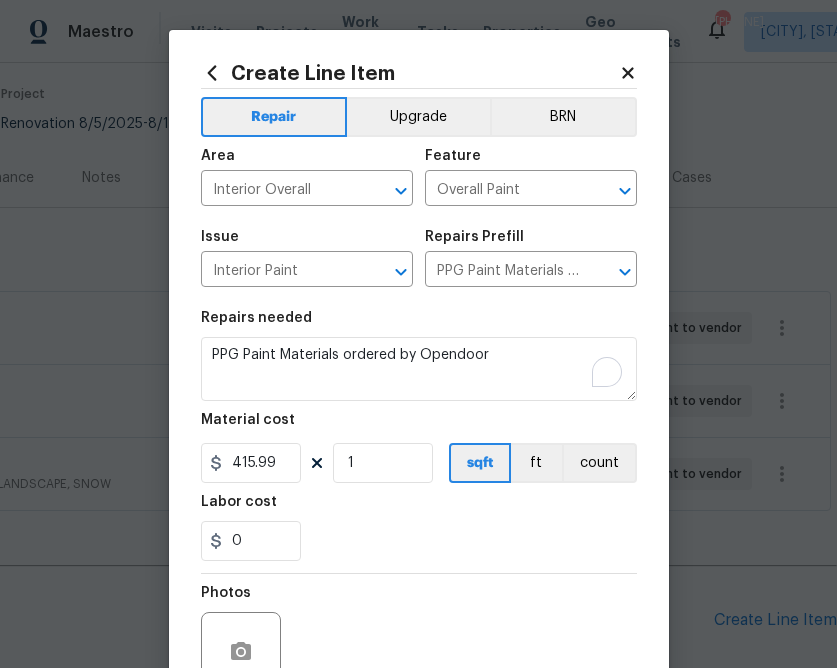 click on "Photos" at bounding box center (419, 639) 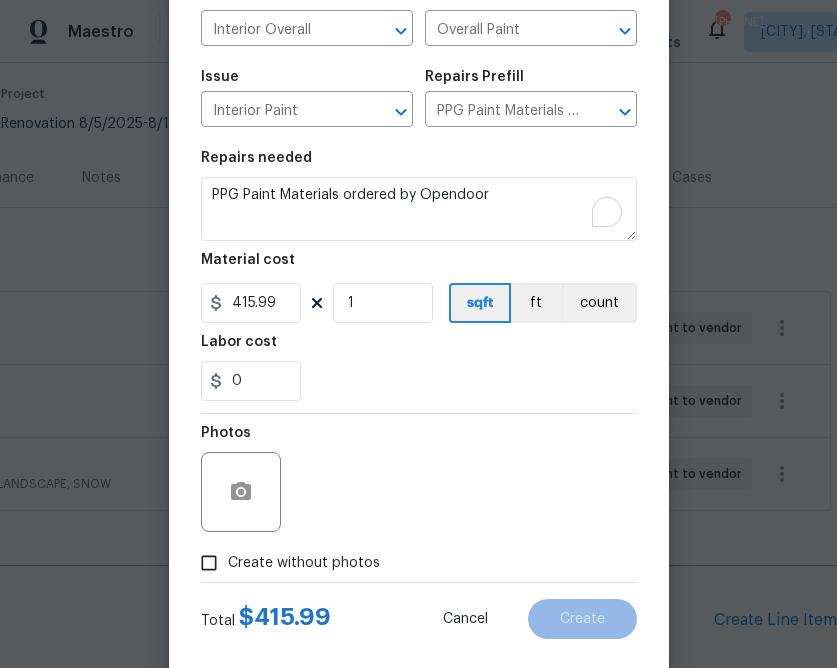scroll, scrollTop: 194, scrollLeft: 0, axis: vertical 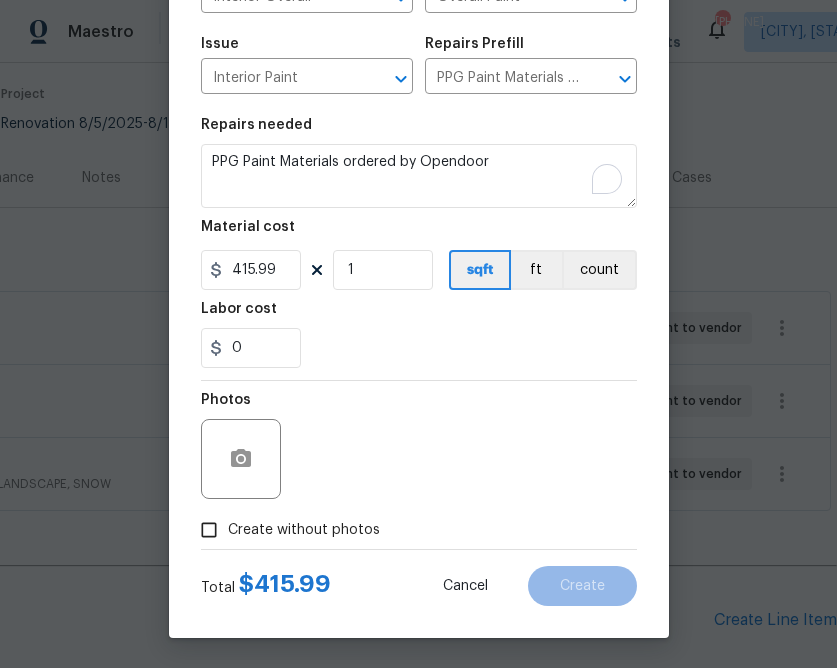 click on "Create without photos" at bounding box center [304, 530] 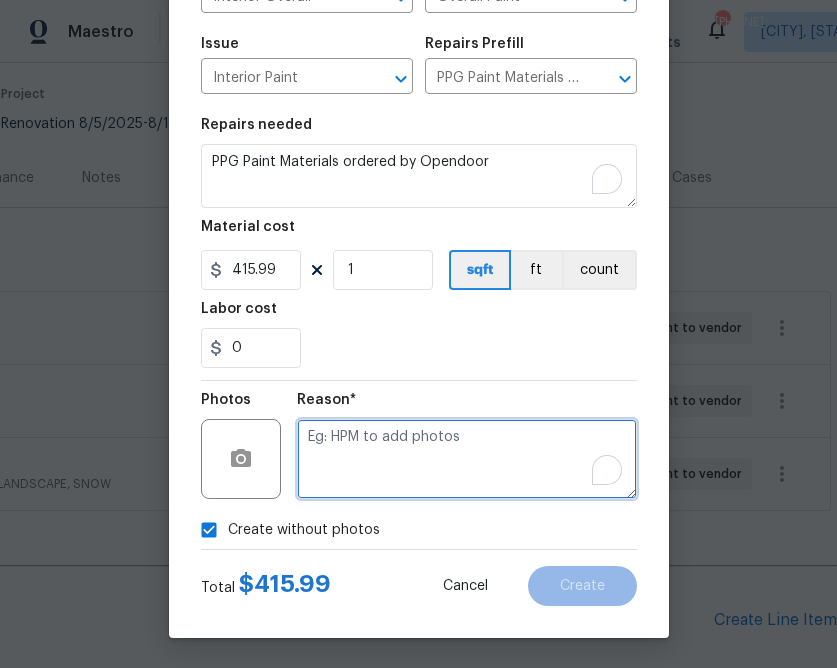 click at bounding box center (467, 459) 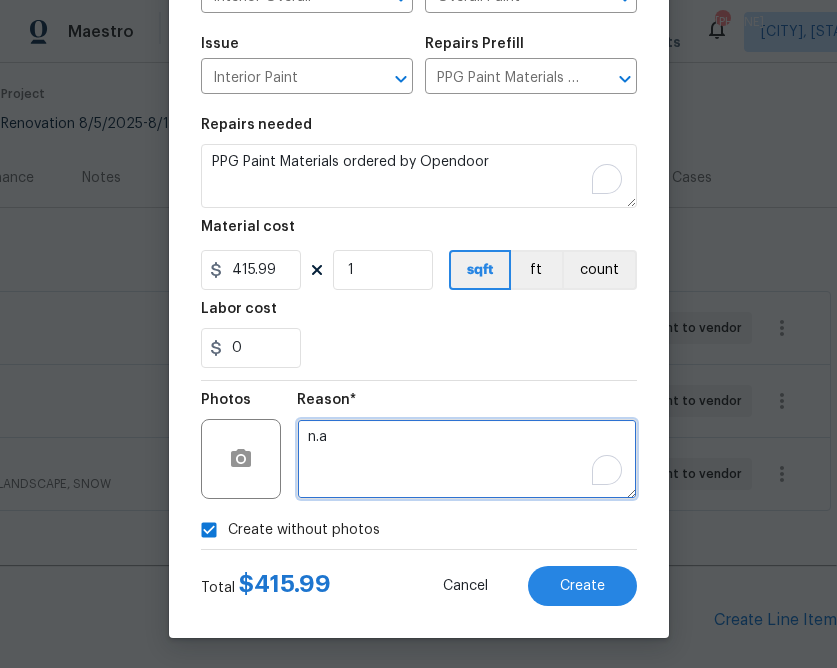 type on "n.a" 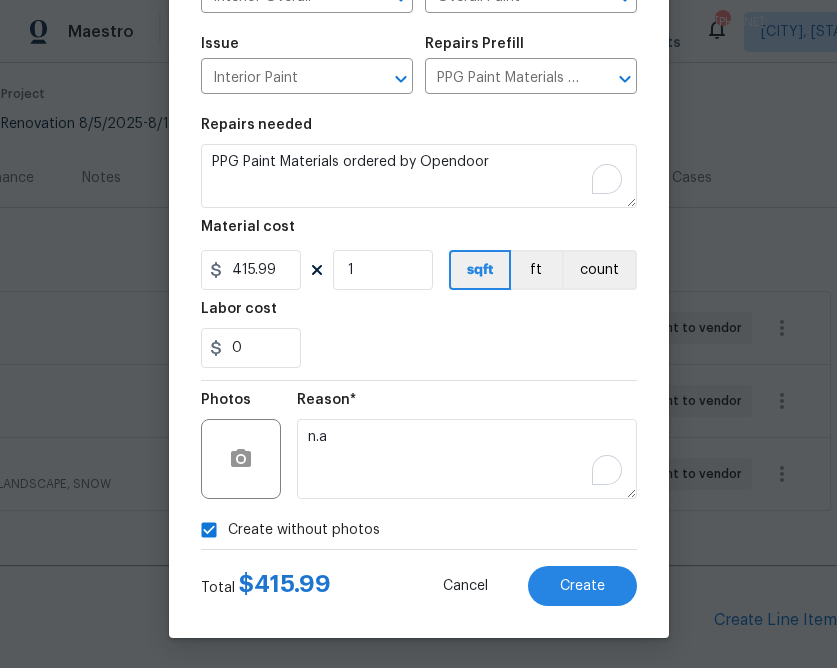 click on "Create without photos" at bounding box center (419, 530) 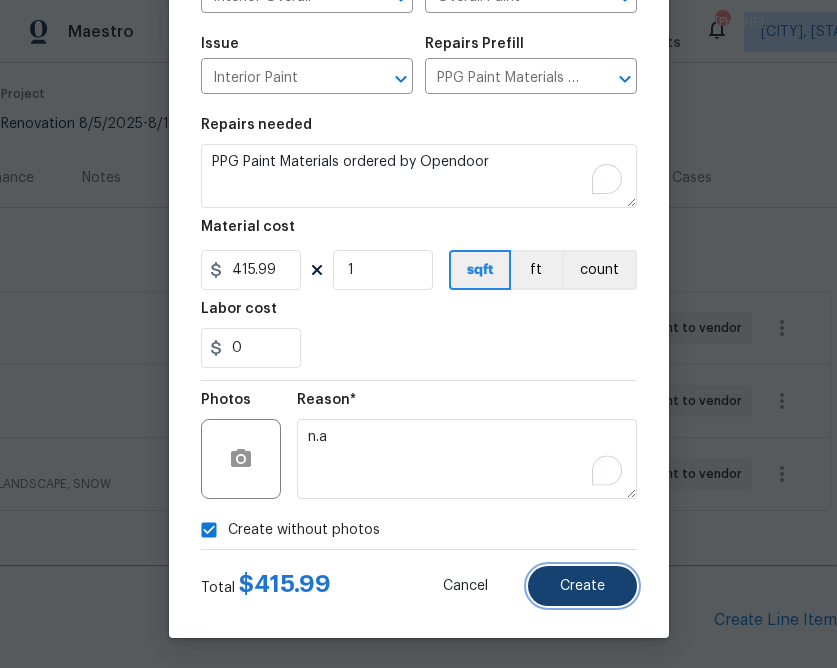 click on "Create" at bounding box center [582, 586] 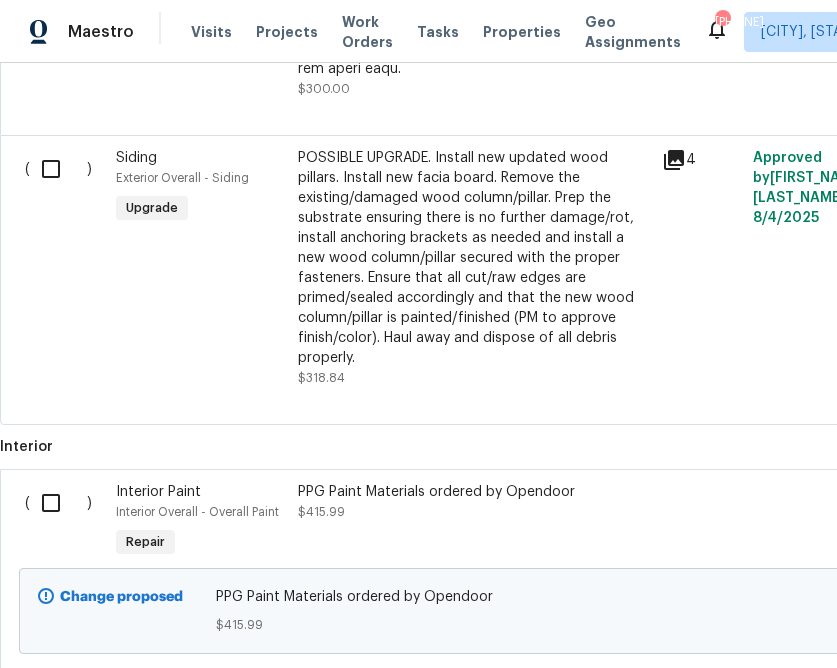 scroll, scrollTop: 1592, scrollLeft: 0, axis: vertical 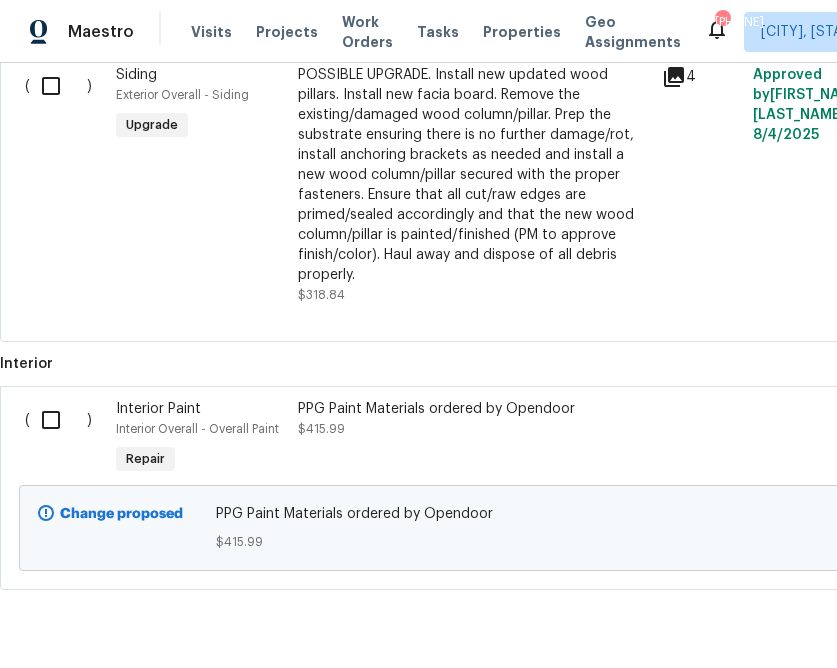 click at bounding box center (58, 420) 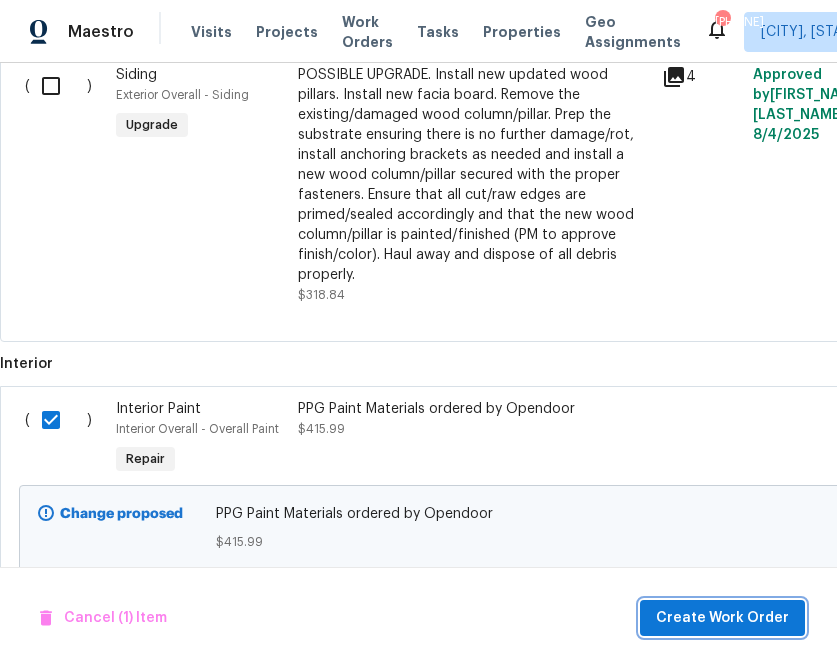 click on "Create Work Order" at bounding box center [722, 618] 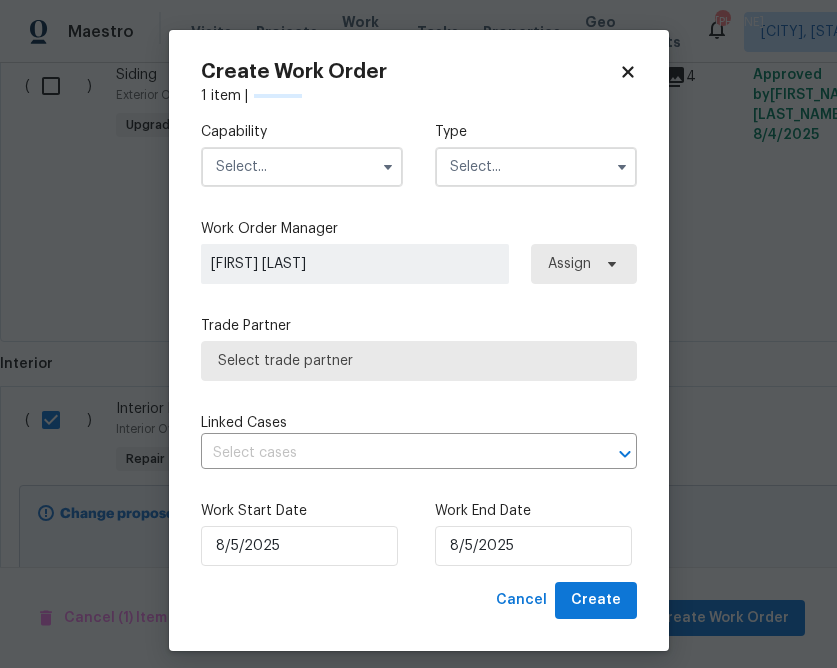 checkbox on "false" 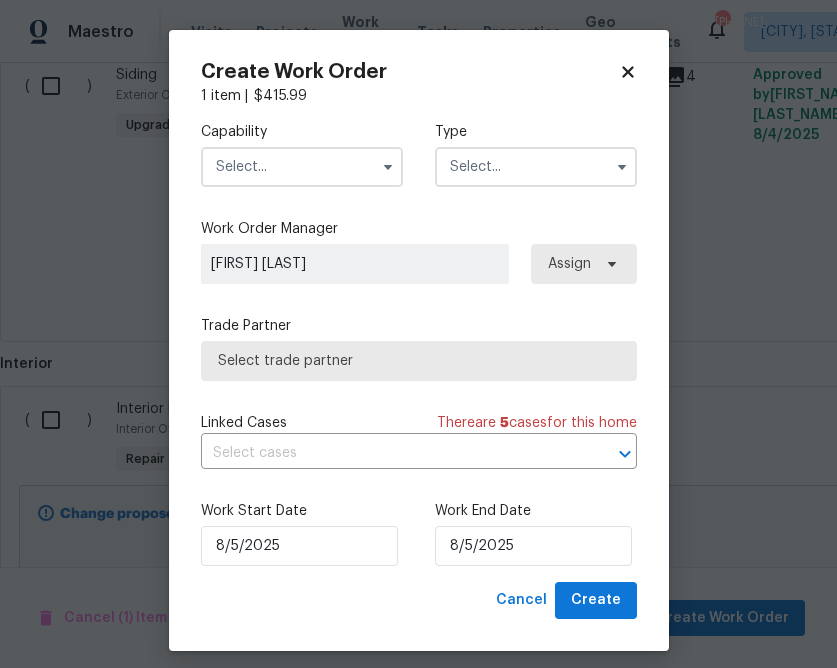 click at bounding box center [302, 167] 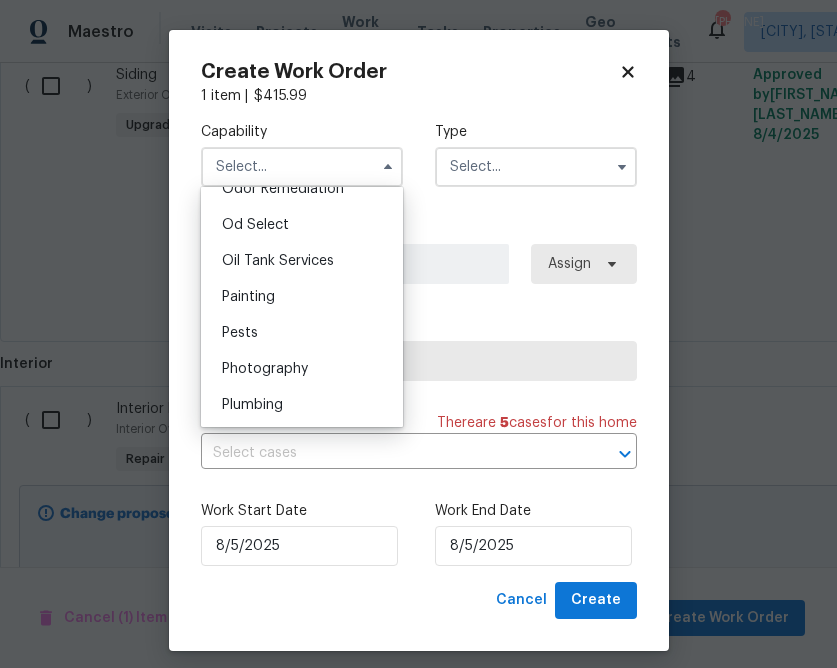 scroll, scrollTop: 1596, scrollLeft: 0, axis: vertical 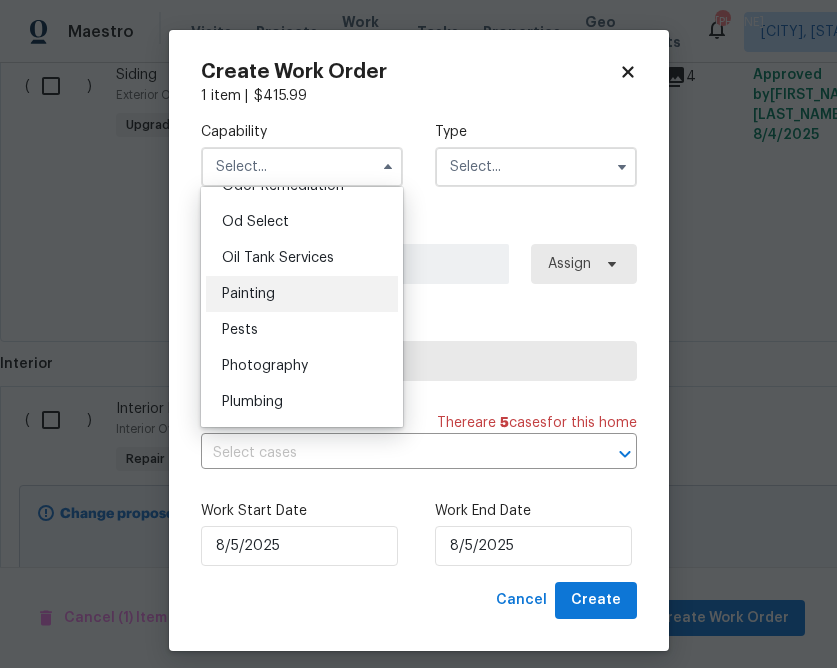click on "Painting" at bounding box center (302, 294) 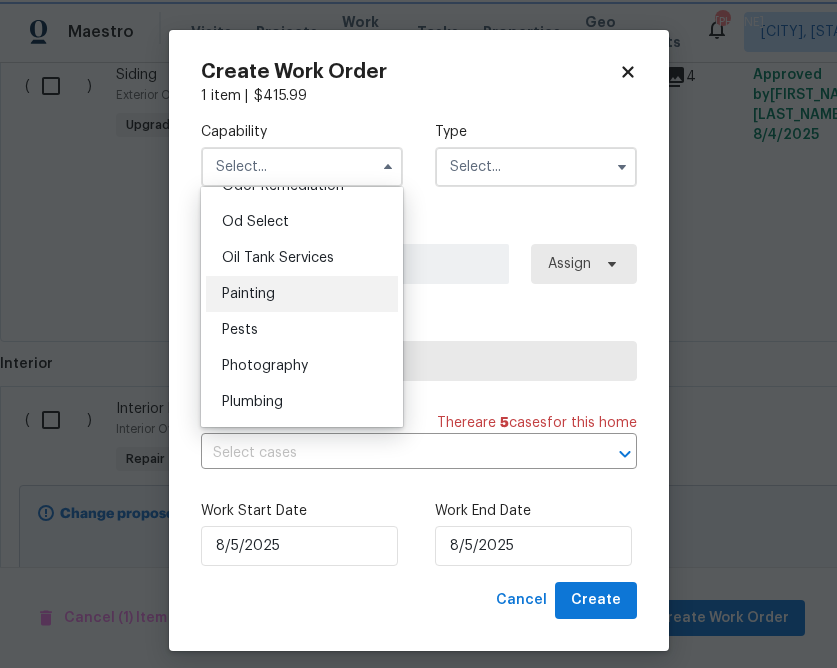 type on "Painting" 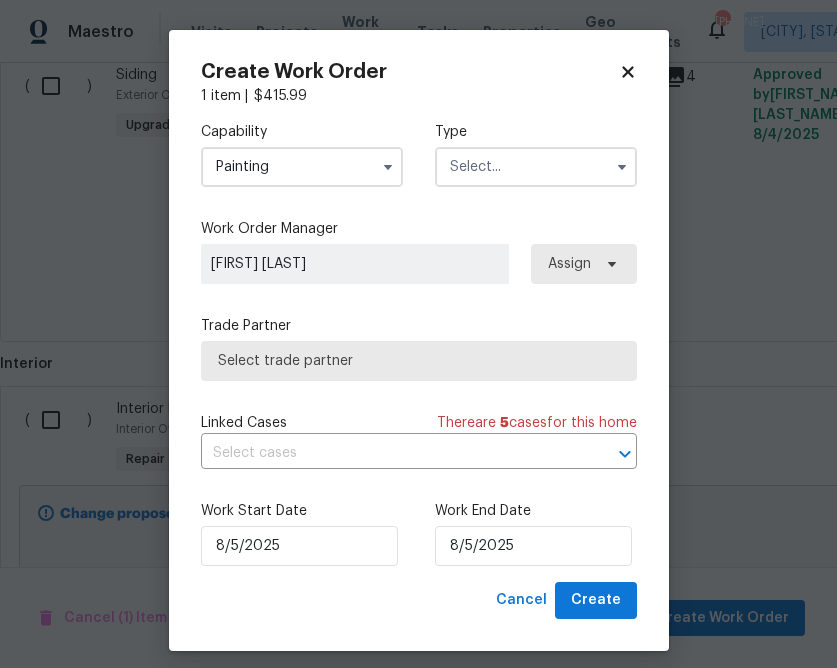 click at bounding box center [536, 167] 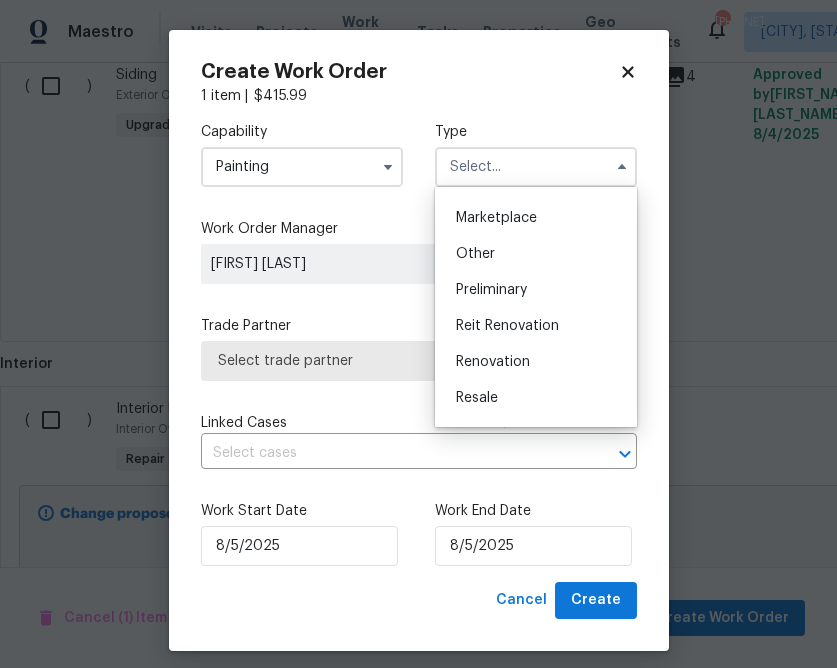 scroll, scrollTop: 360, scrollLeft: 0, axis: vertical 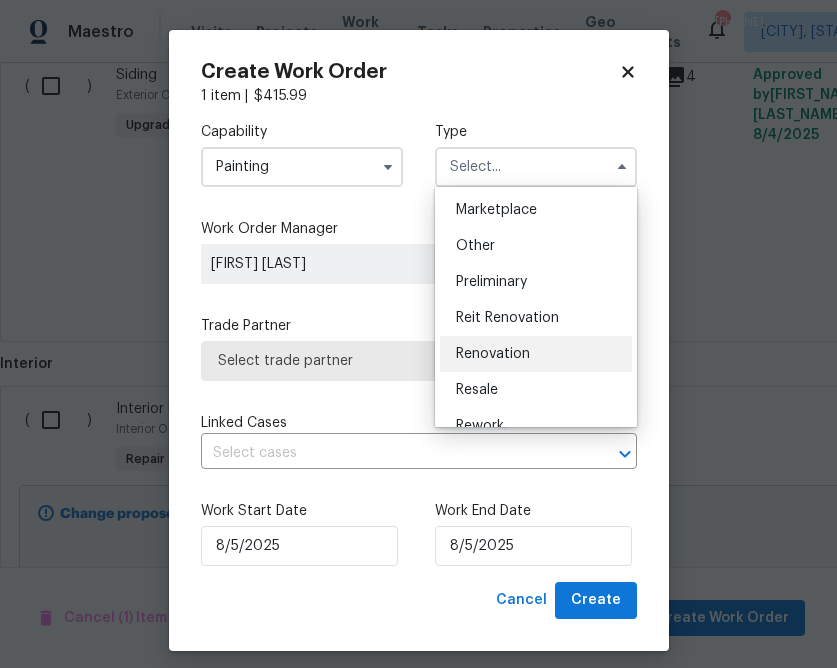 click on "Renovation" at bounding box center (493, 354) 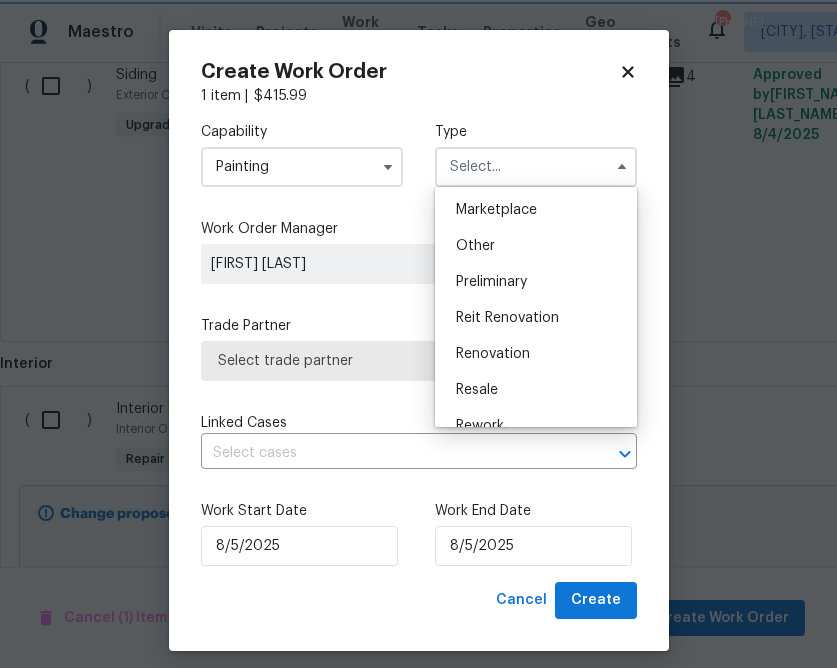 type on "Renovation" 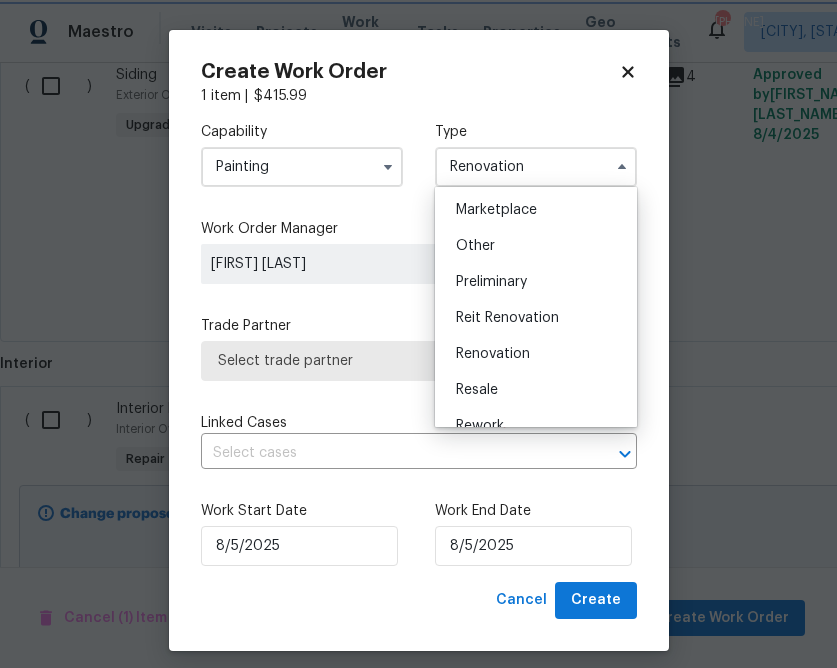 scroll, scrollTop: 0, scrollLeft: 0, axis: both 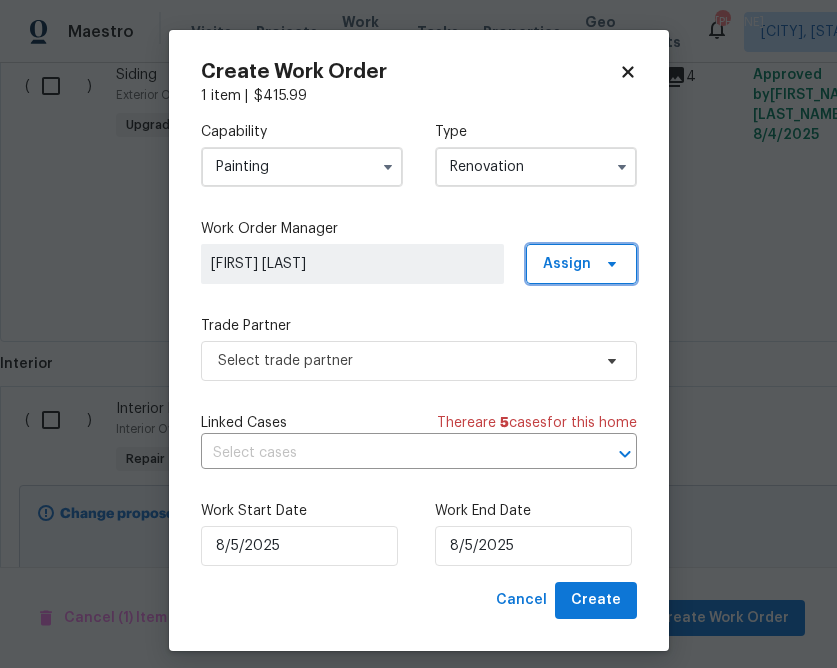 click on "Assign" at bounding box center (567, 264) 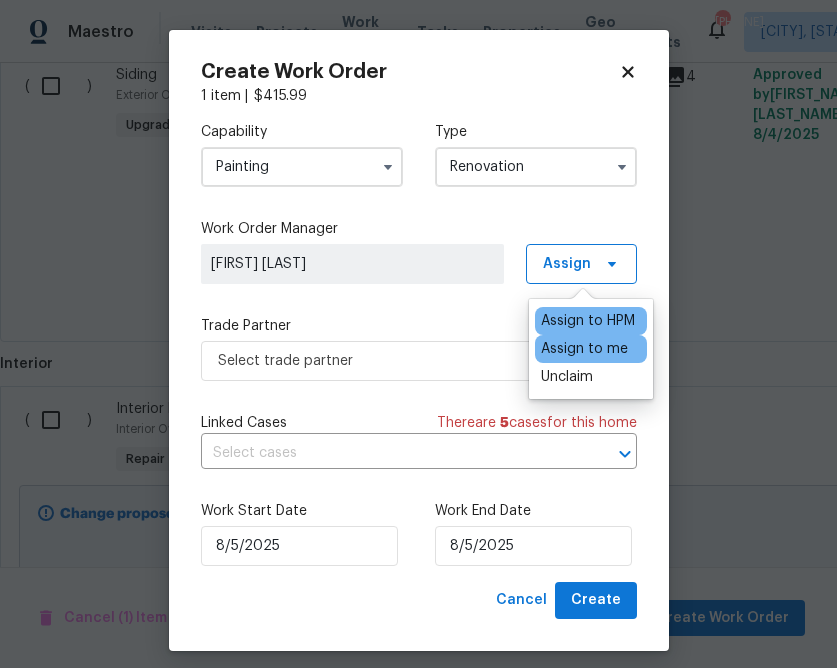 drag, startPoint x: 560, startPoint y: 351, endPoint x: 546, endPoint y: 351, distance: 14 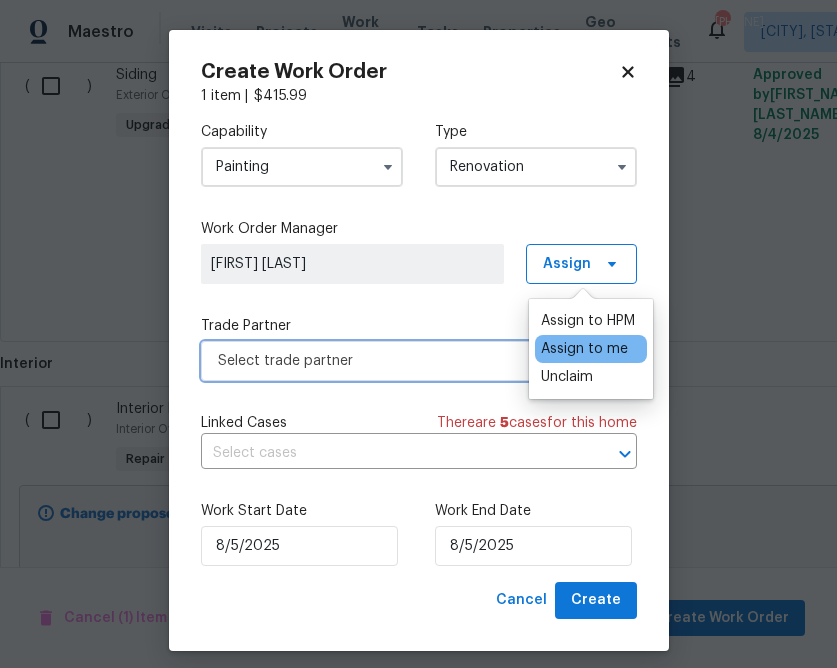 click on "Select trade partner" at bounding box center (404, 361) 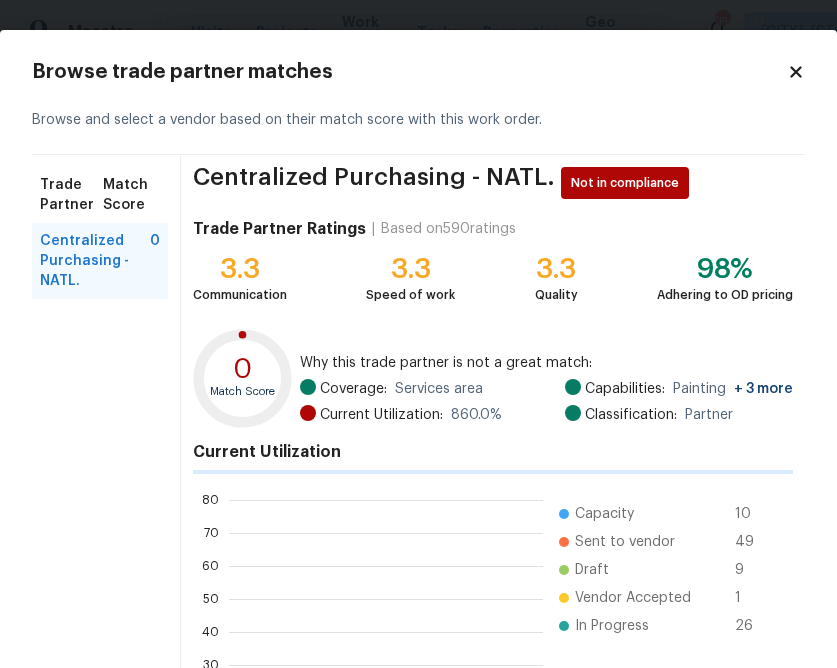 scroll, scrollTop: 2, scrollLeft: 1, axis: both 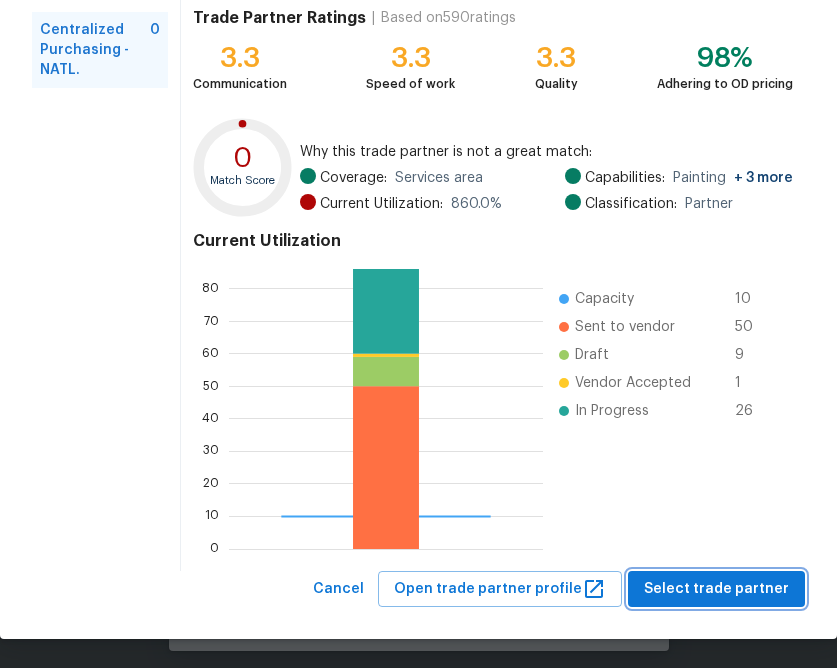 click on "Select trade partner" at bounding box center [716, 589] 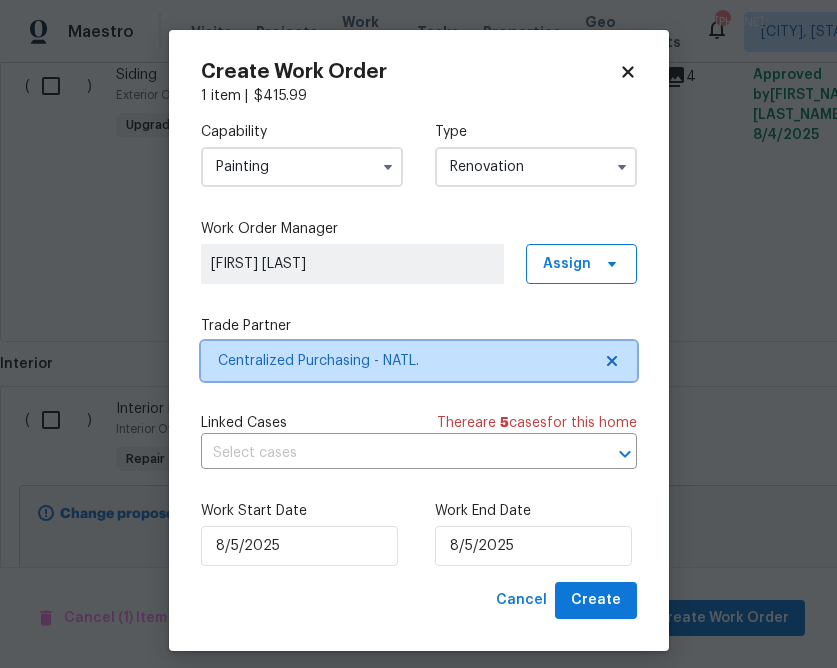 scroll, scrollTop: 0, scrollLeft: 0, axis: both 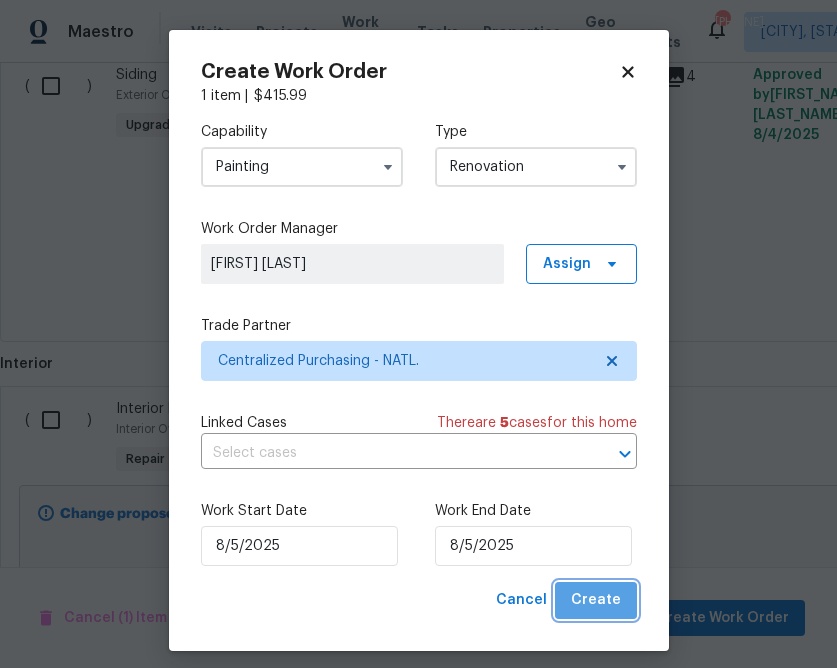 click on "Create" at bounding box center [596, 600] 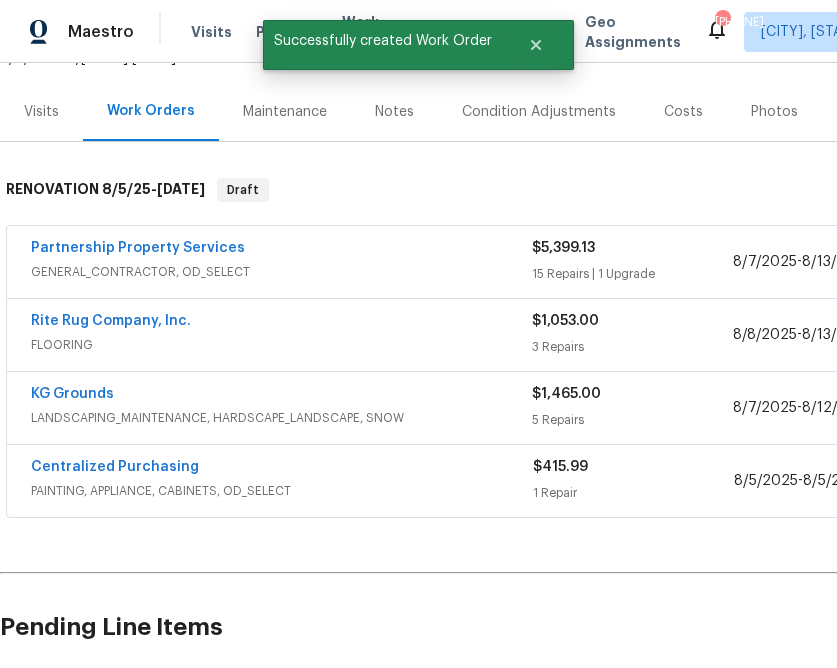 scroll, scrollTop: 238, scrollLeft: 0, axis: vertical 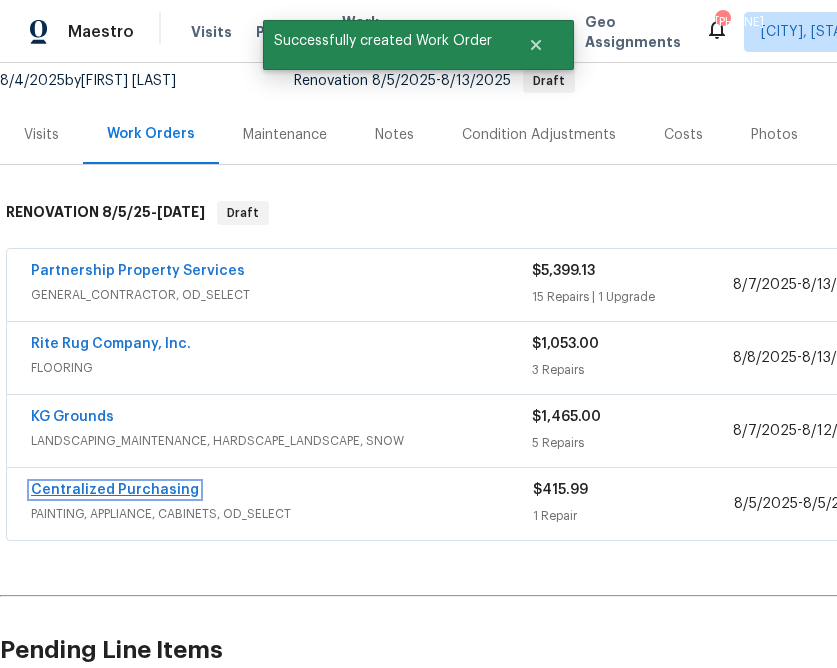 click on "Centralized Purchasing" at bounding box center (115, 490) 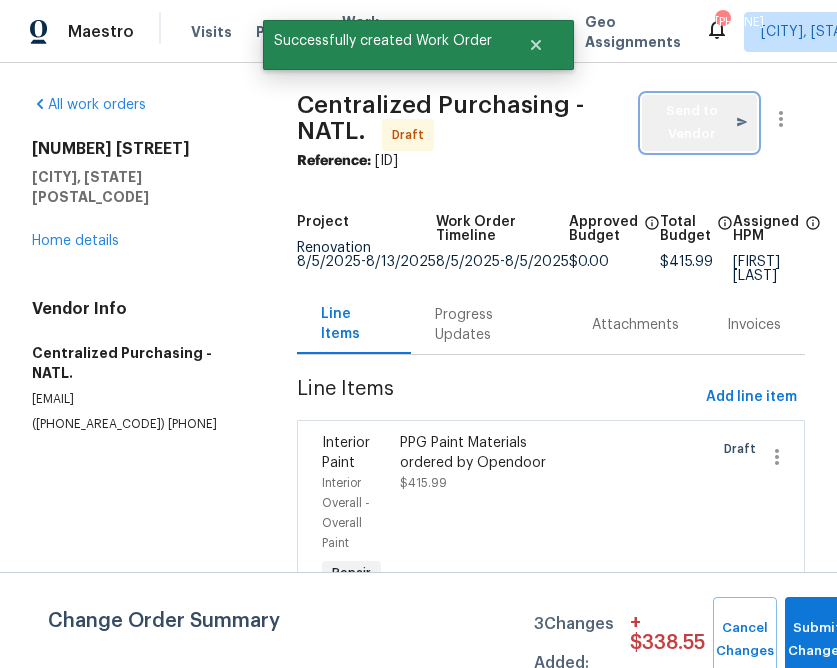 click on "Send to Vendor" at bounding box center [699, 123] 